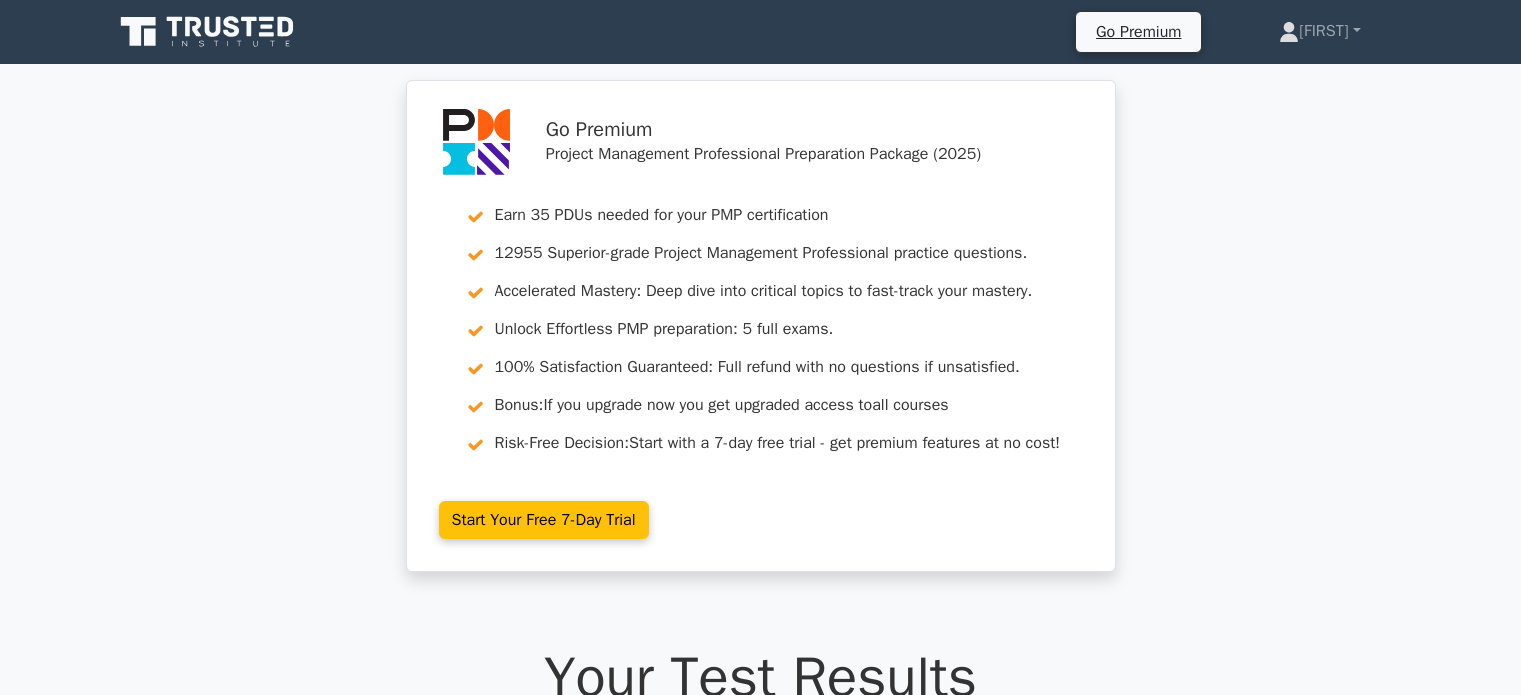 scroll, scrollTop: 0, scrollLeft: 0, axis: both 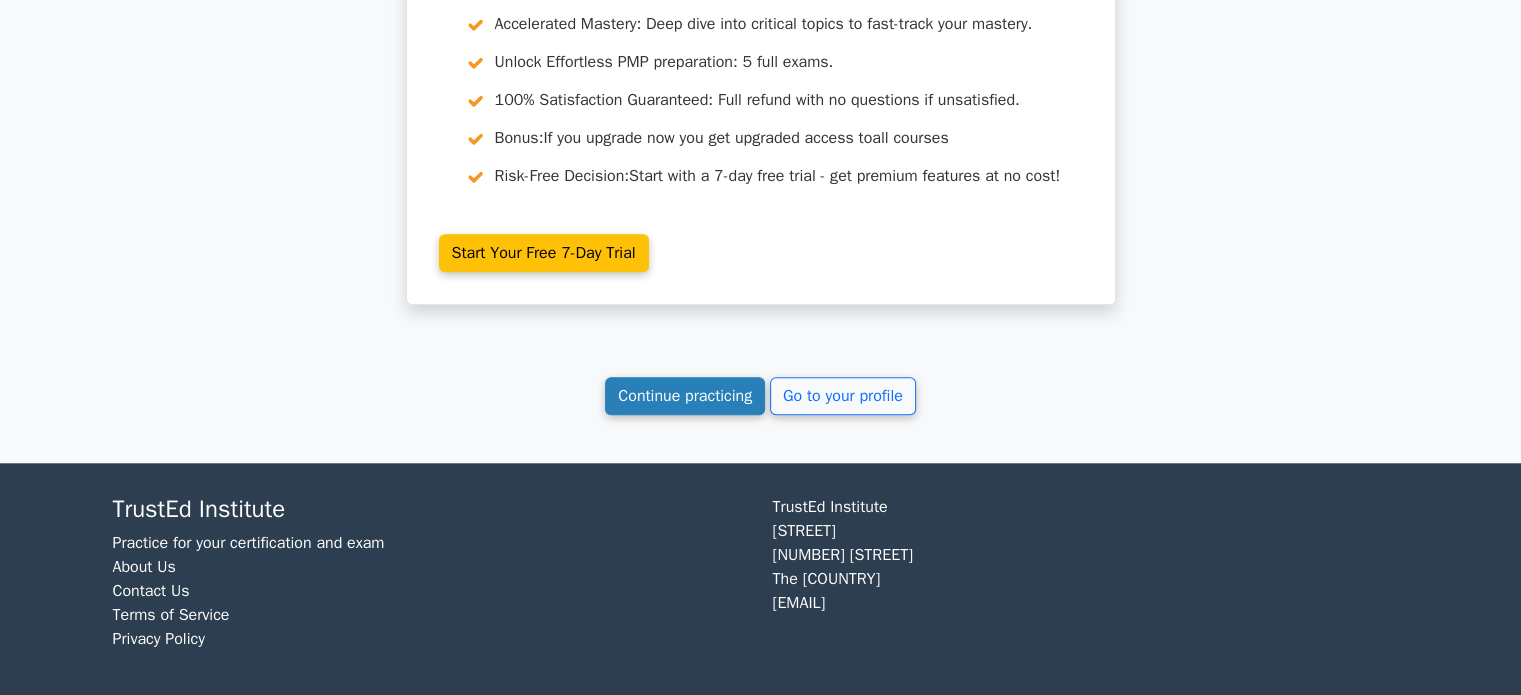 click on "Continue practicing" at bounding box center [685, 396] 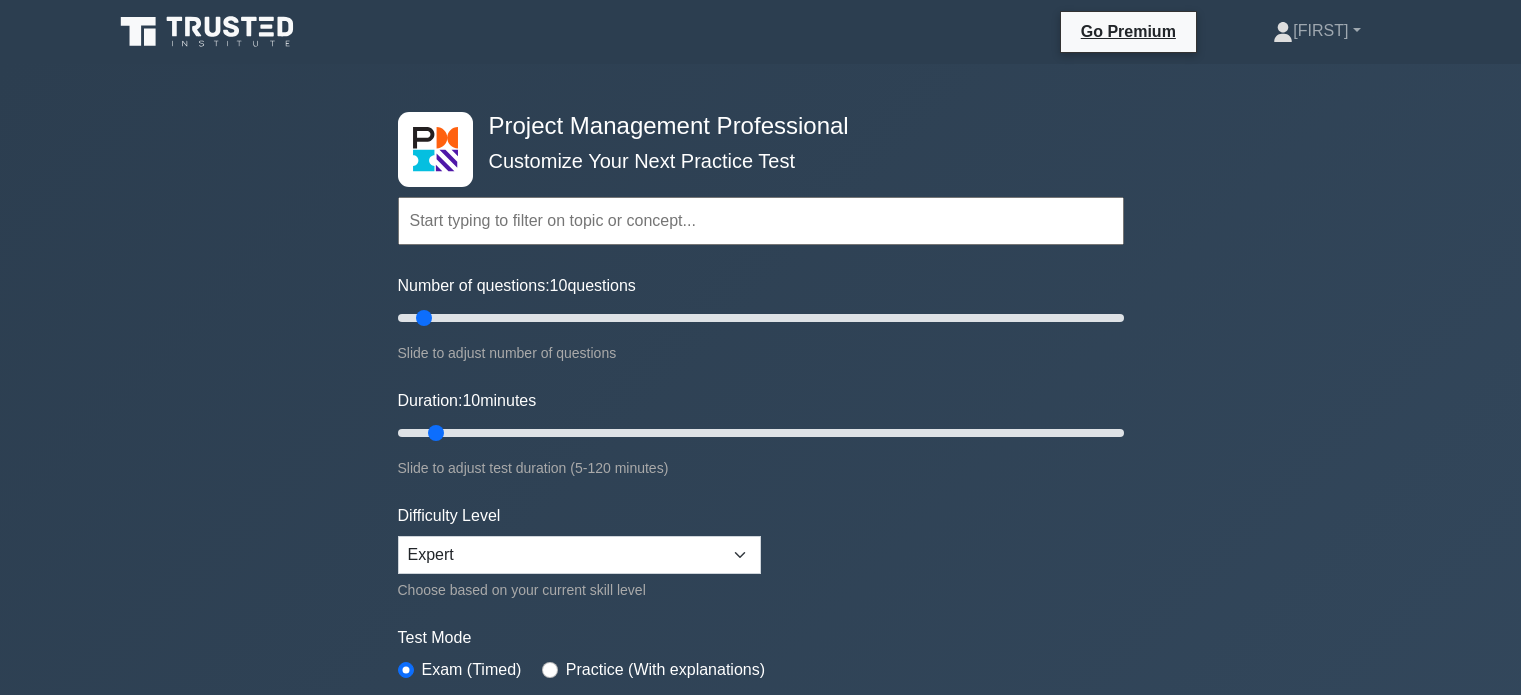 scroll, scrollTop: 0, scrollLeft: 0, axis: both 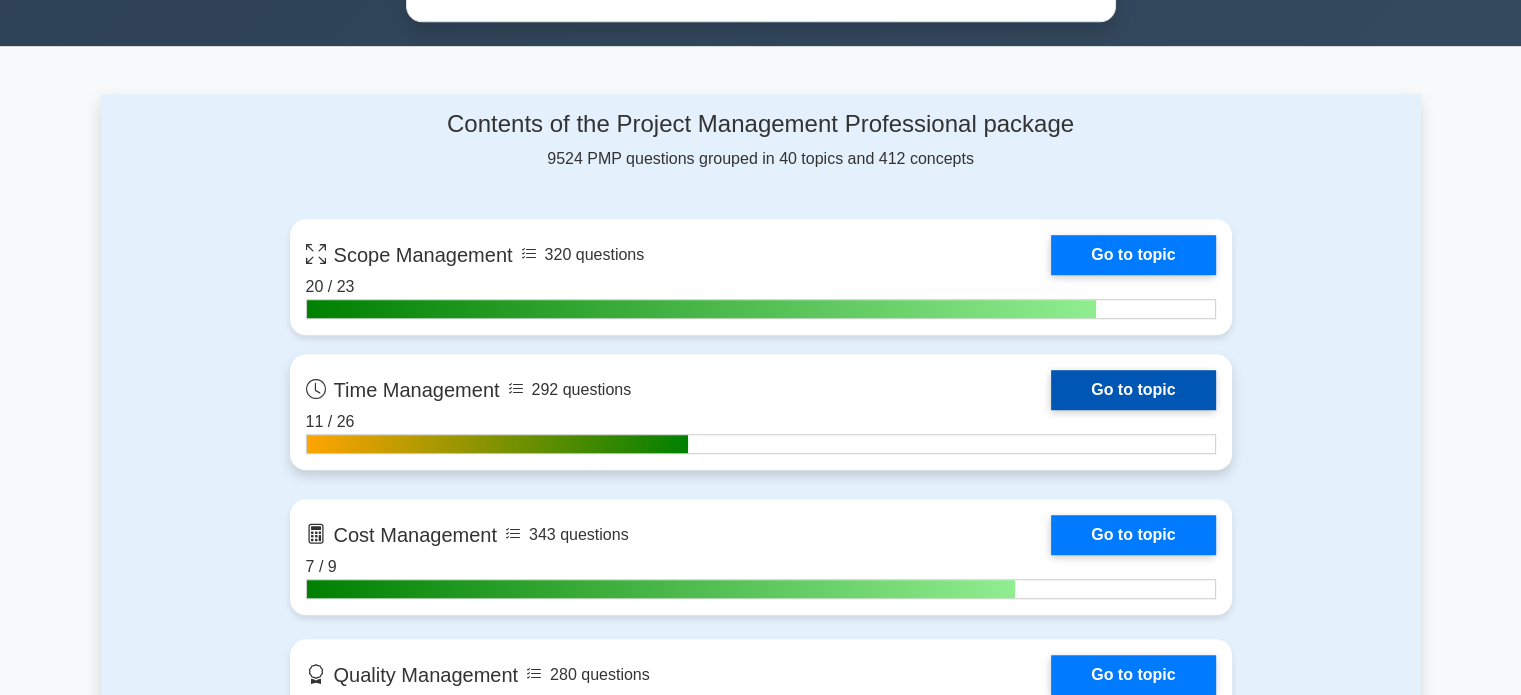 click on "Go to topic" at bounding box center [1133, 390] 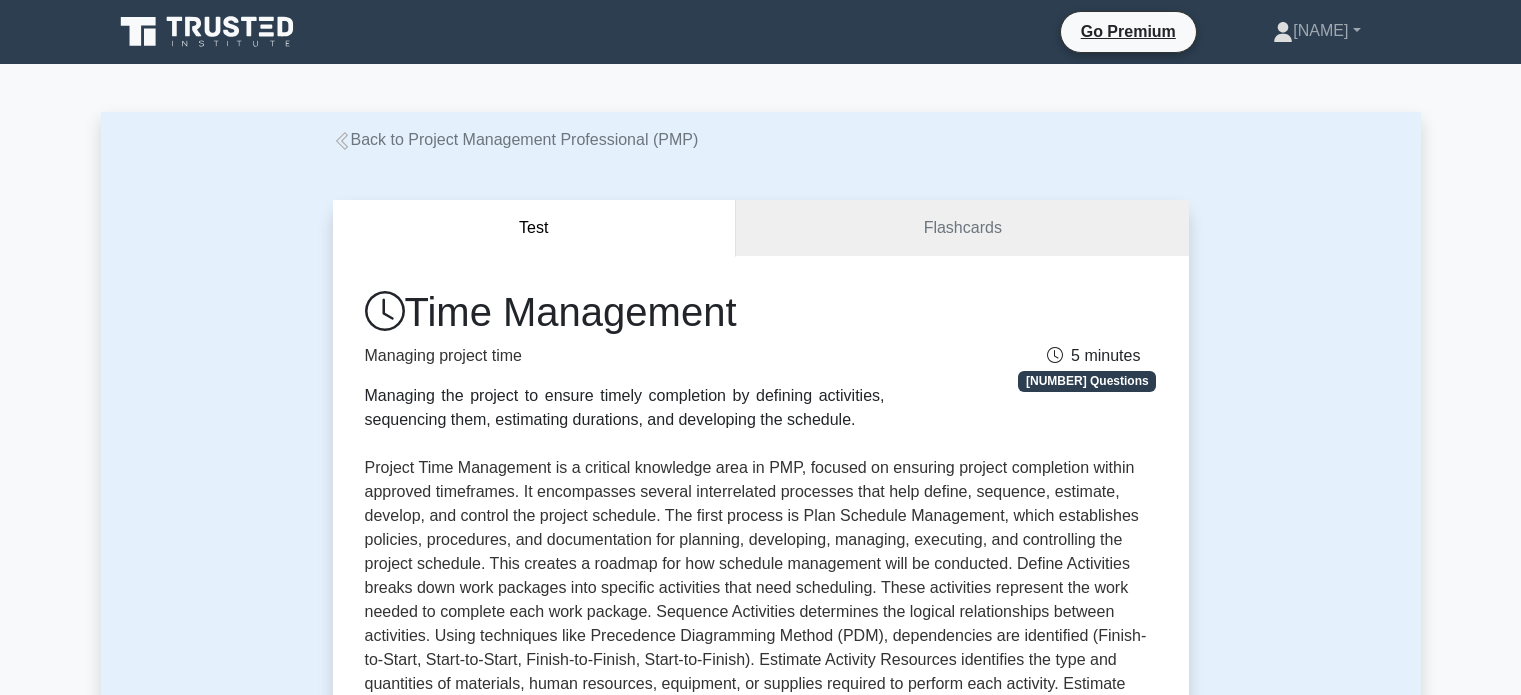 scroll, scrollTop: 0, scrollLeft: 0, axis: both 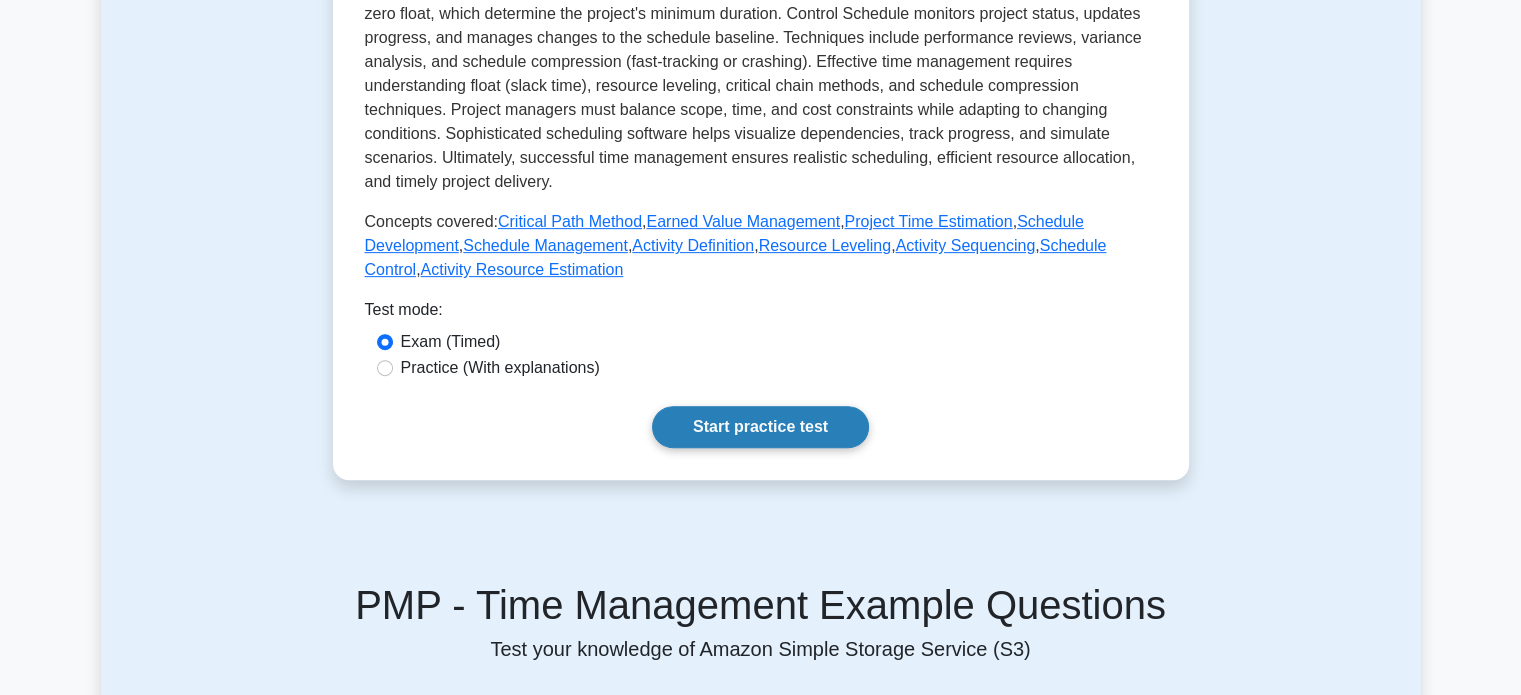 click on "Start practice test" at bounding box center (760, 427) 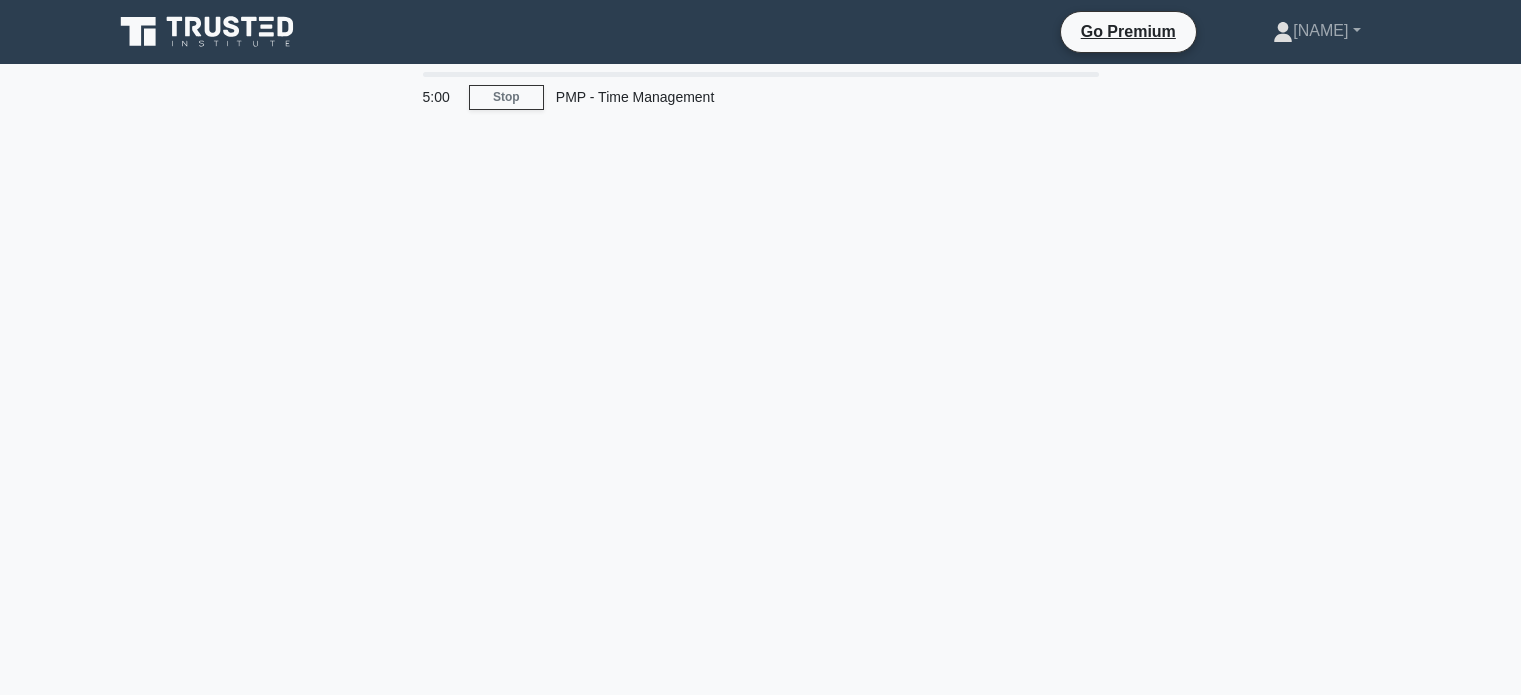 scroll, scrollTop: 0, scrollLeft: 0, axis: both 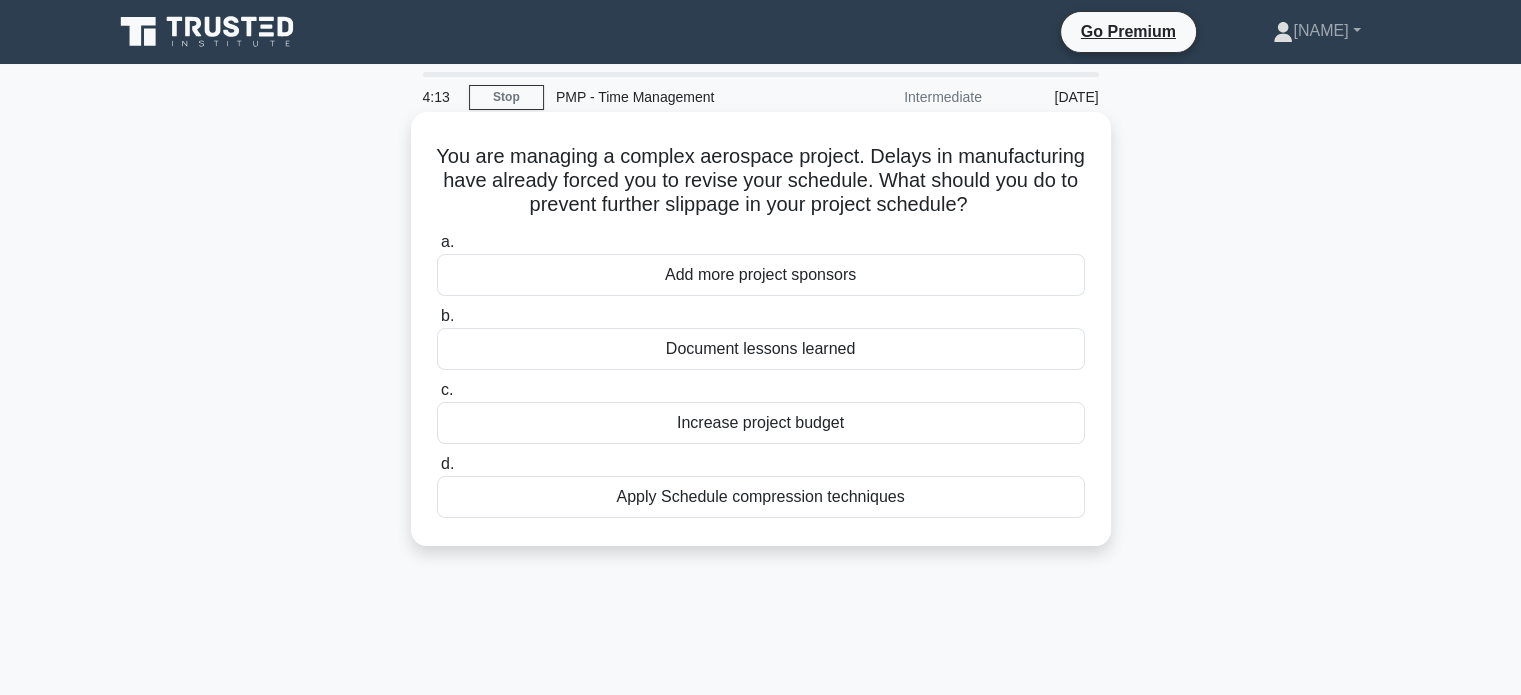 click on "Apply Schedule compression techniques" at bounding box center (761, 497) 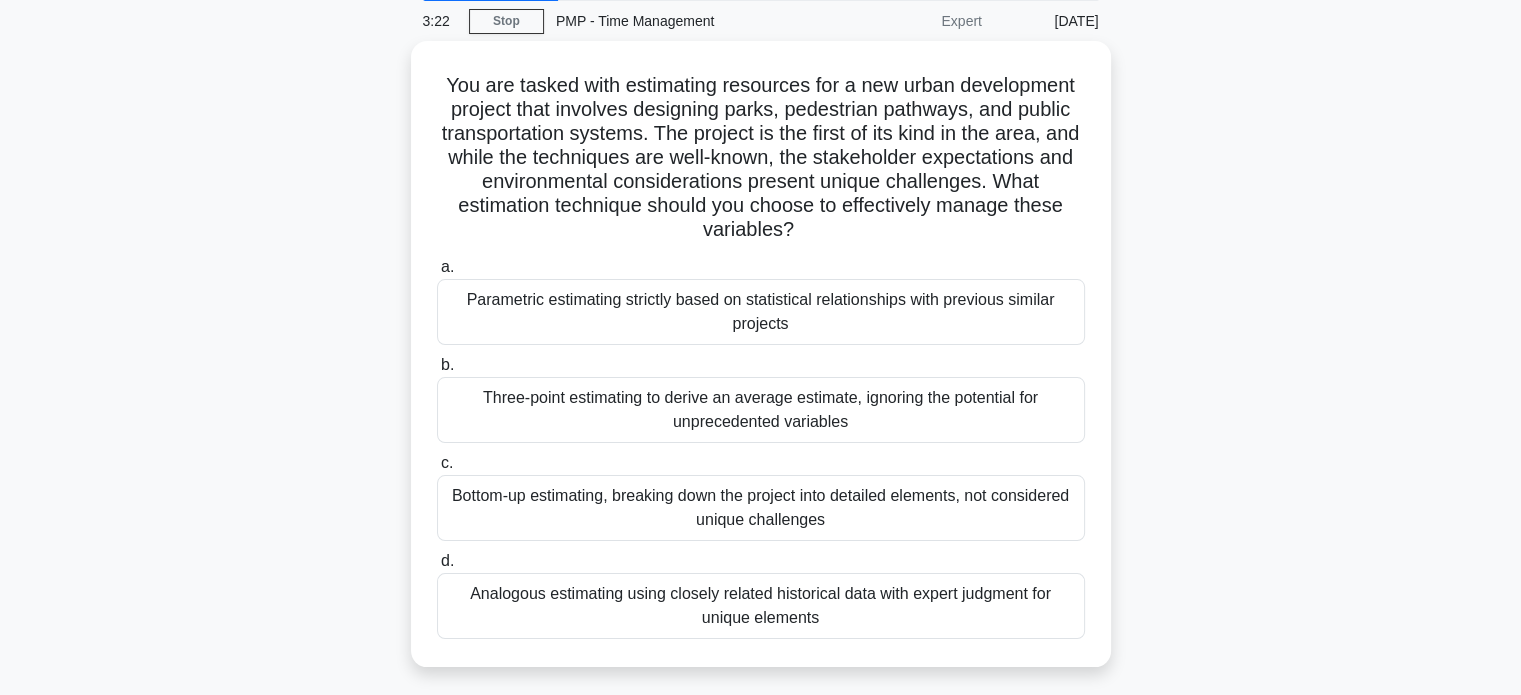 scroll, scrollTop: 92, scrollLeft: 0, axis: vertical 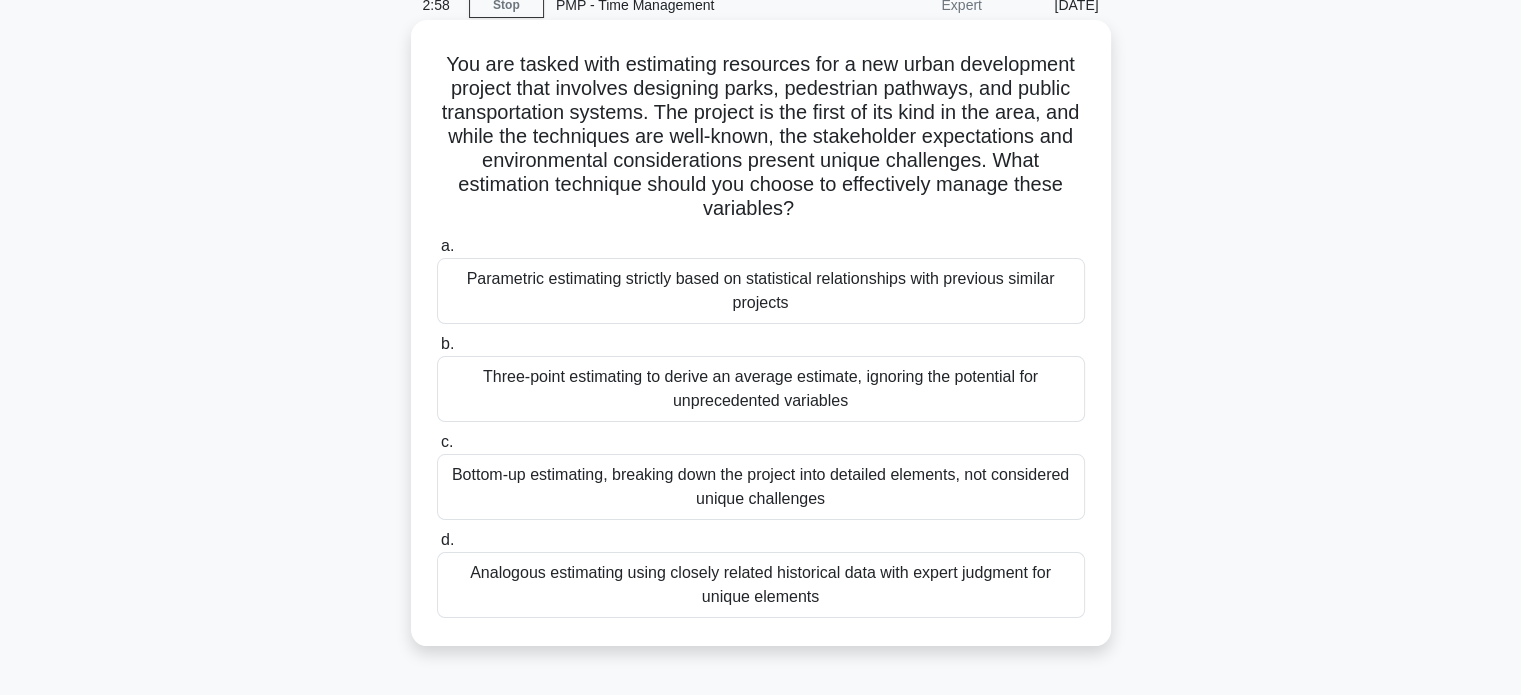click on "Analogous estimating using closely related historical data with expert judgment for unique elements" at bounding box center [761, 585] 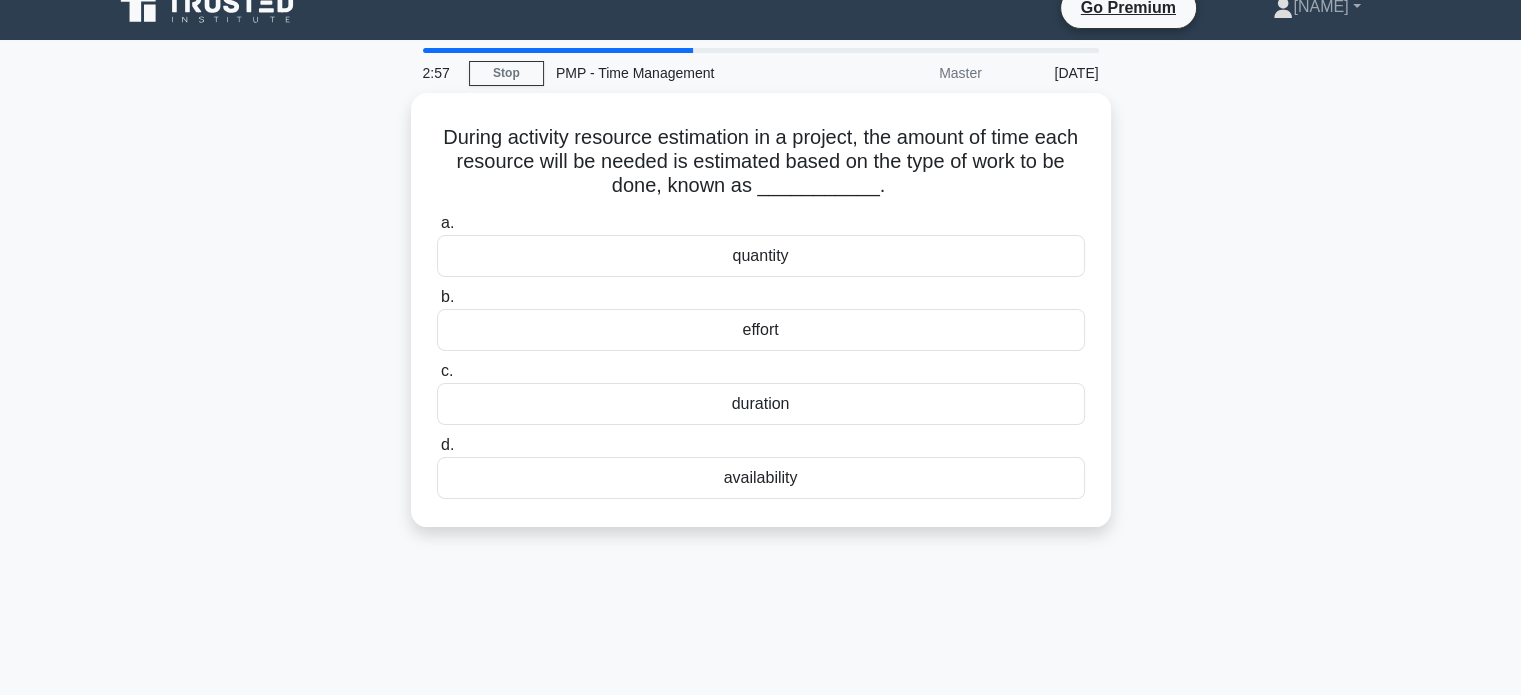 scroll, scrollTop: 0, scrollLeft: 0, axis: both 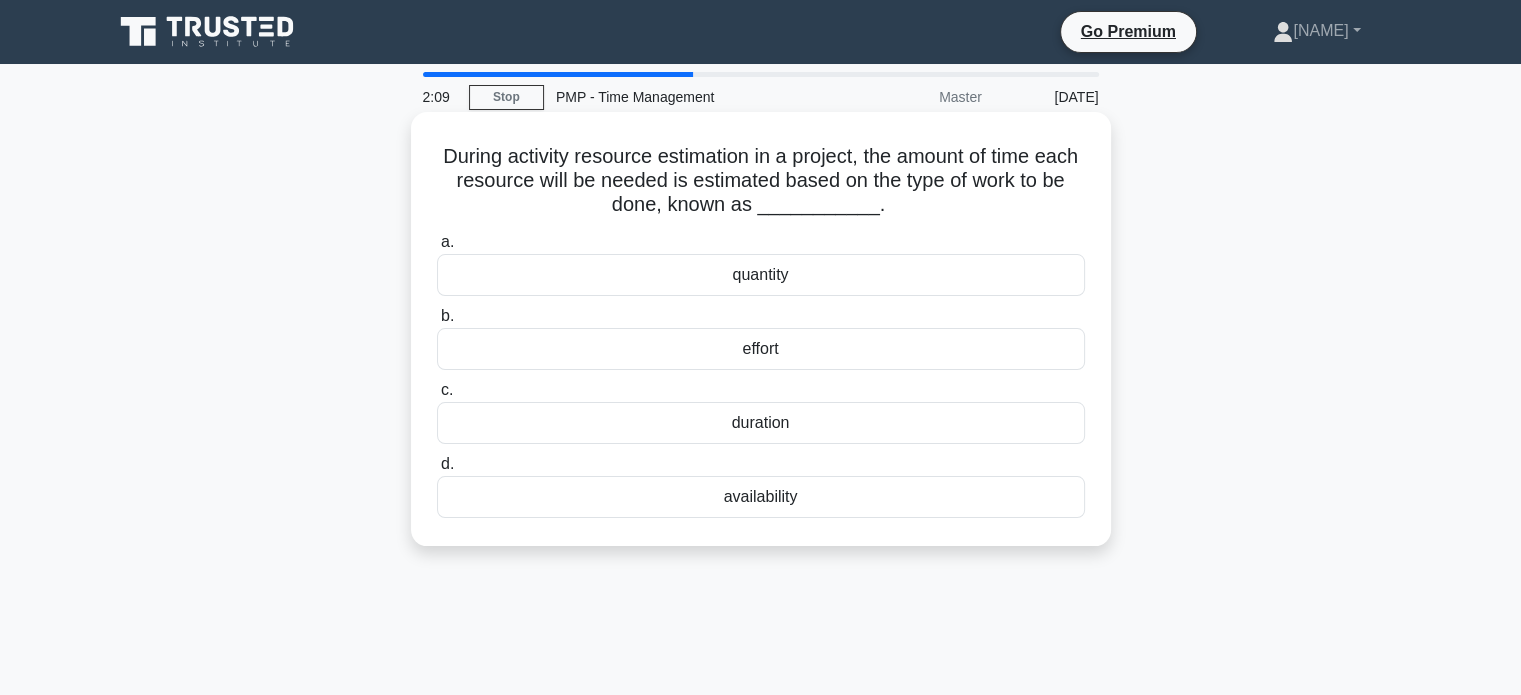 click on "effort" at bounding box center [761, 349] 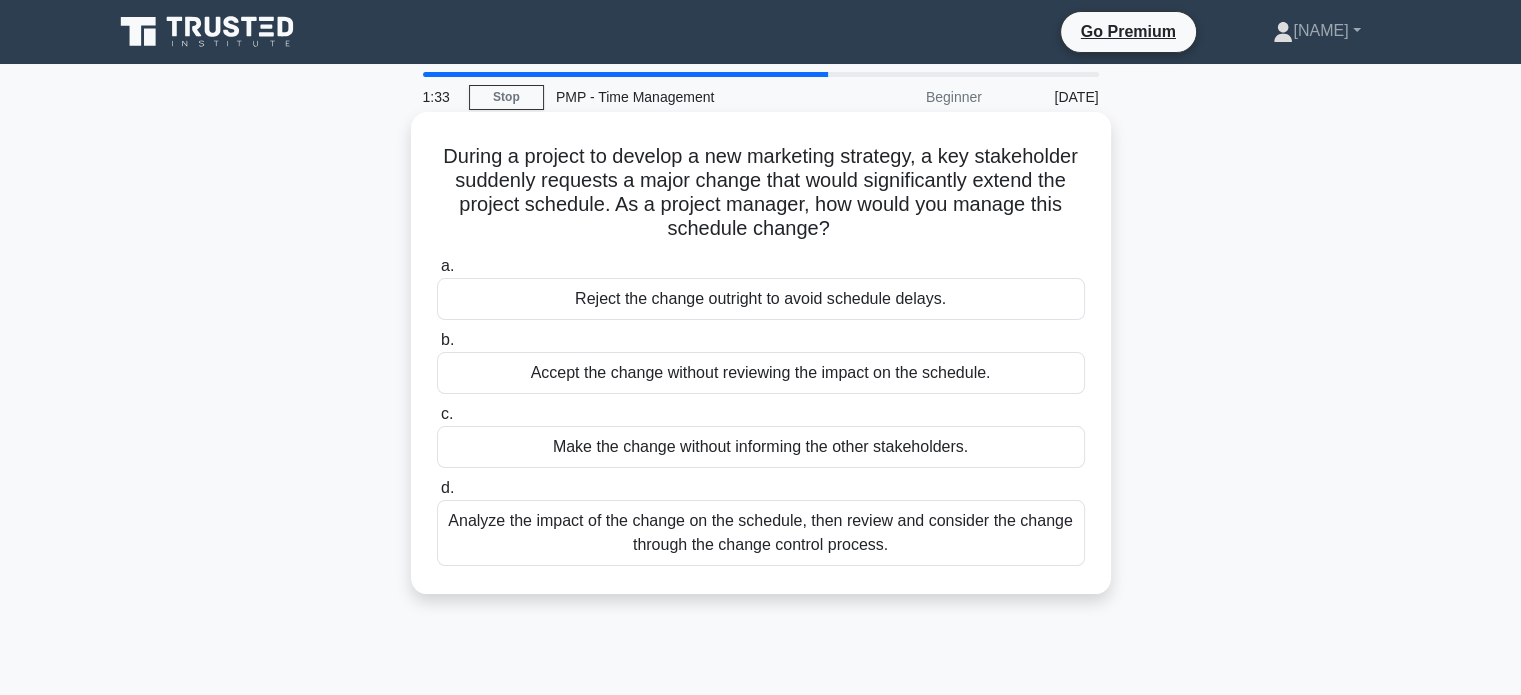 click on "Analyze the impact of the change on the schedule, then review and consider the change through the change control process." at bounding box center (761, 533) 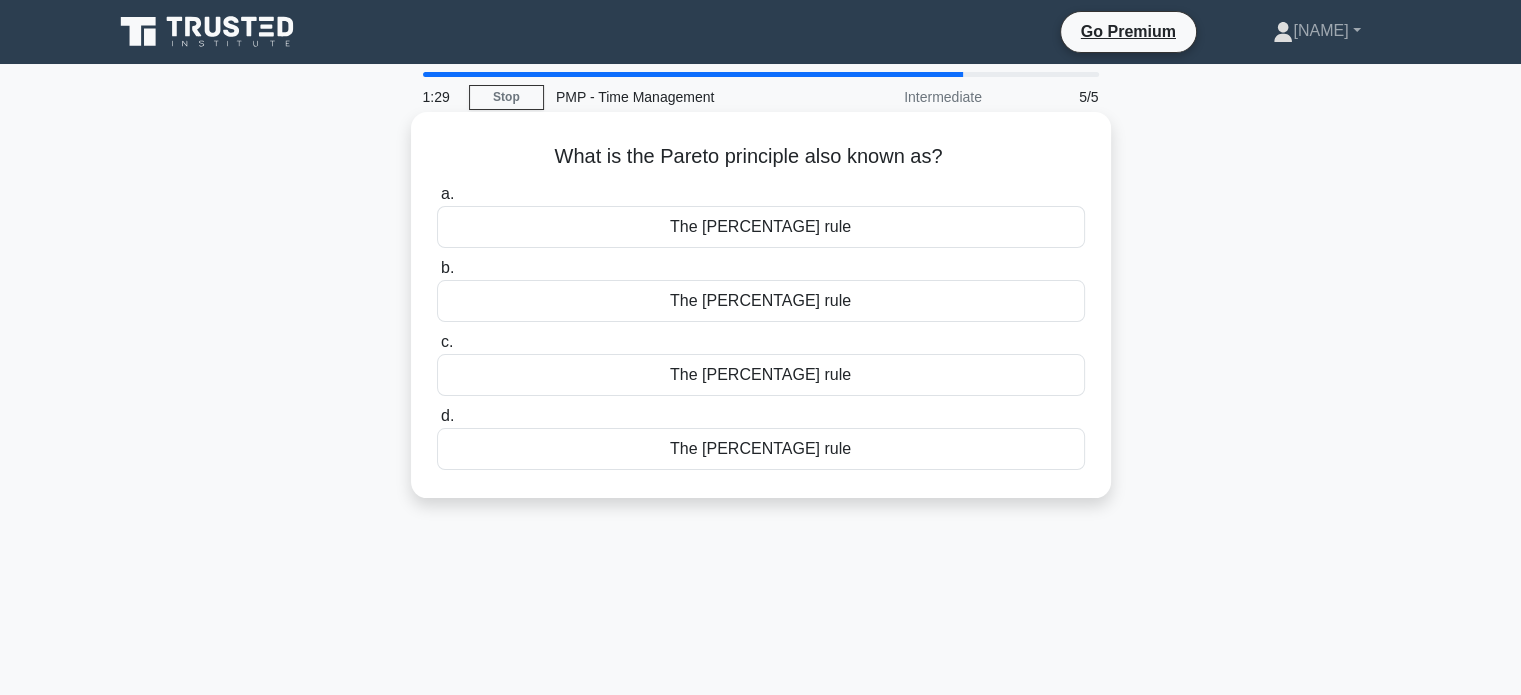 click on "The 80/20 rule" at bounding box center (761, 375) 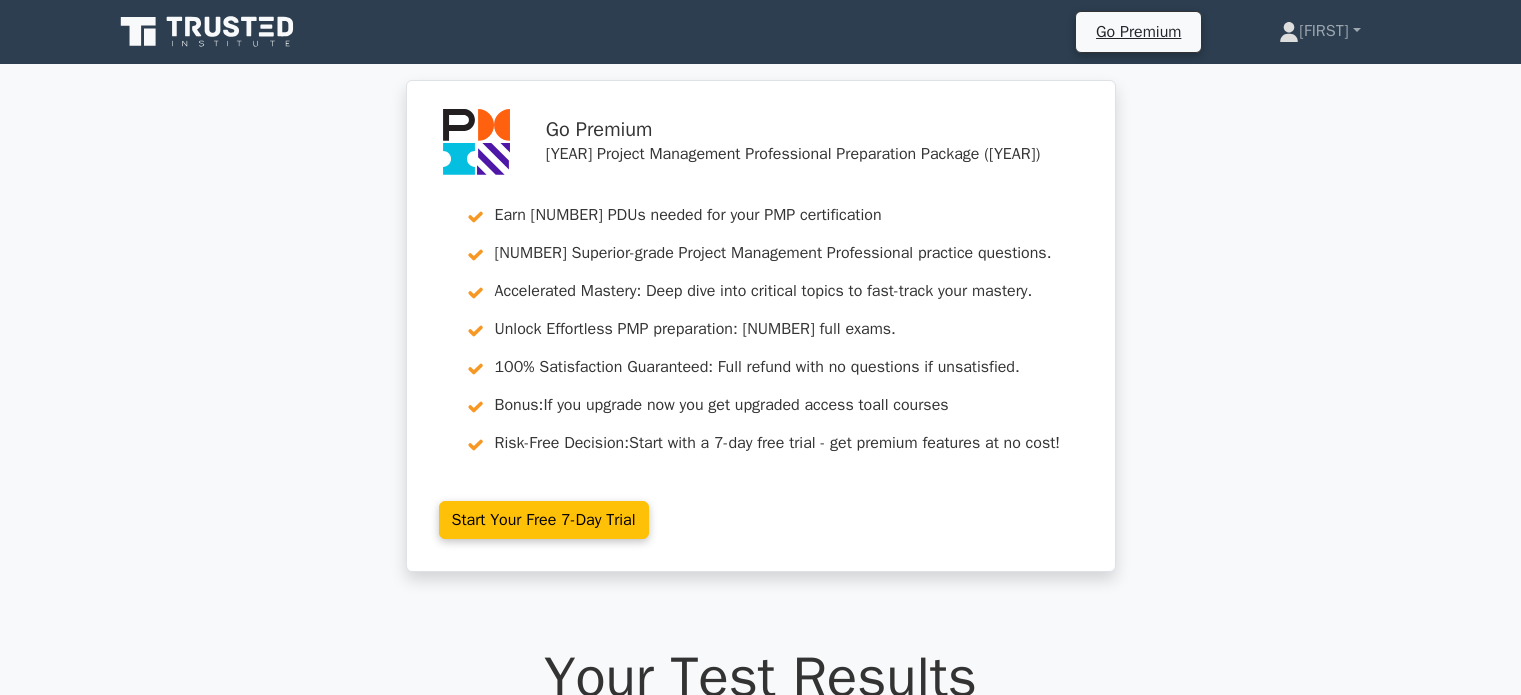 scroll, scrollTop: 0, scrollLeft: 0, axis: both 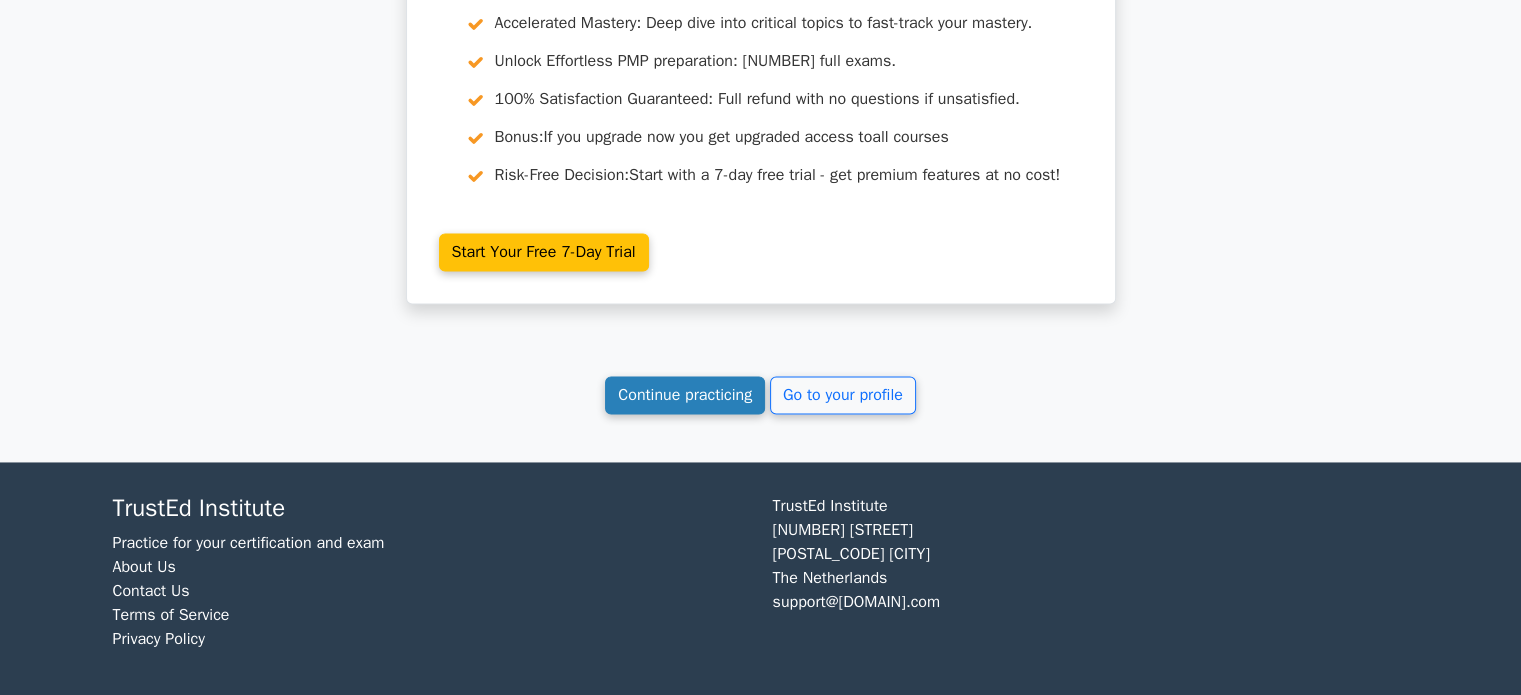 click on "Continue practicing" at bounding box center (685, 395) 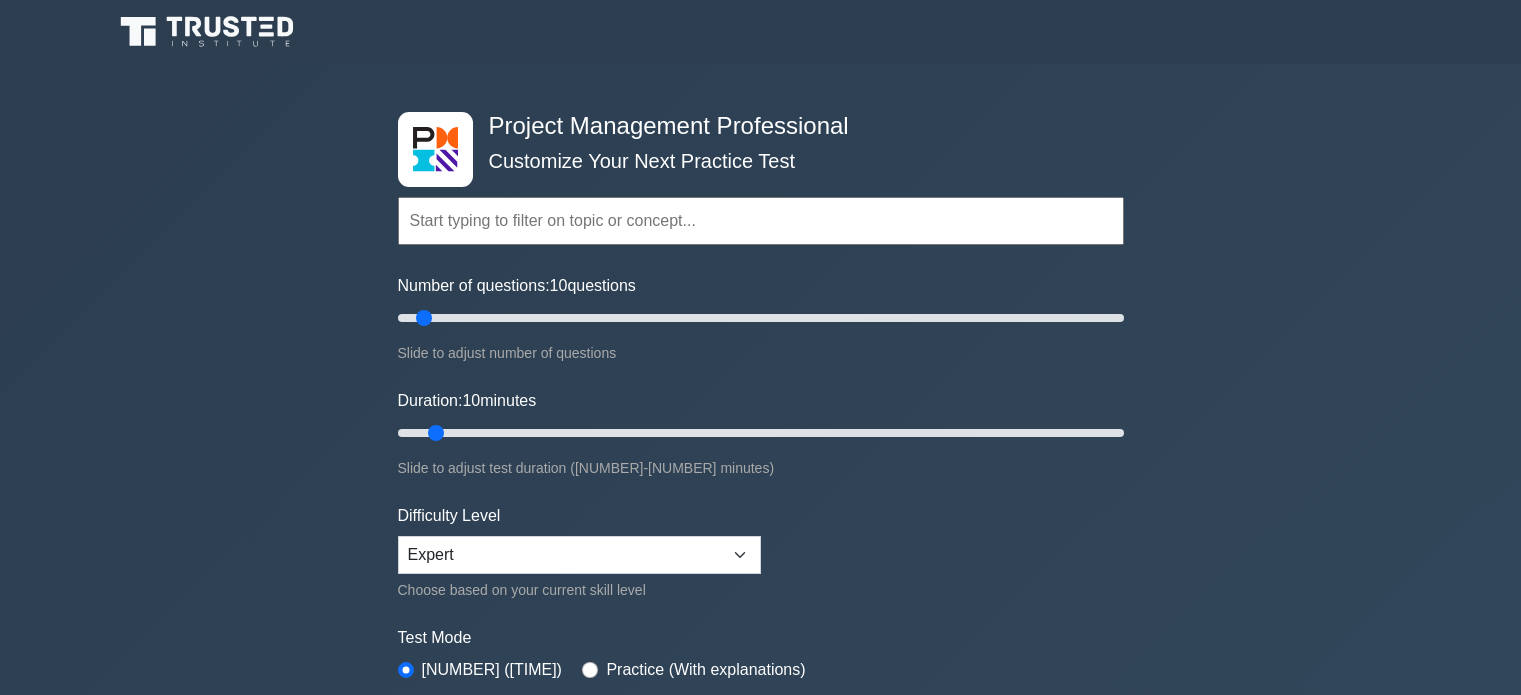 scroll, scrollTop: 0, scrollLeft: 0, axis: both 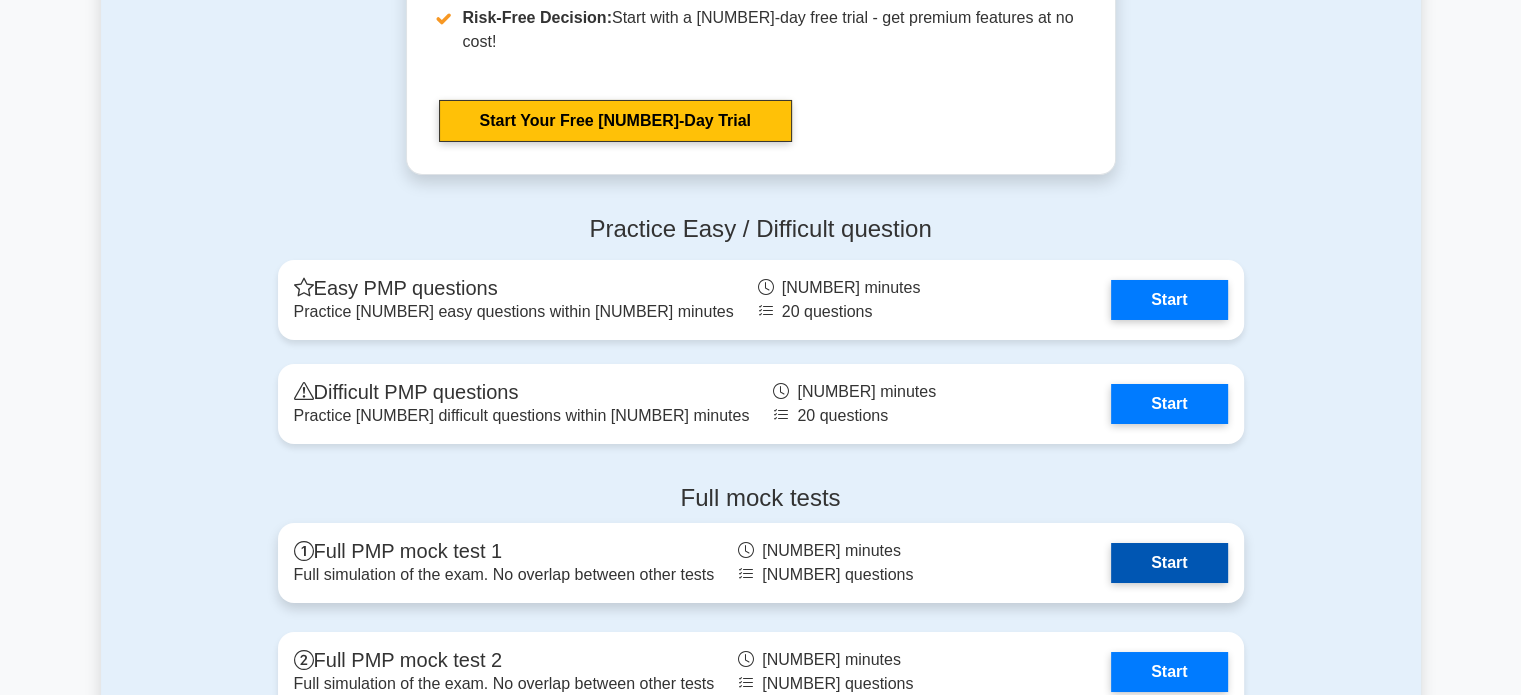 click on "Start" at bounding box center [1169, 563] 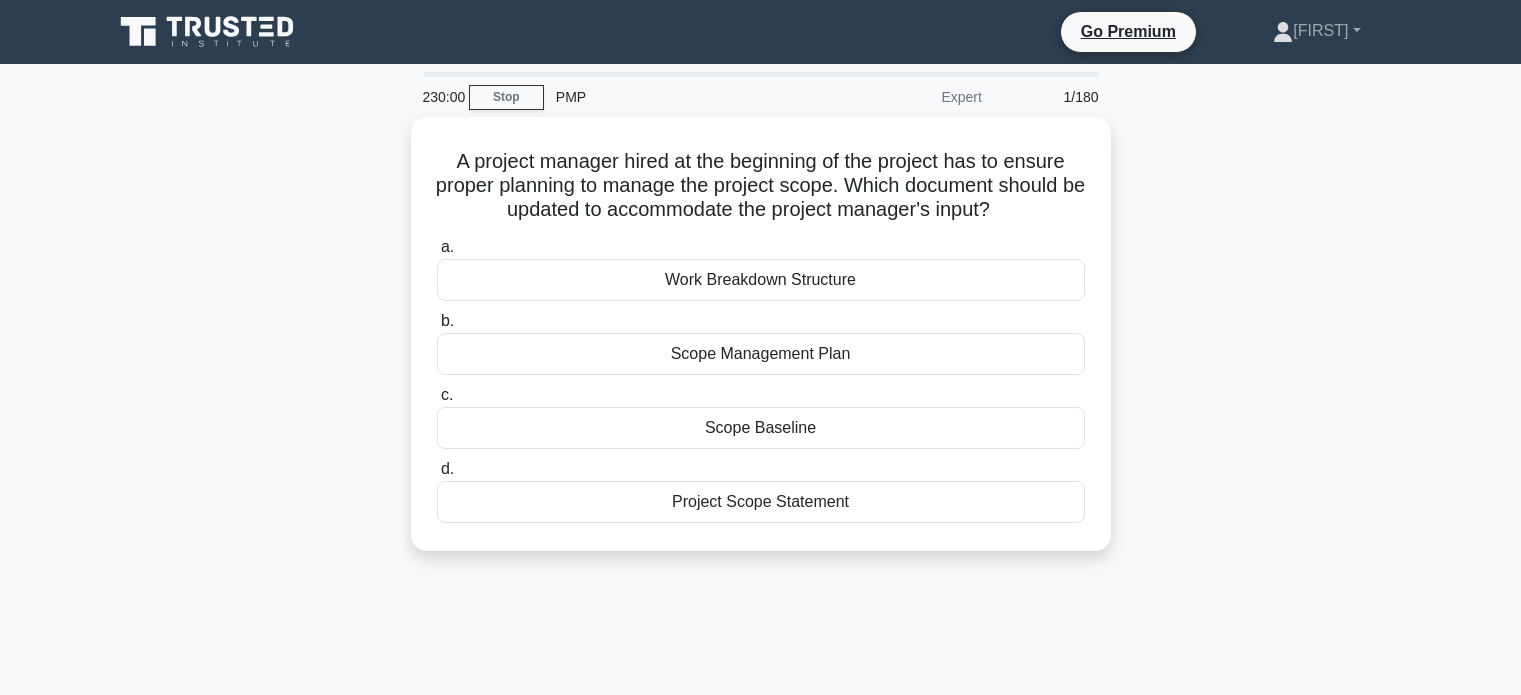 scroll, scrollTop: 0, scrollLeft: 0, axis: both 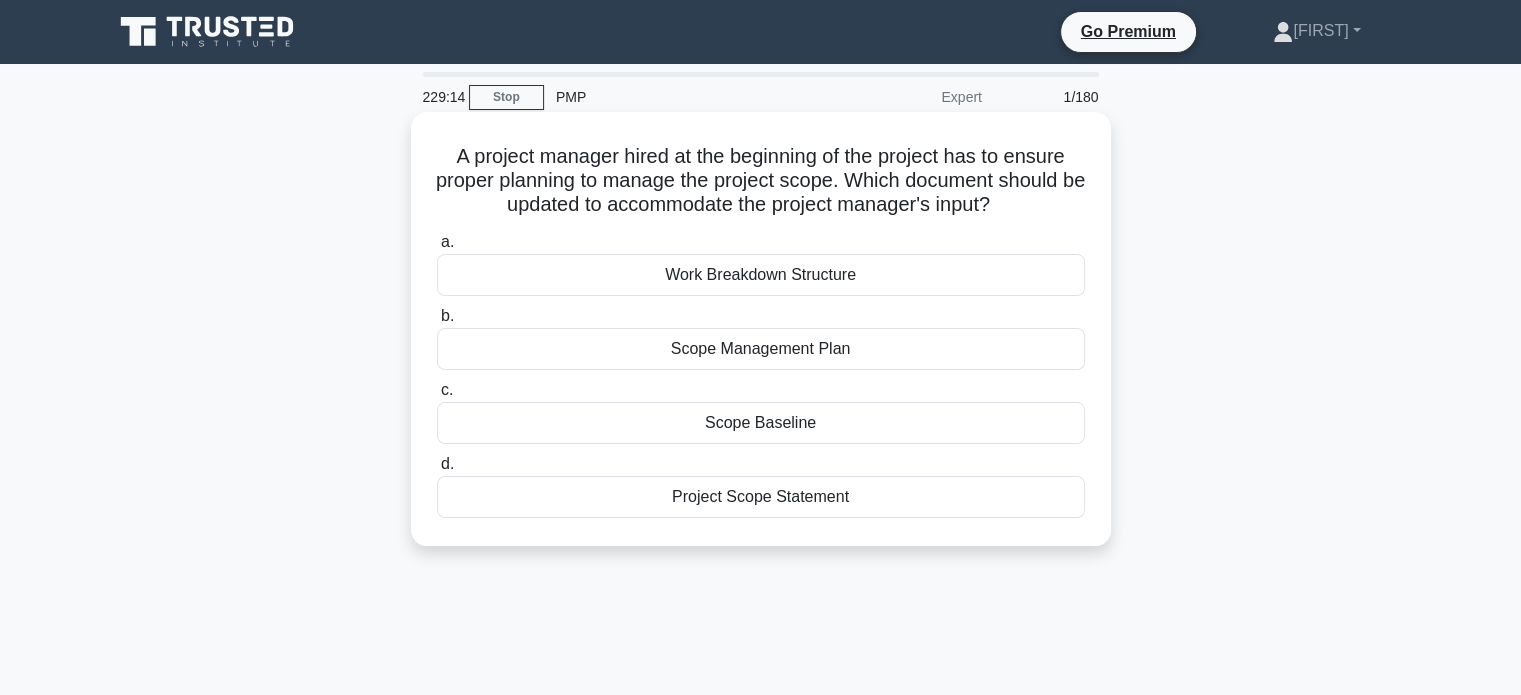 click on "Scope Management Plan" at bounding box center [761, 349] 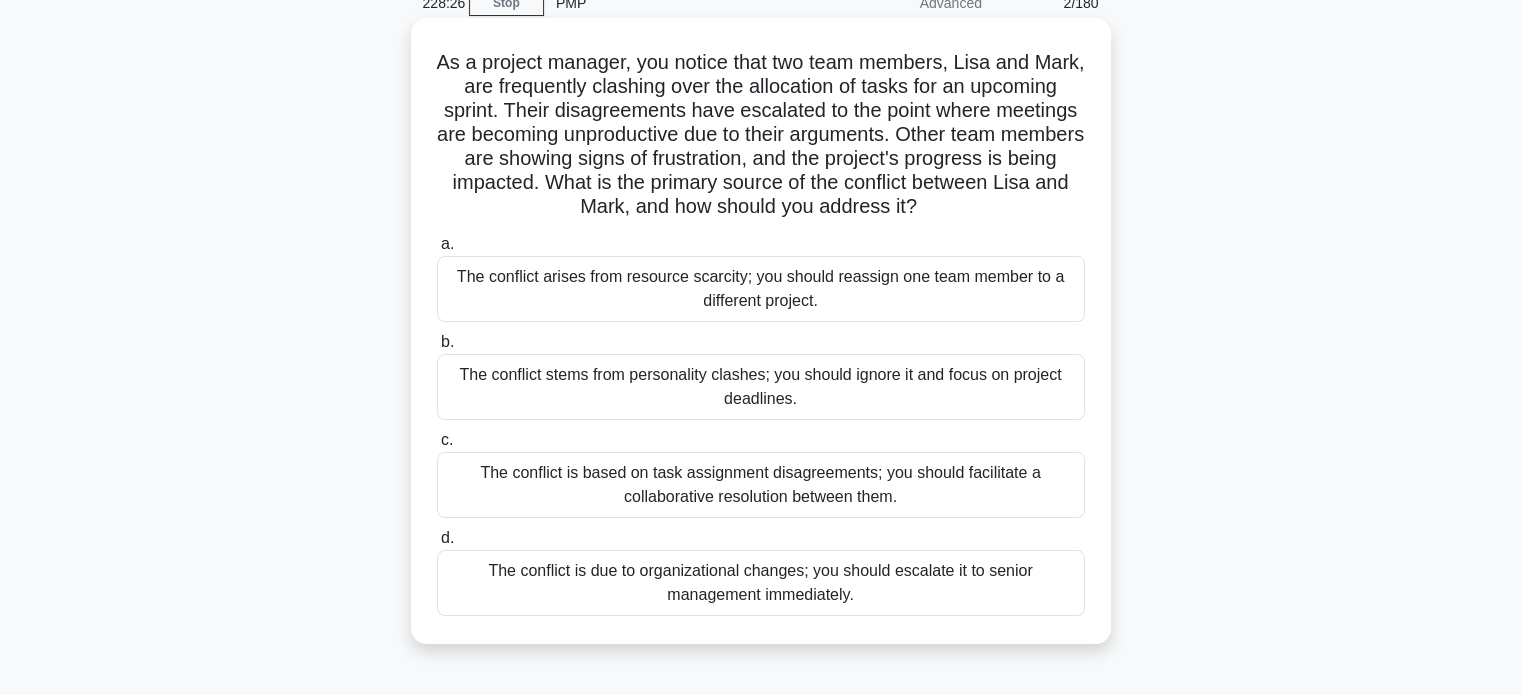 scroll, scrollTop: 96, scrollLeft: 0, axis: vertical 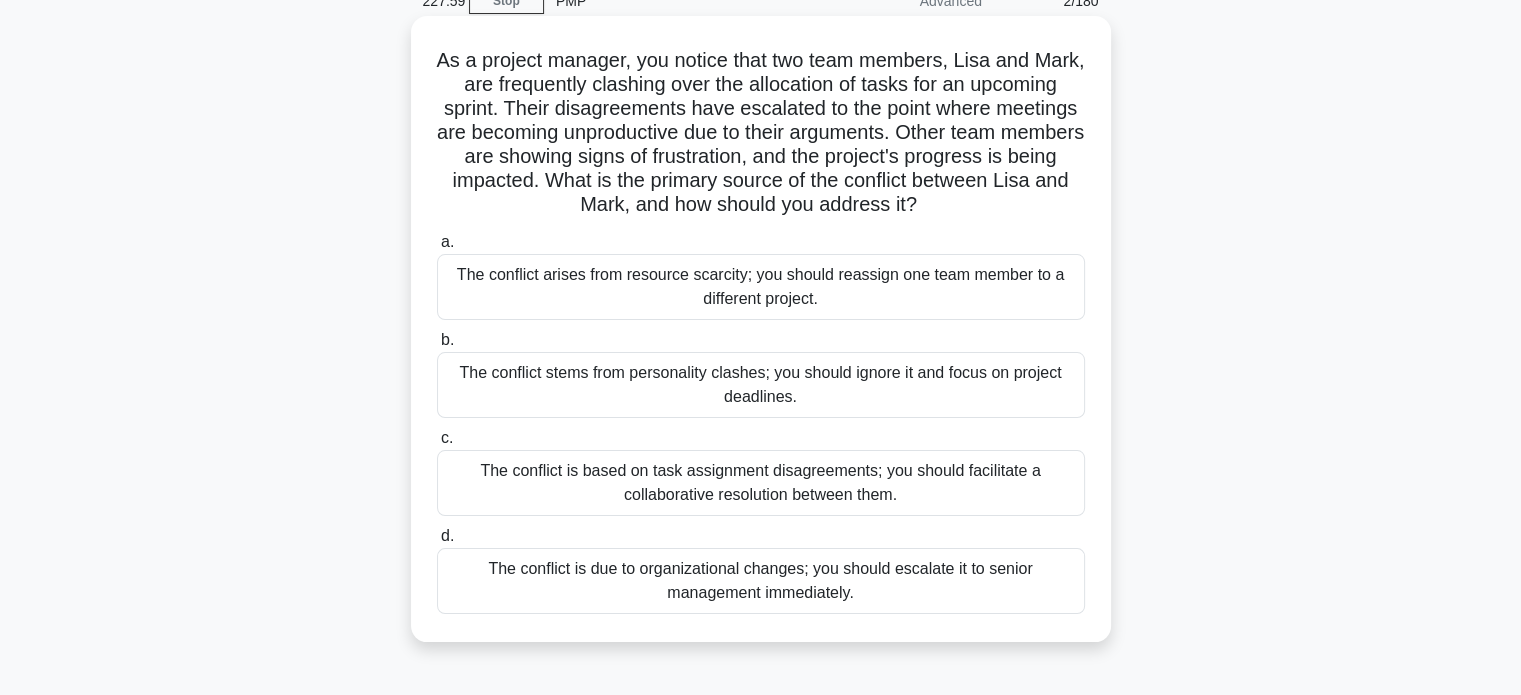 click on "The conflict is based on task assignment disagreements; you should facilitate a collaborative resolution between them." at bounding box center (761, 483) 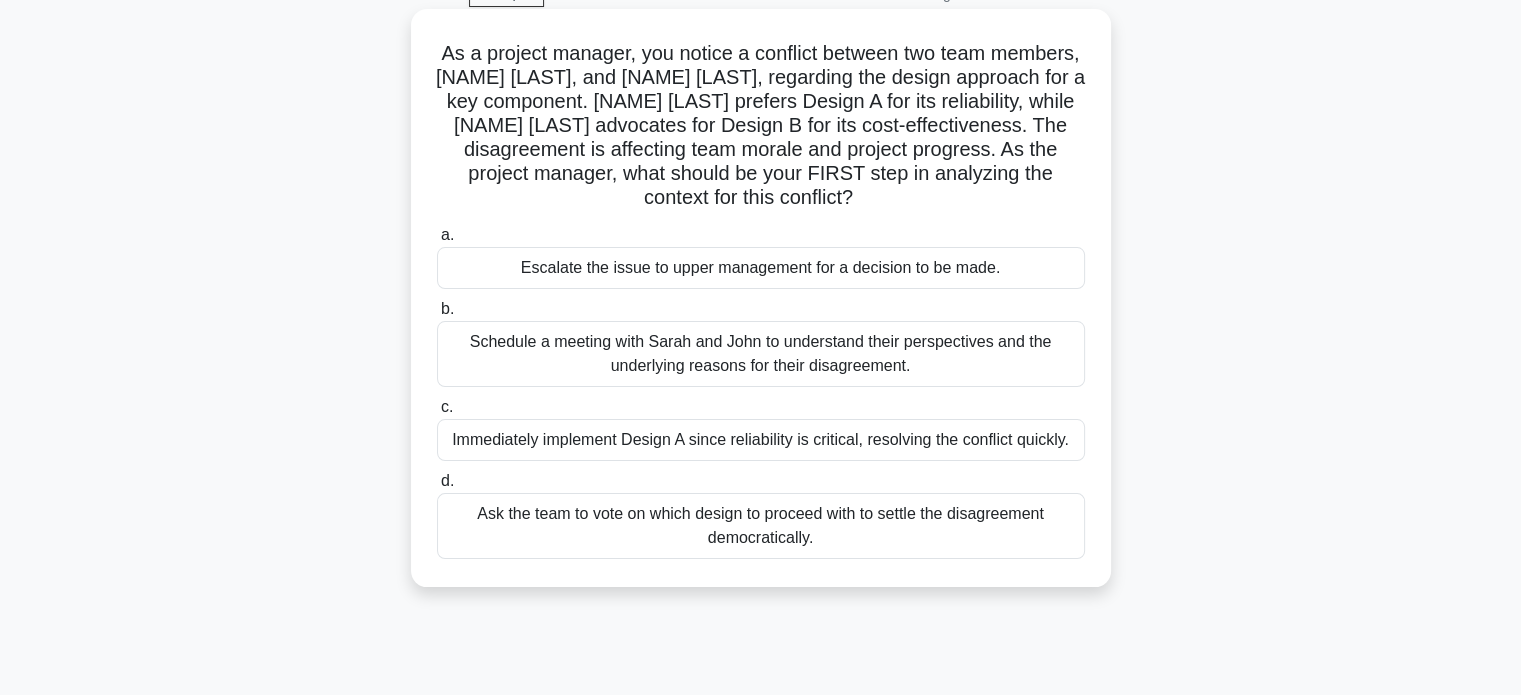 scroll, scrollTop: 104, scrollLeft: 0, axis: vertical 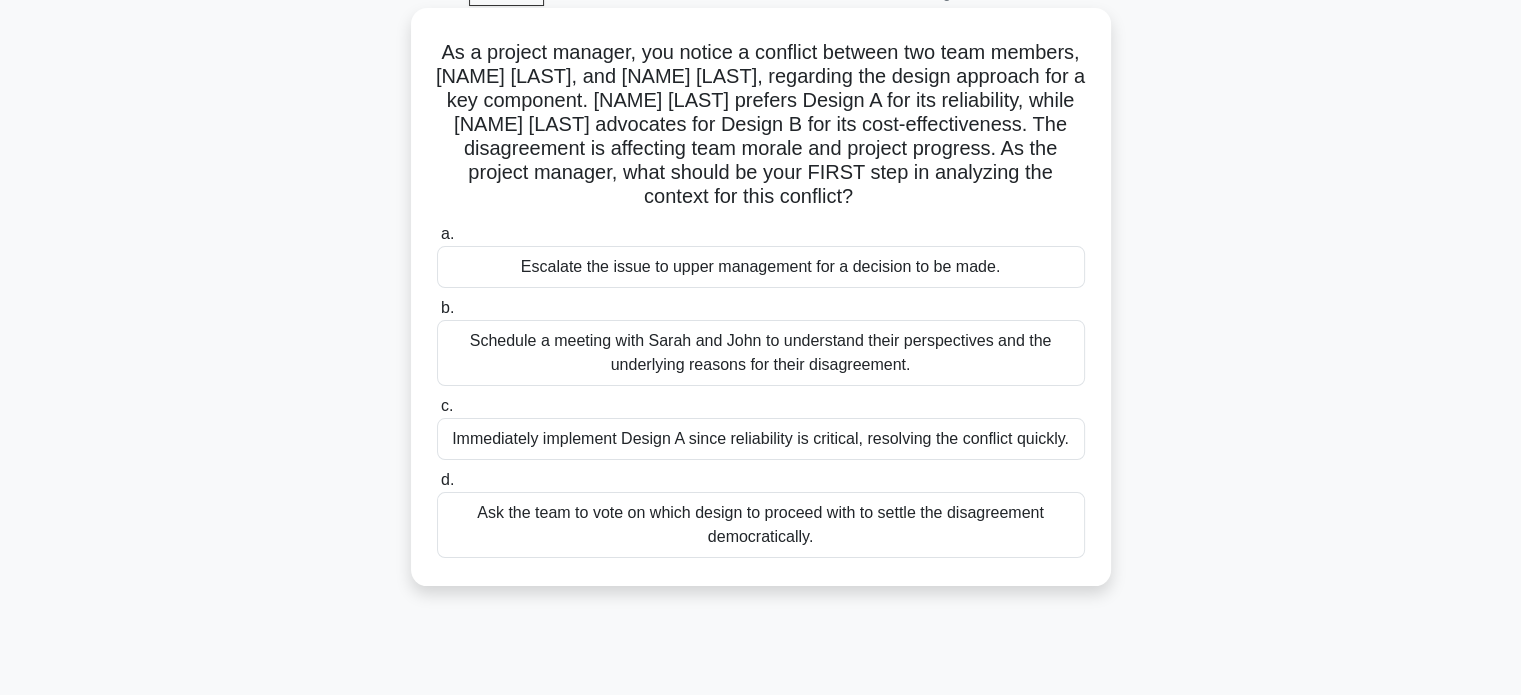 click on "Schedule a meeting with Sarah and John to understand their perspectives and the underlying reasons for their disagreement." at bounding box center (761, 353) 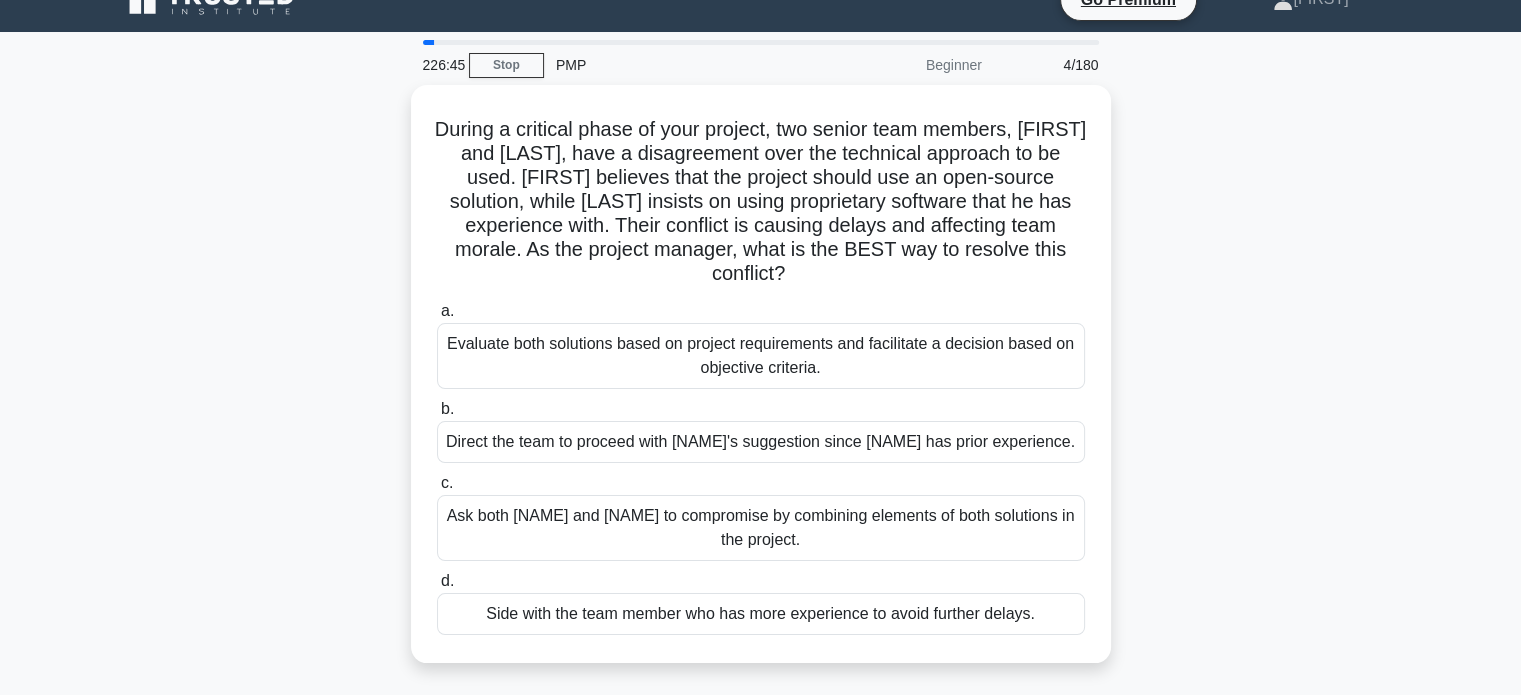 scroll, scrollTop: 0, scrollLeft: 0, axis: both 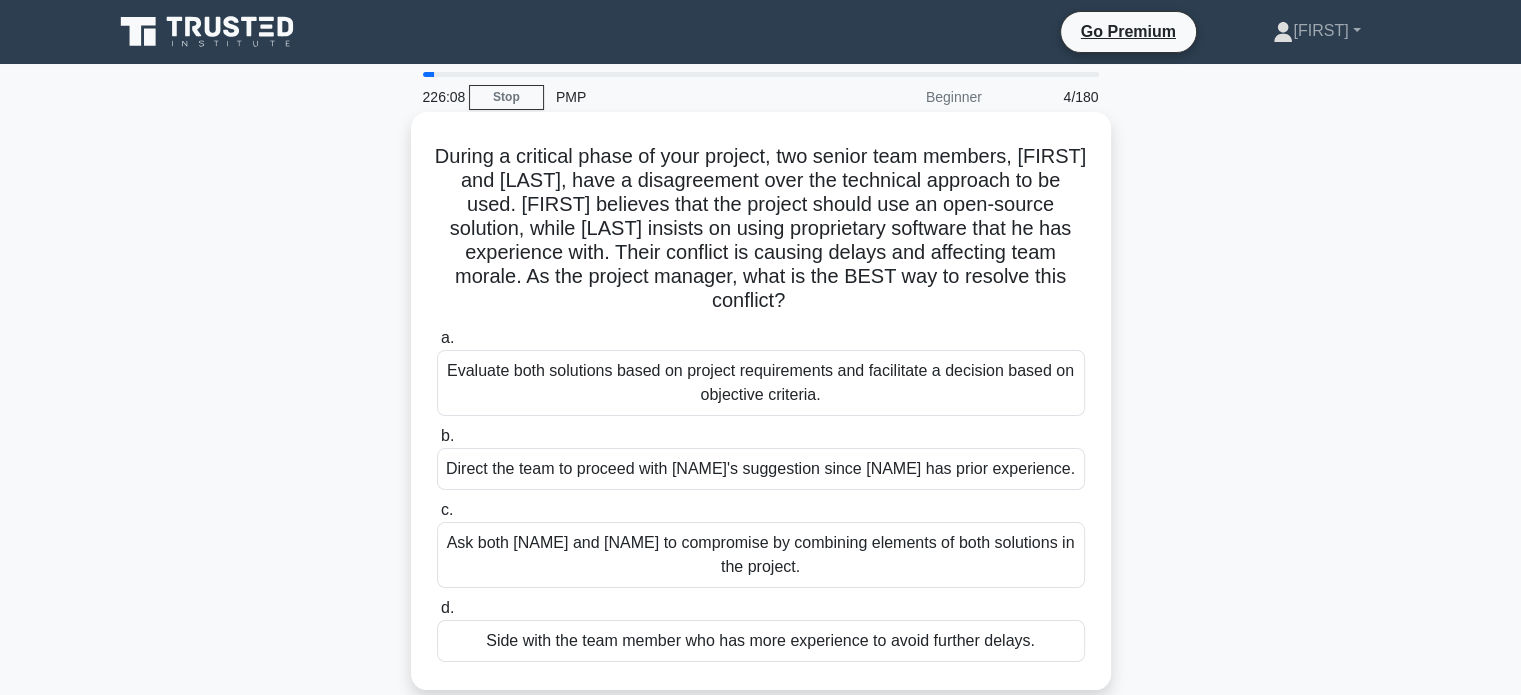 click on "Evaluate both solutions based on project requirements and facilitate a decision based on objective criteria." at bounding box center (761, 383) 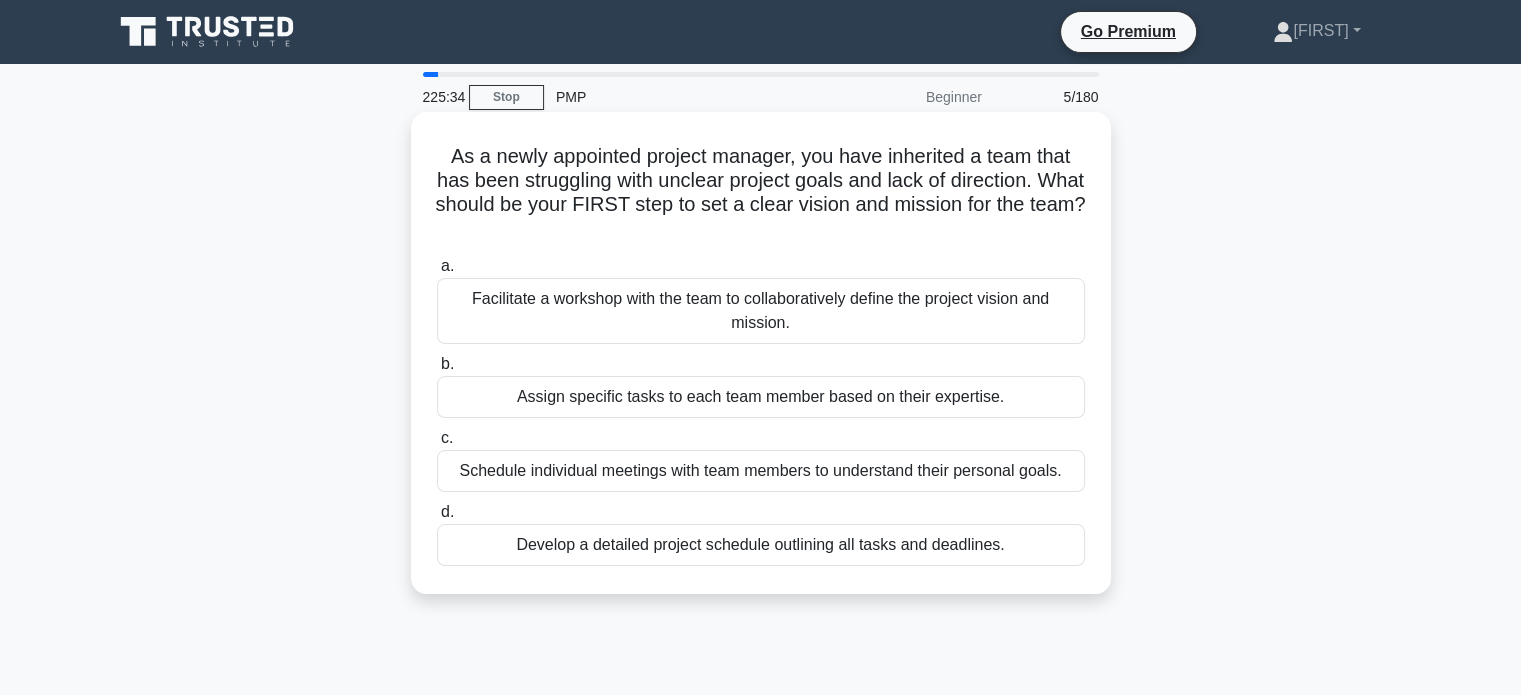 click on "Facilitate a workshop with the team to collaboratively define the project vision and mission." at bounding box center (761, 311) 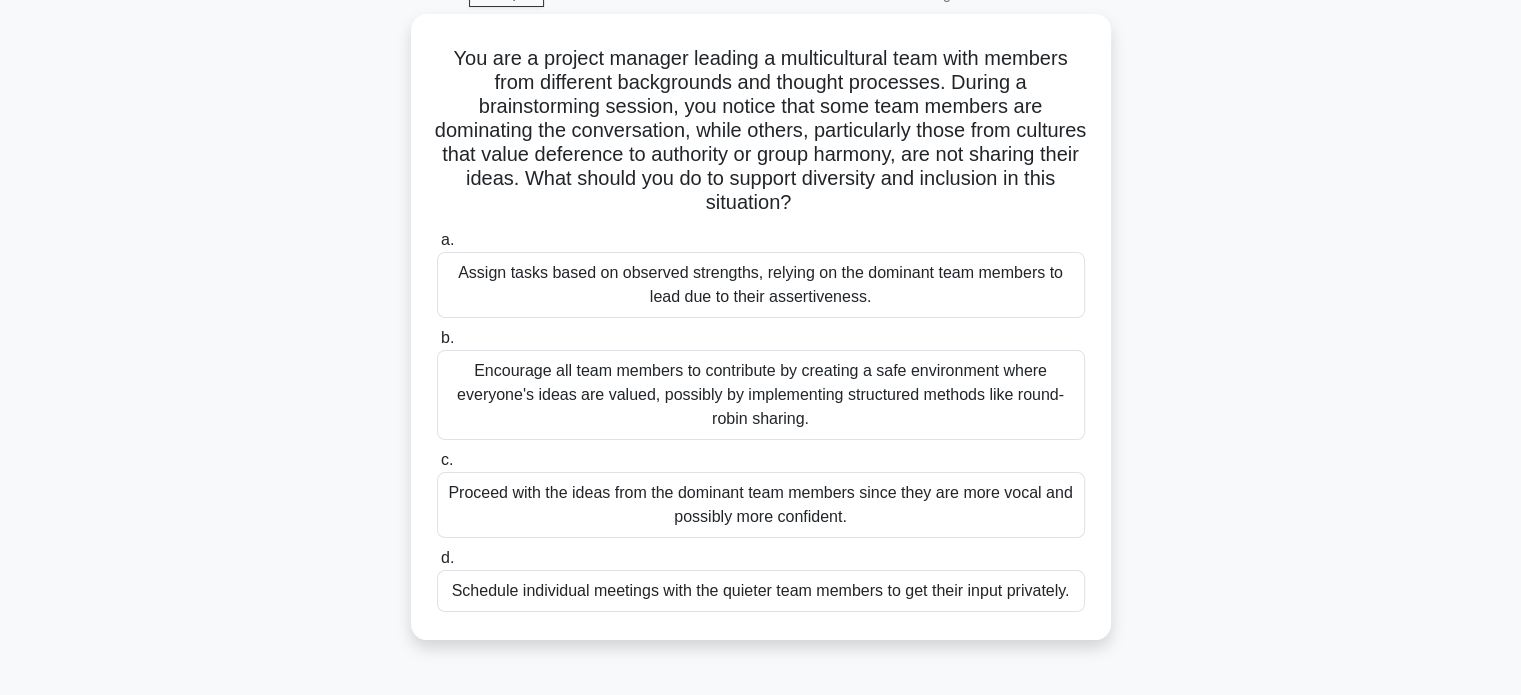 scroll, scrollTop: 104, scrollLeft: 0, axis: vertical 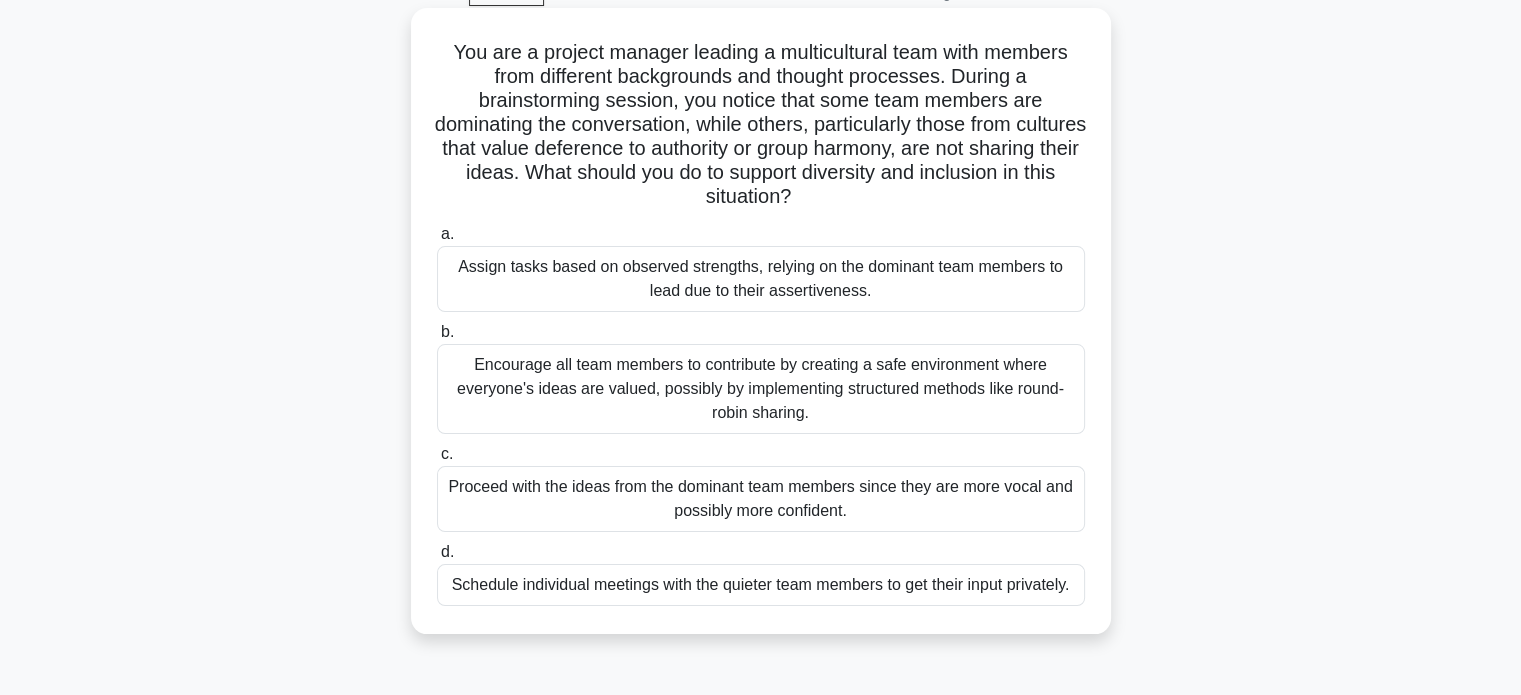 click on "Encourage all team members to contribute by creating a safe environment where everyone's ideas are valued, possibly by implementing structured methods like round-robin sharing." at bounding box center (761, 389) 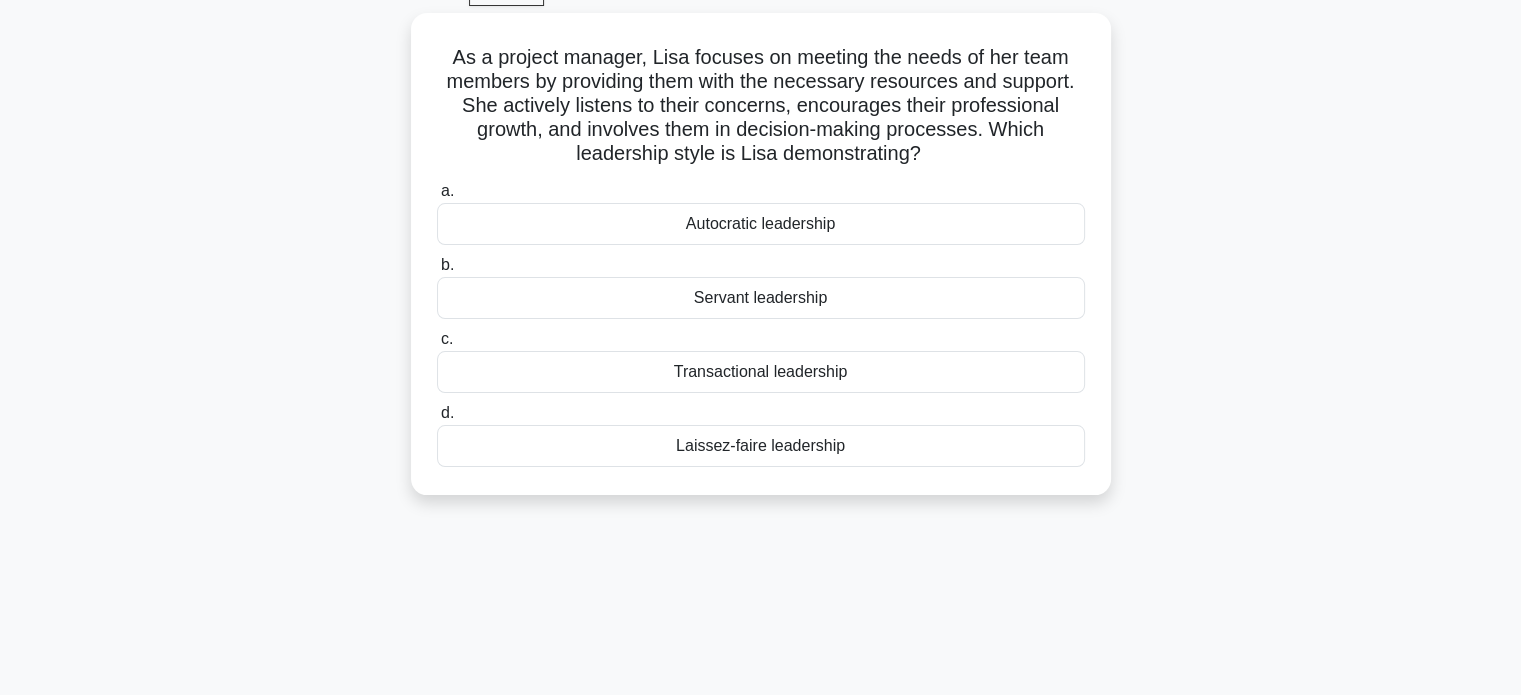 scroll, scrollTop: 0, scrollLeft: 0, axis: both 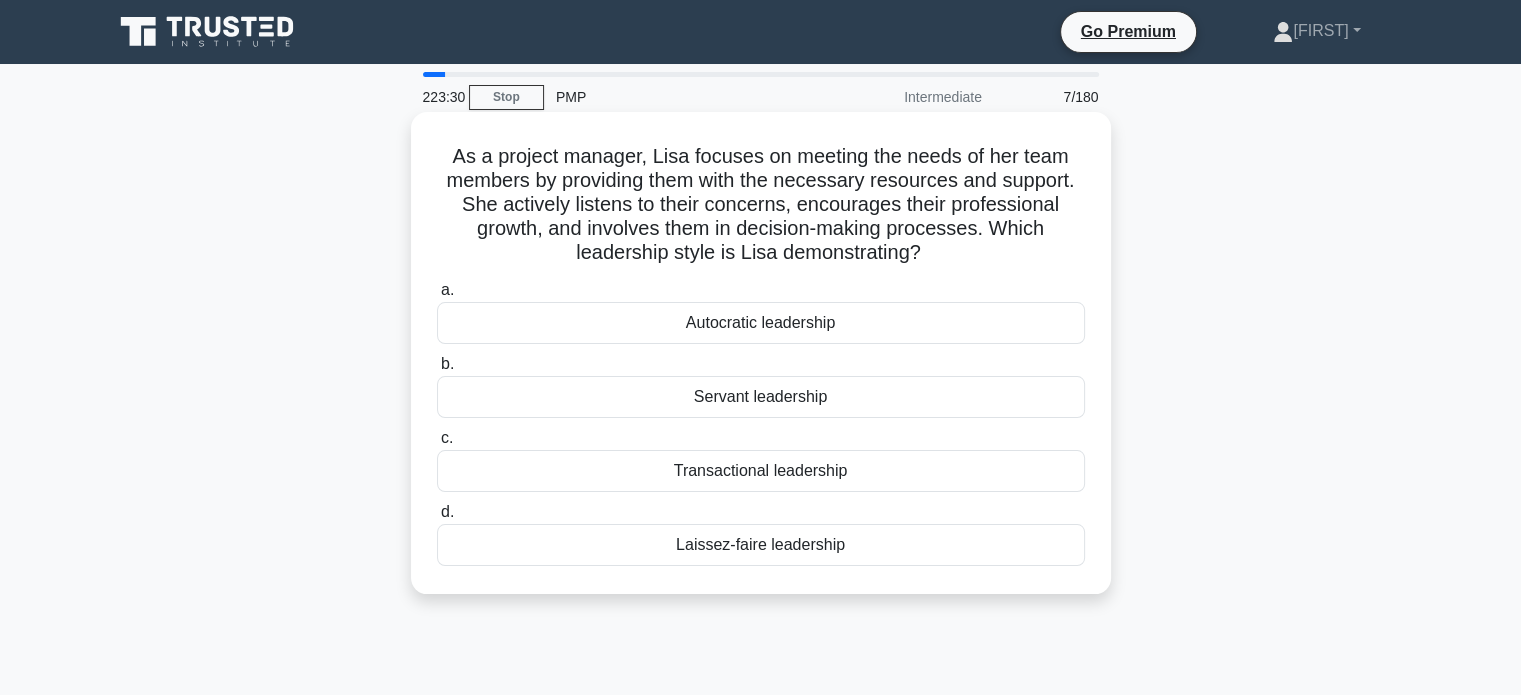 click on "Transactional leadership" at bounding box center [761, 471] 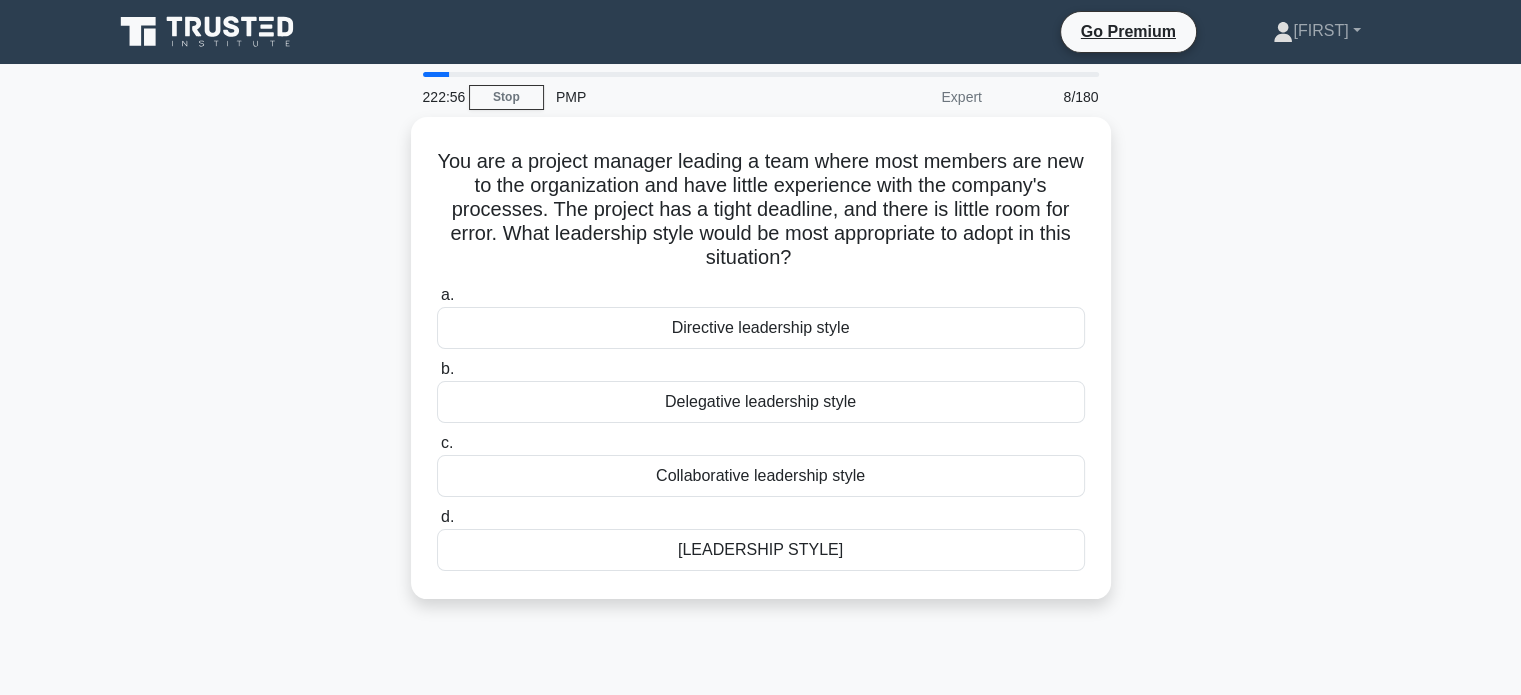 click on "Collaborative leadership style" at bounding box center [761, 476] 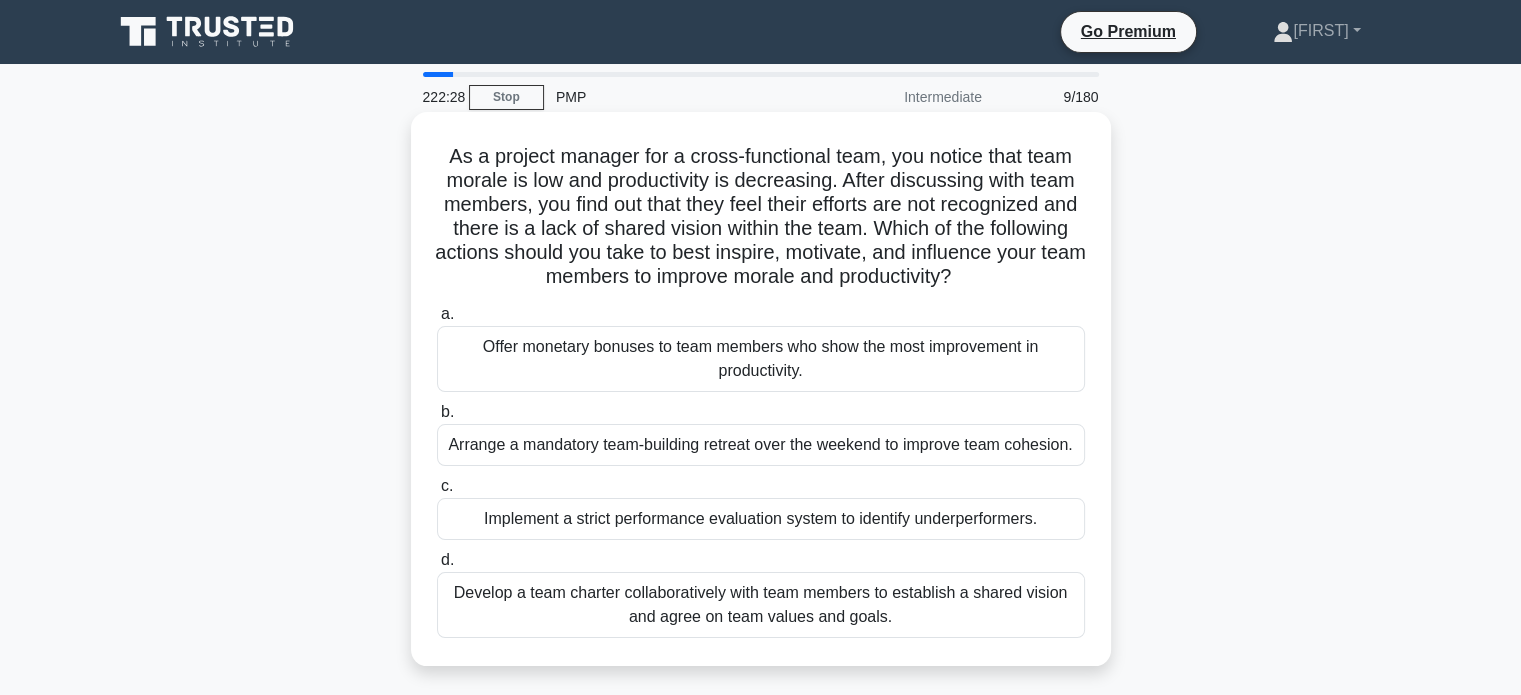 click on "Develop a team charter collaboratively with team members to establish a shared vision and agree on team values and goals." at bounding box center (761, 605) 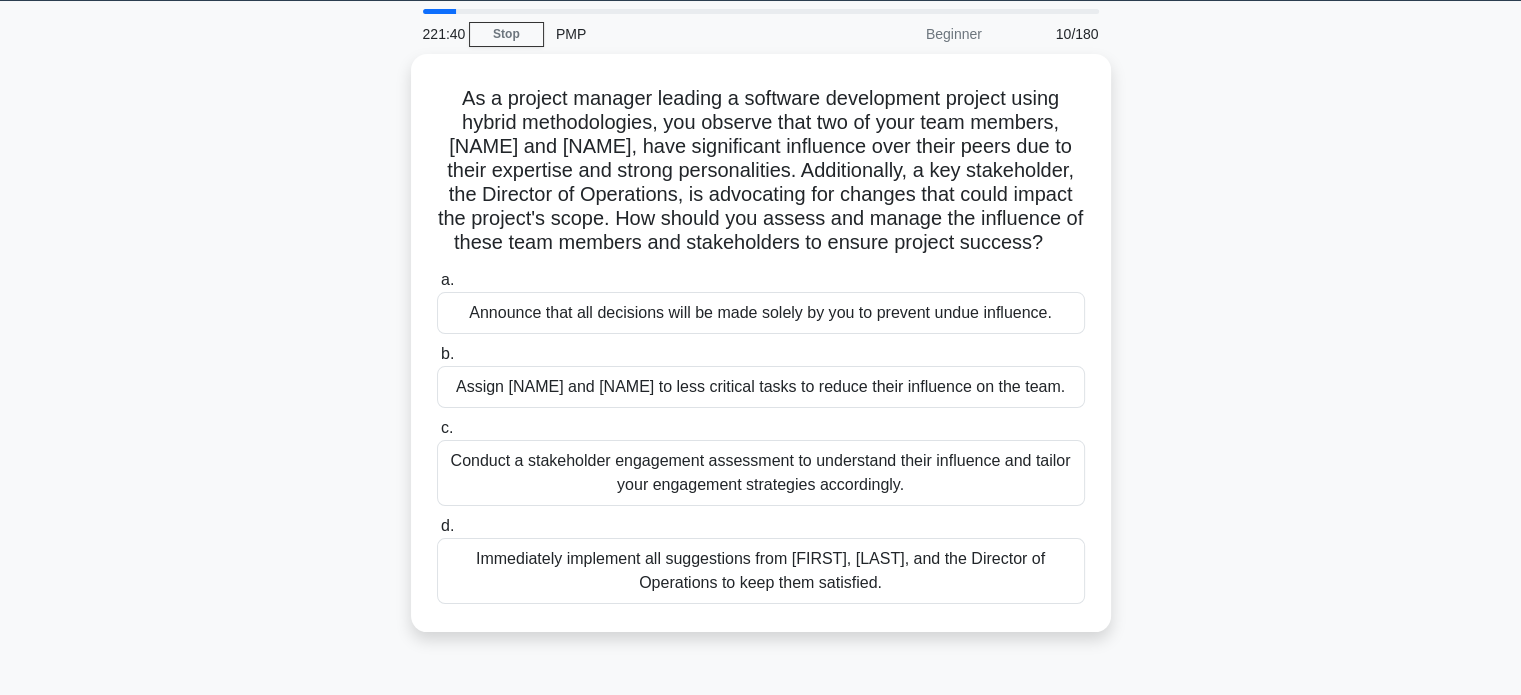 scroll, scrollTop: 58, scrollLeft: 0, axis: vertical 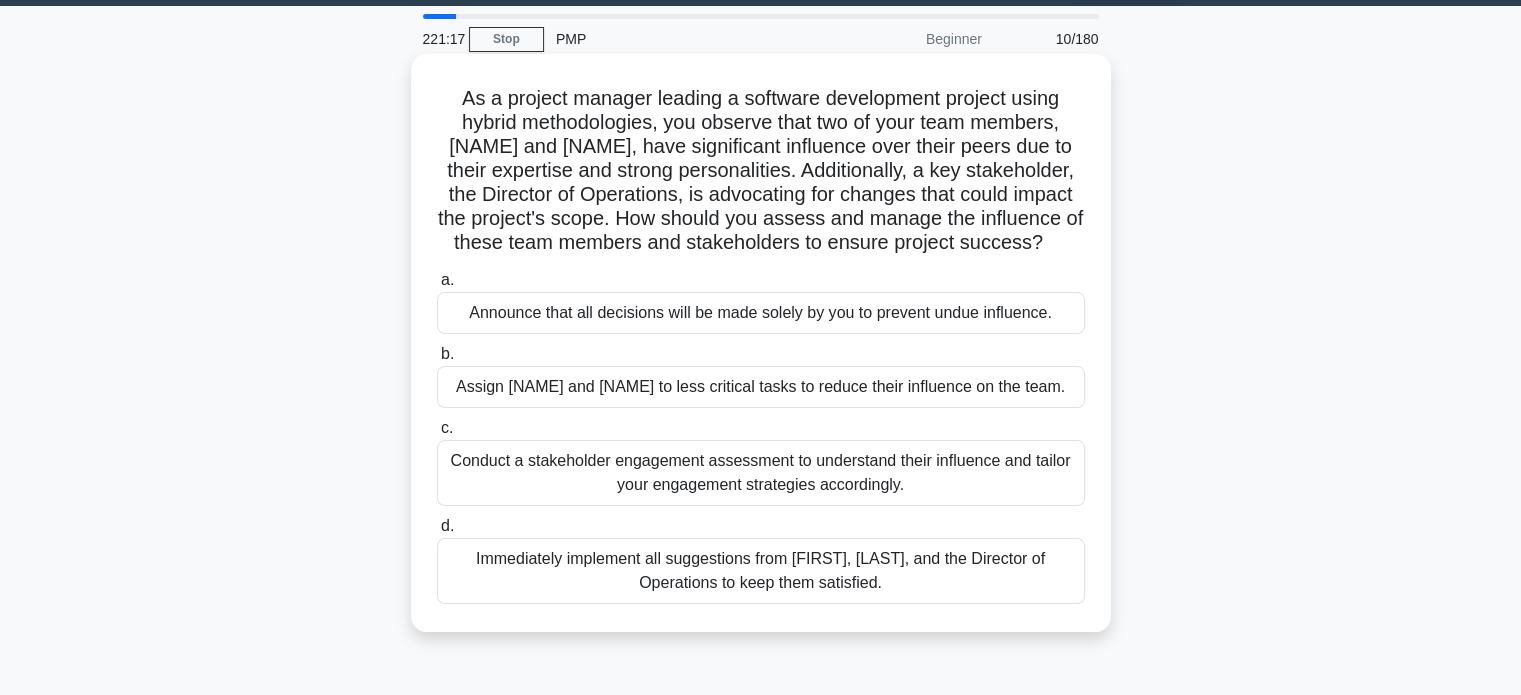 drag, startPoint x: 733, startPoint y: 618, endPoint x: 454, endPoint y: 625, distance: 279.0878 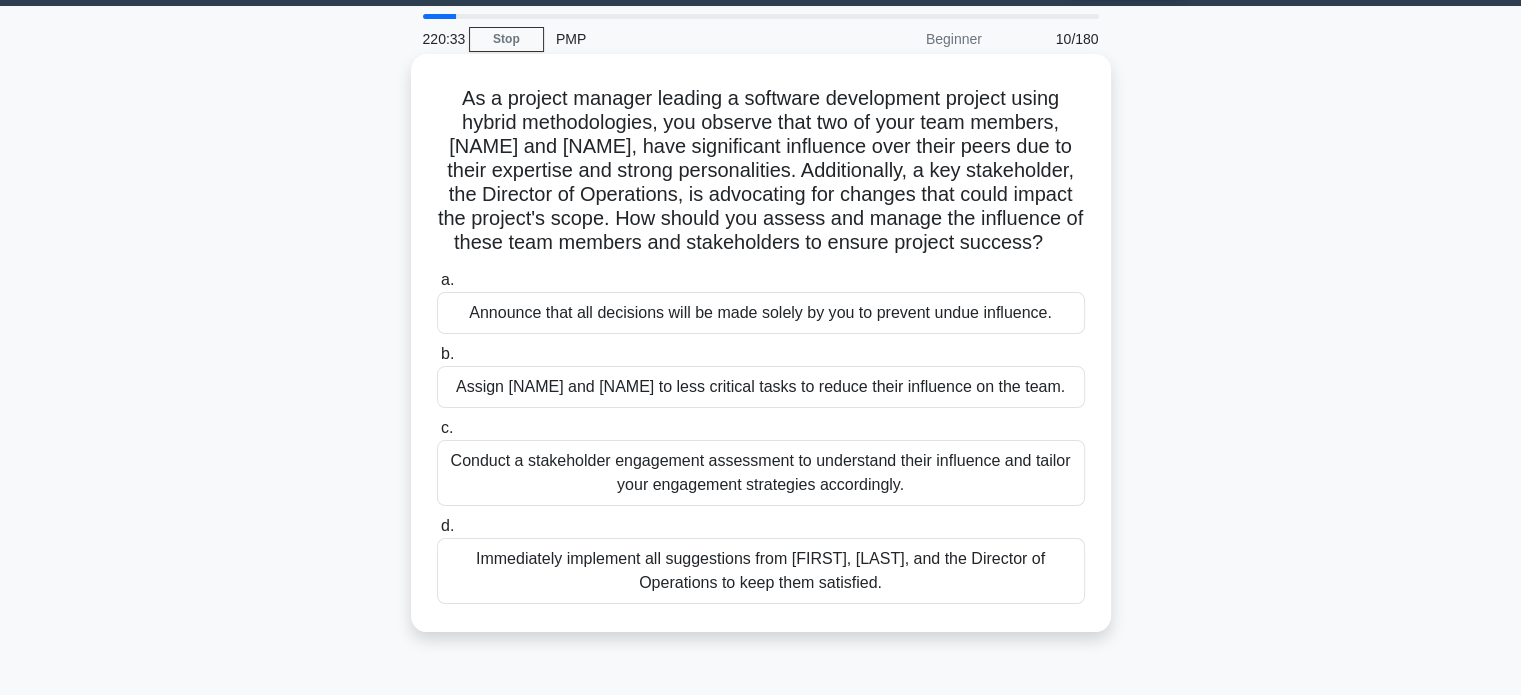 click on "Conduct a stakeholder engagement assessment to understand their influence and tailor your engagement strategies accordingly." at bounding box center (761, 473) 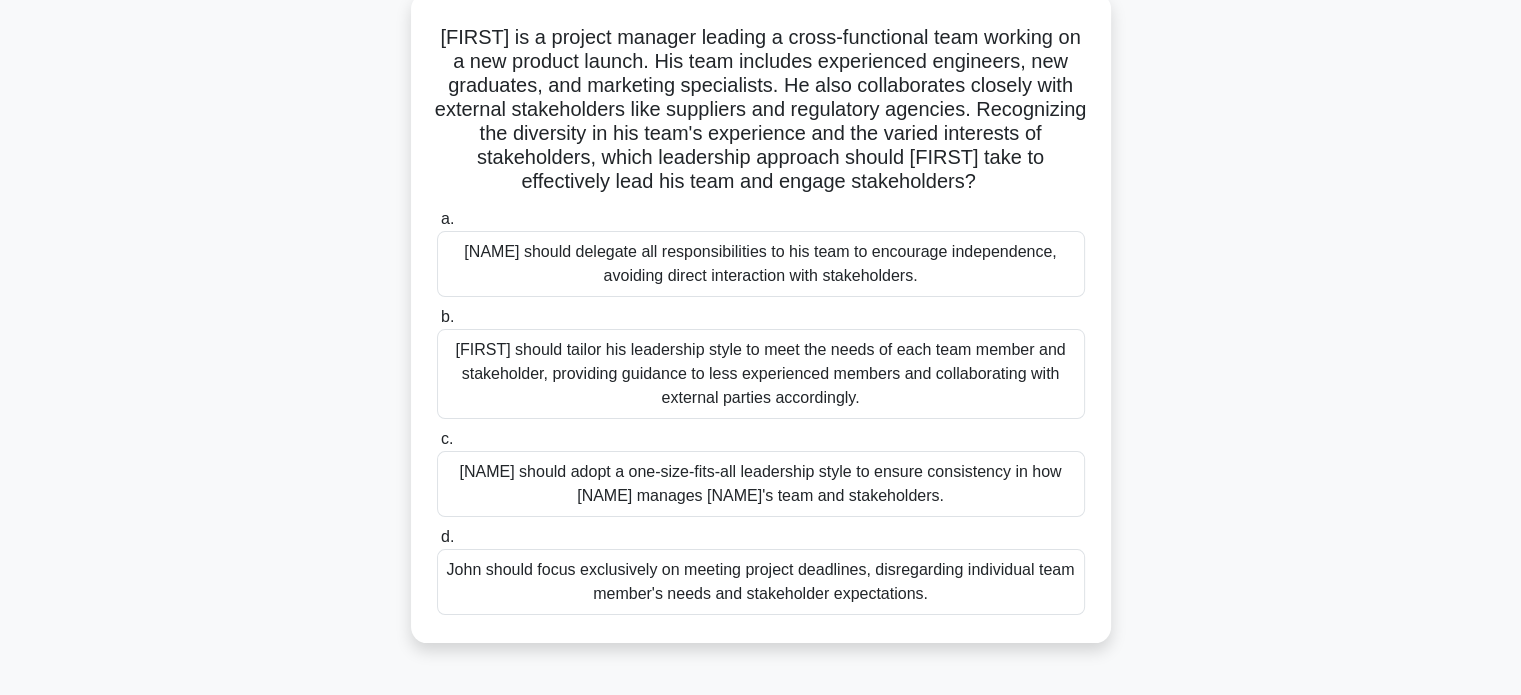 scroll, scrollTop: 118, scrollLeft: 0, axis: vertical 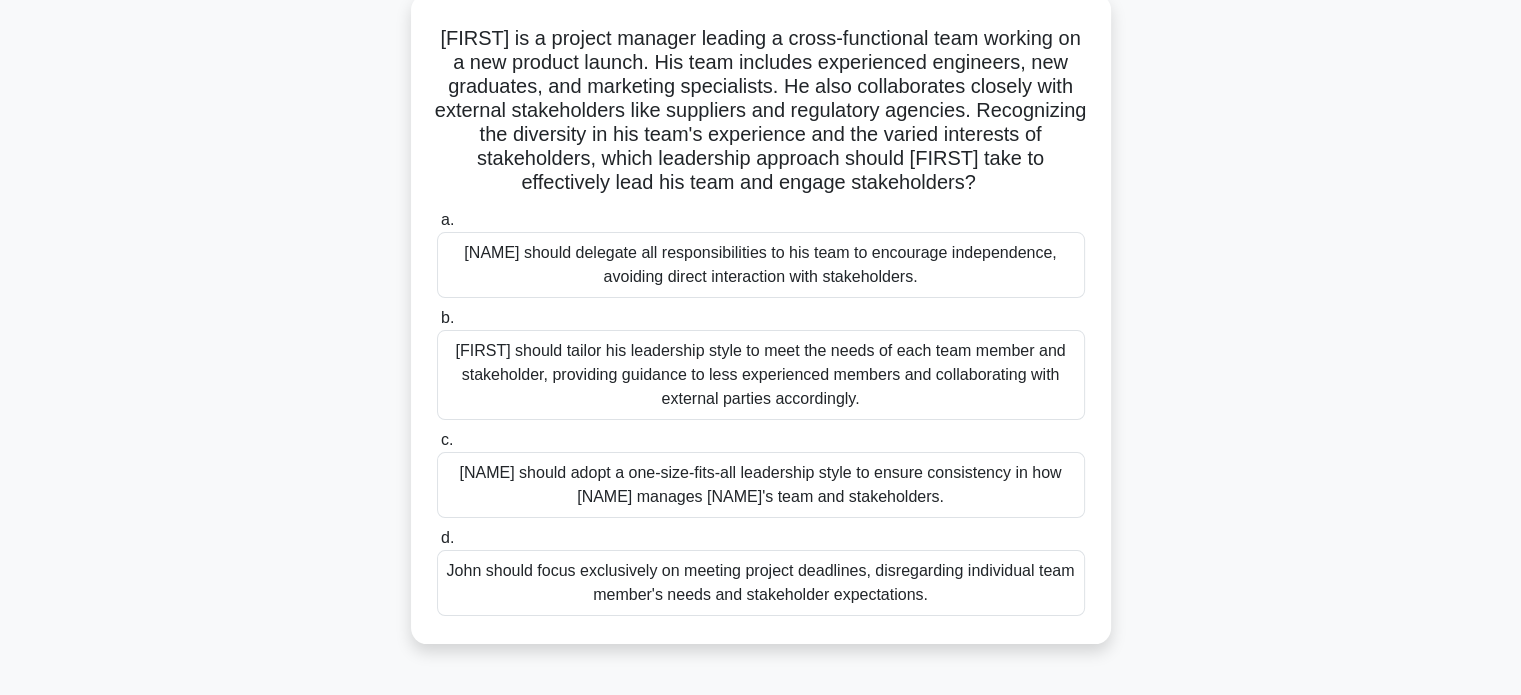click on "[FIRST] should tailor his leadership style to meet the needs of each team member and stakeholder, providing guidance to less experienced members and collaborating with external parties accordingly." at bounding box center [761, 375] 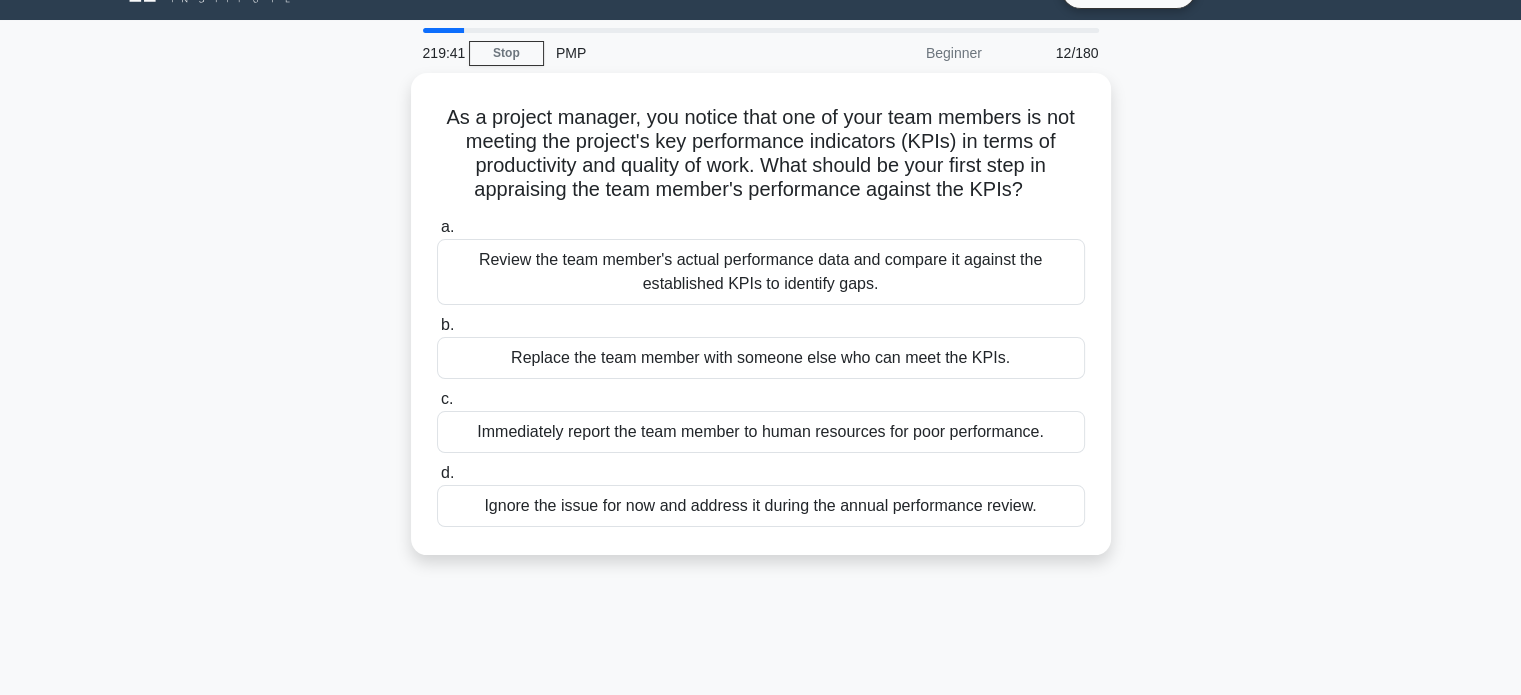 scroll, scrollTop: 0, scrollLeft: 0, axis: both 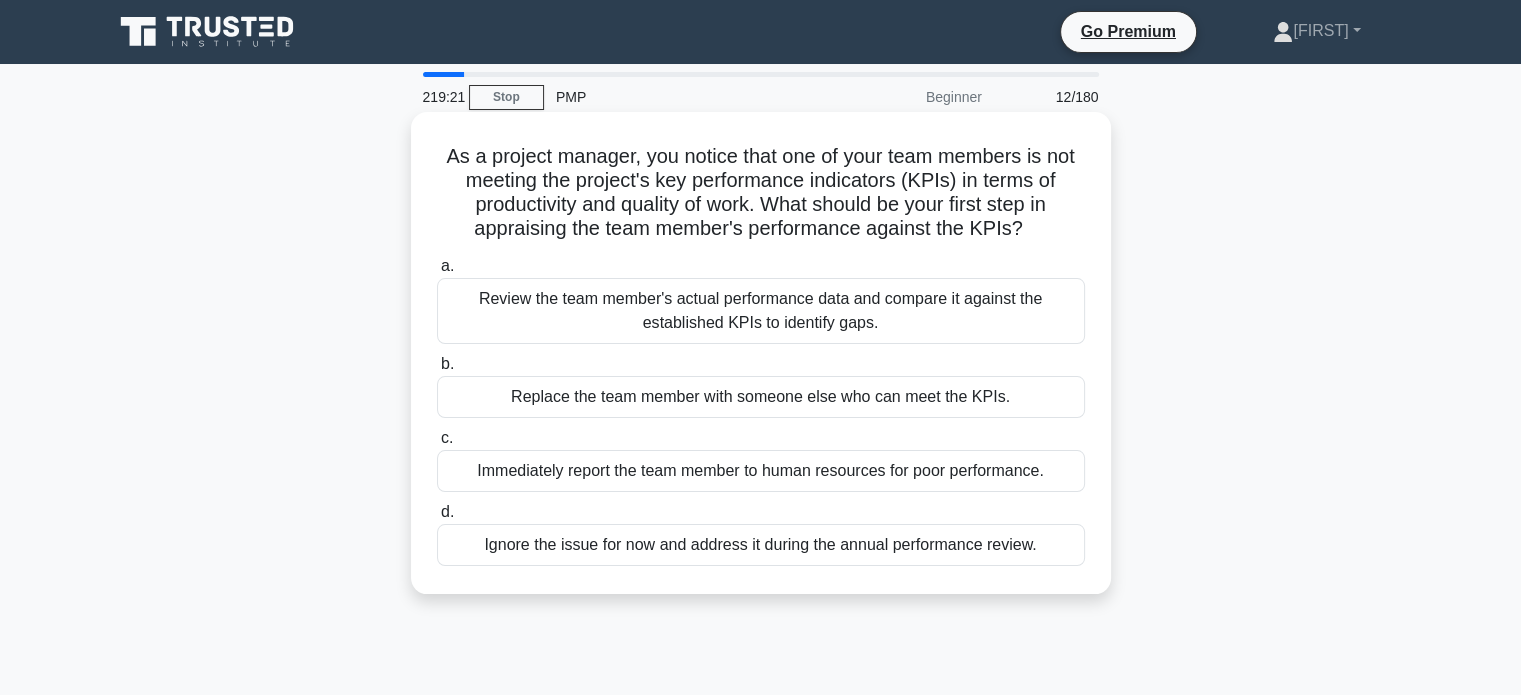 click on "Review the team member's actual performance data and compare it against the established KPIs to identify gaps." at bounding box center [761, 311] 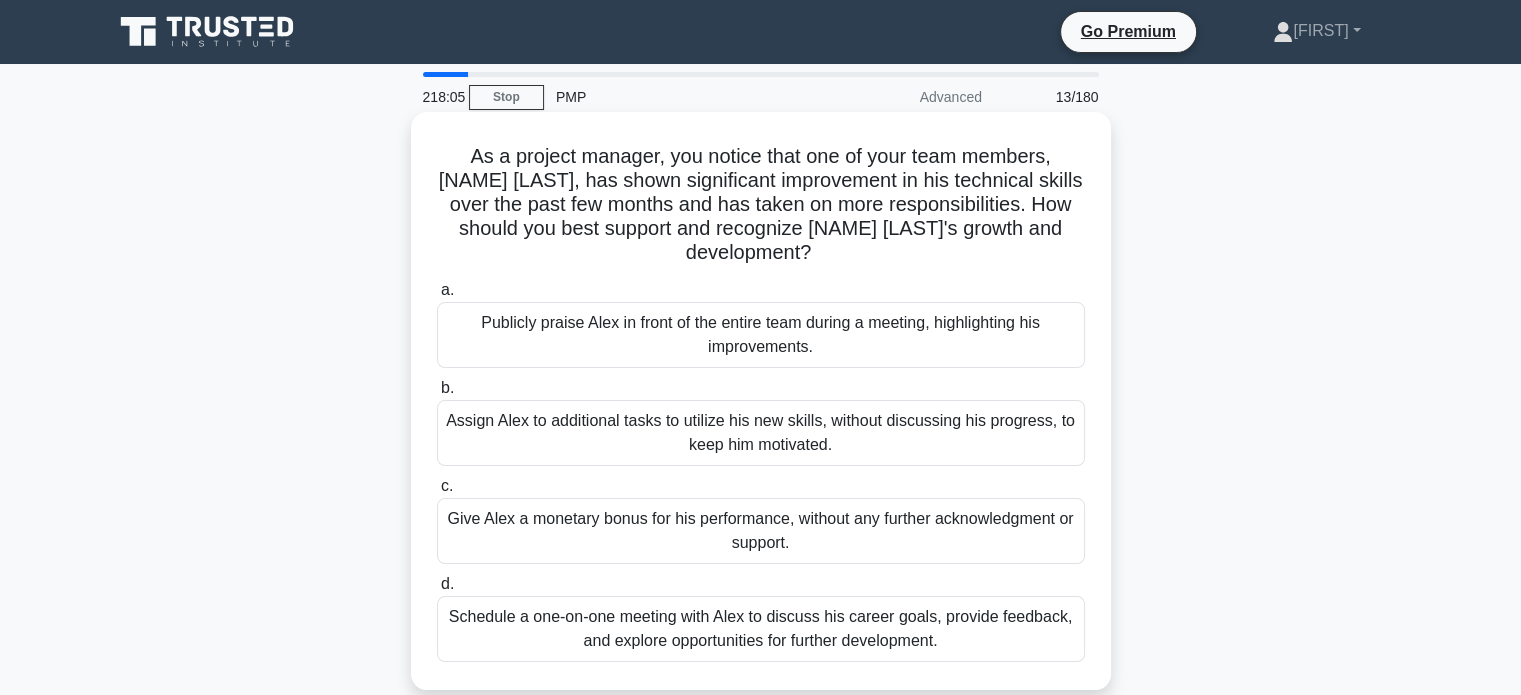 click on "Schedule a one-on-one meeting with Alex to discuss his career goals, provide feedback, and explore opportunities for further development." at bounding box center [761, 629] 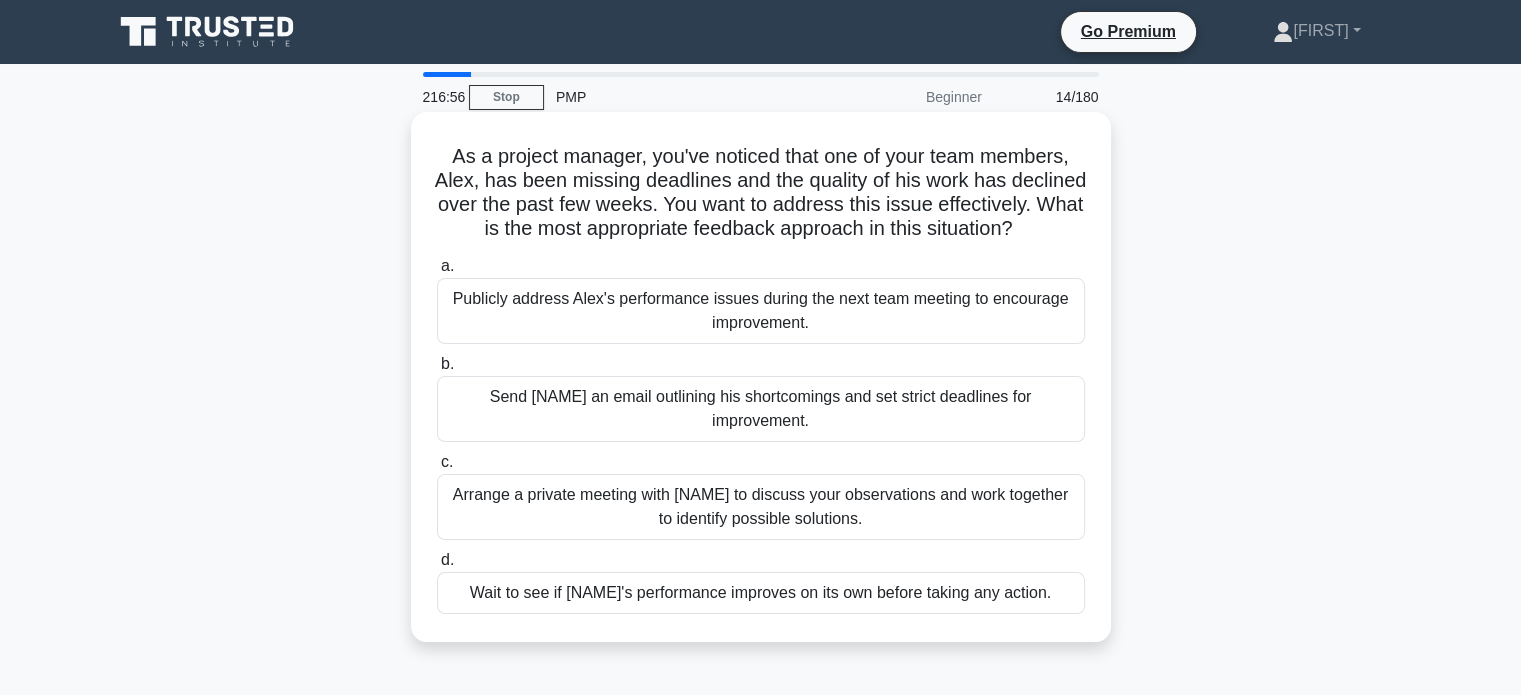 click on "Arrange a private meeting with [NAME] to discuss your observations and work together to identify possible solutions." at bounding box center [761, 507] 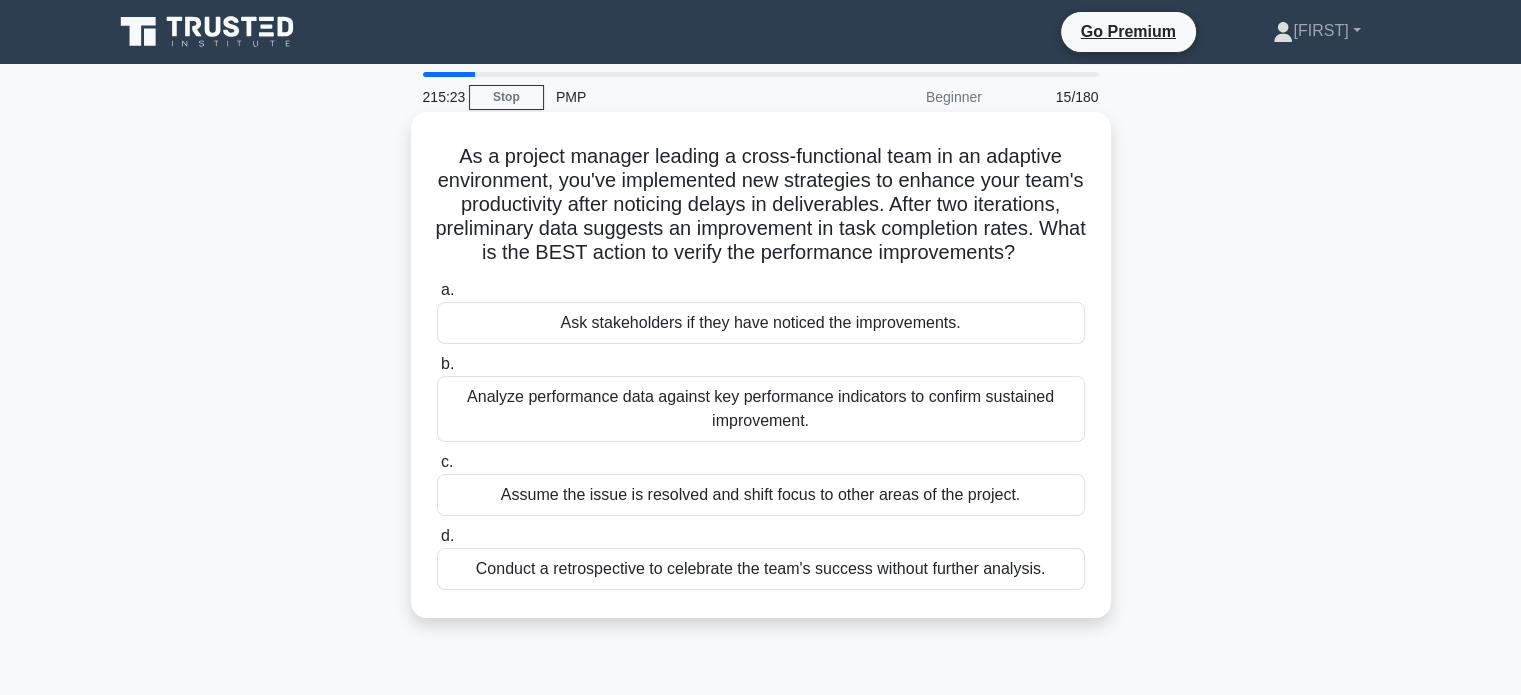 click on "Analyze performance data against key performance indicators to confirm sustained improvement." at bounding box center [761, 409] 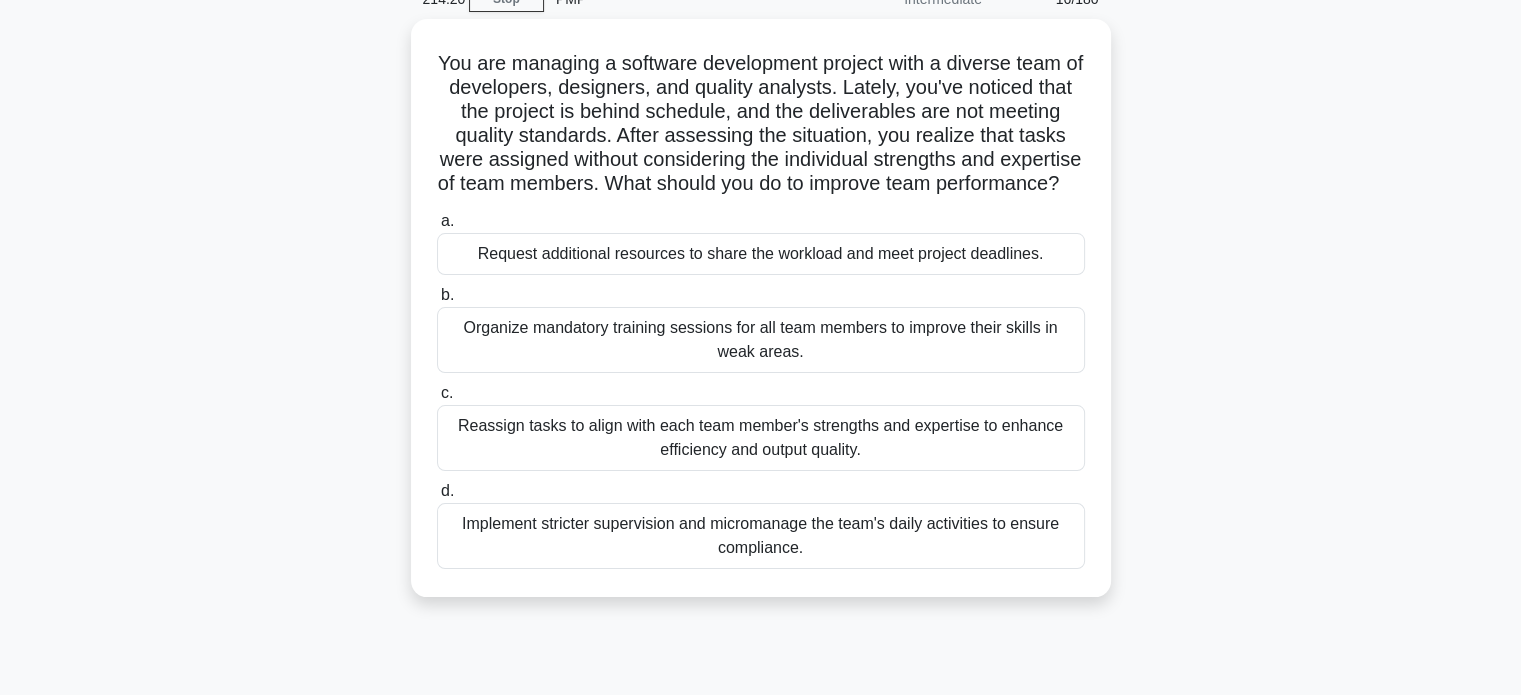 scroll, scrollTop: 100, scrollLeft: 0, axis: vertical 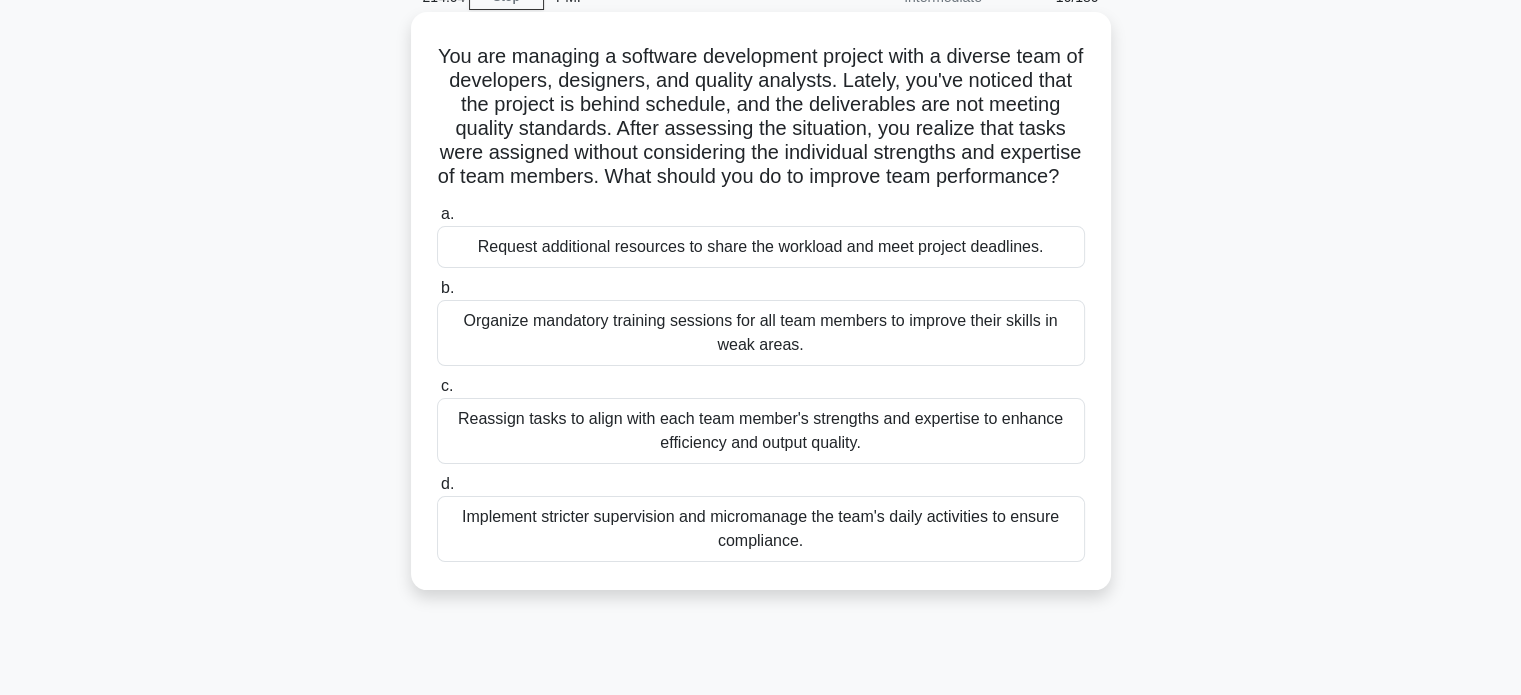 click on "Reassign tasks to align with each team member's strengths and expertise to enhance efficiency and output quality." at bounding box center (761, 431) 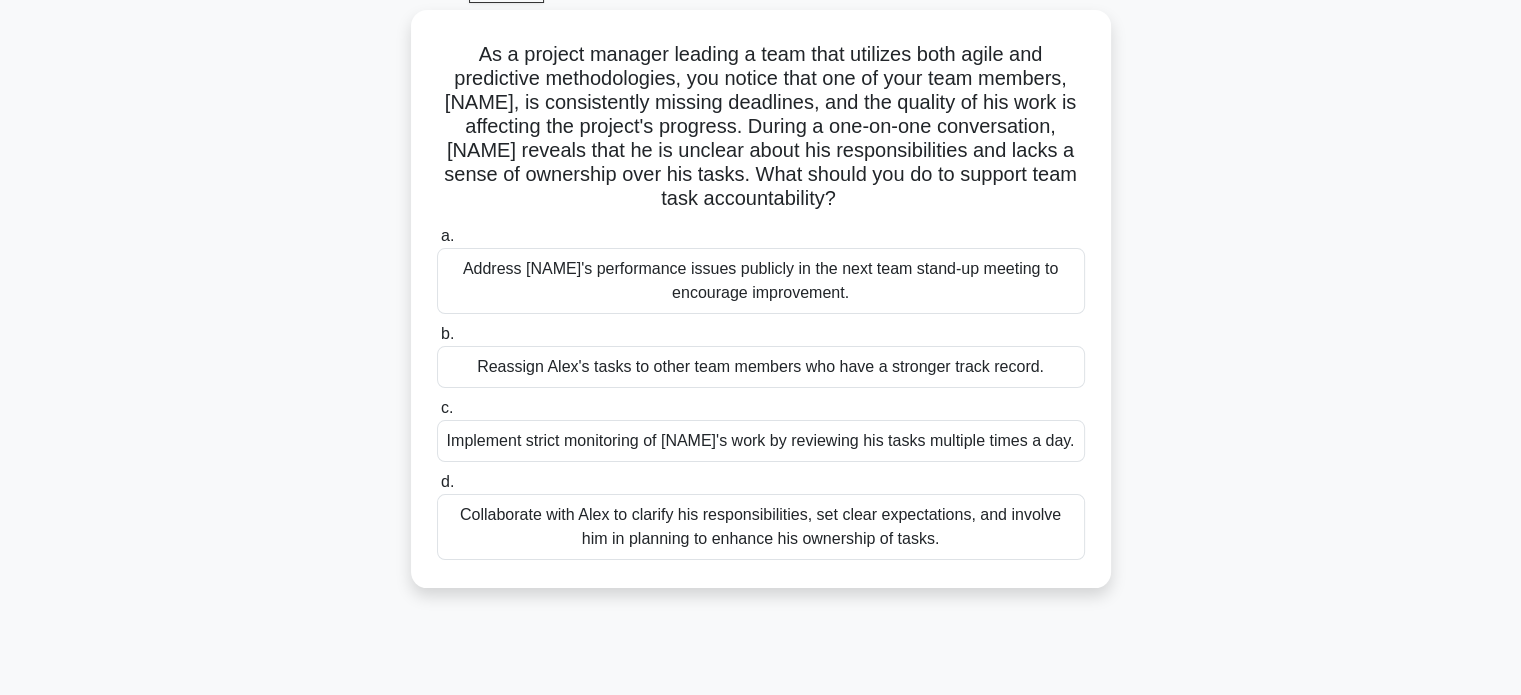 scroll, scrollTop: 112, scrollLeft: 0, axis: vertical 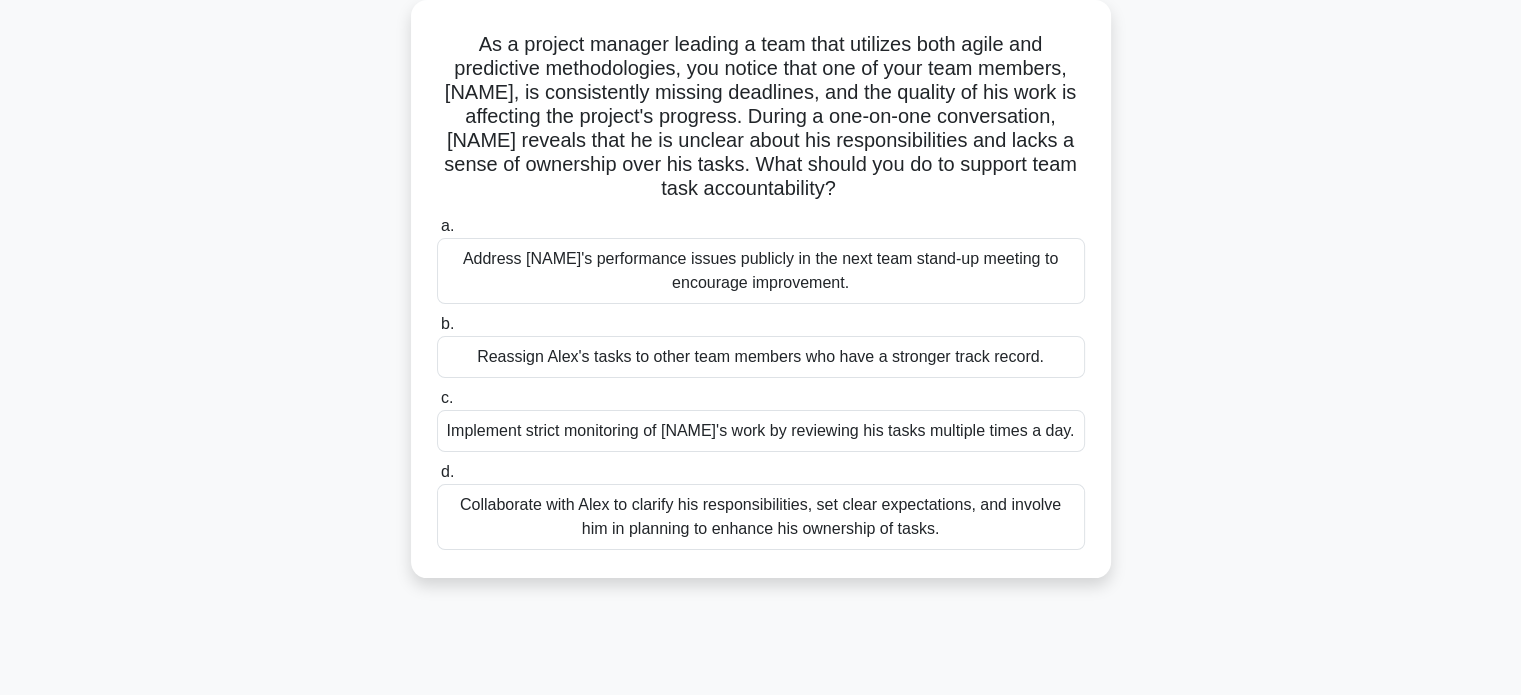 click on "Collaborate with Alex to clarify his responsibilities, set clear expectations, and involve him in planning to enhance his ownership of tasks." at bounding box center (761, 517) 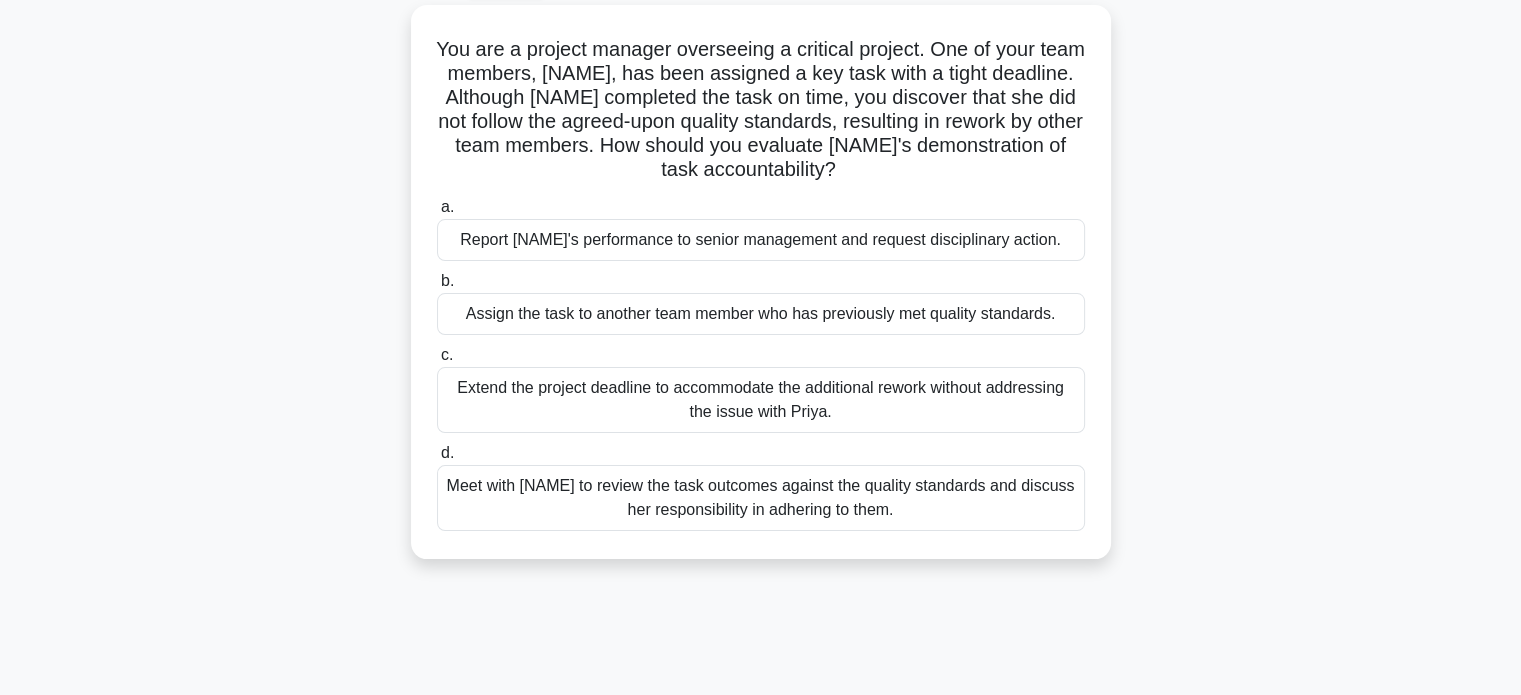 scroll, scrollTop: 0, scrollLeft: 0, axis: both 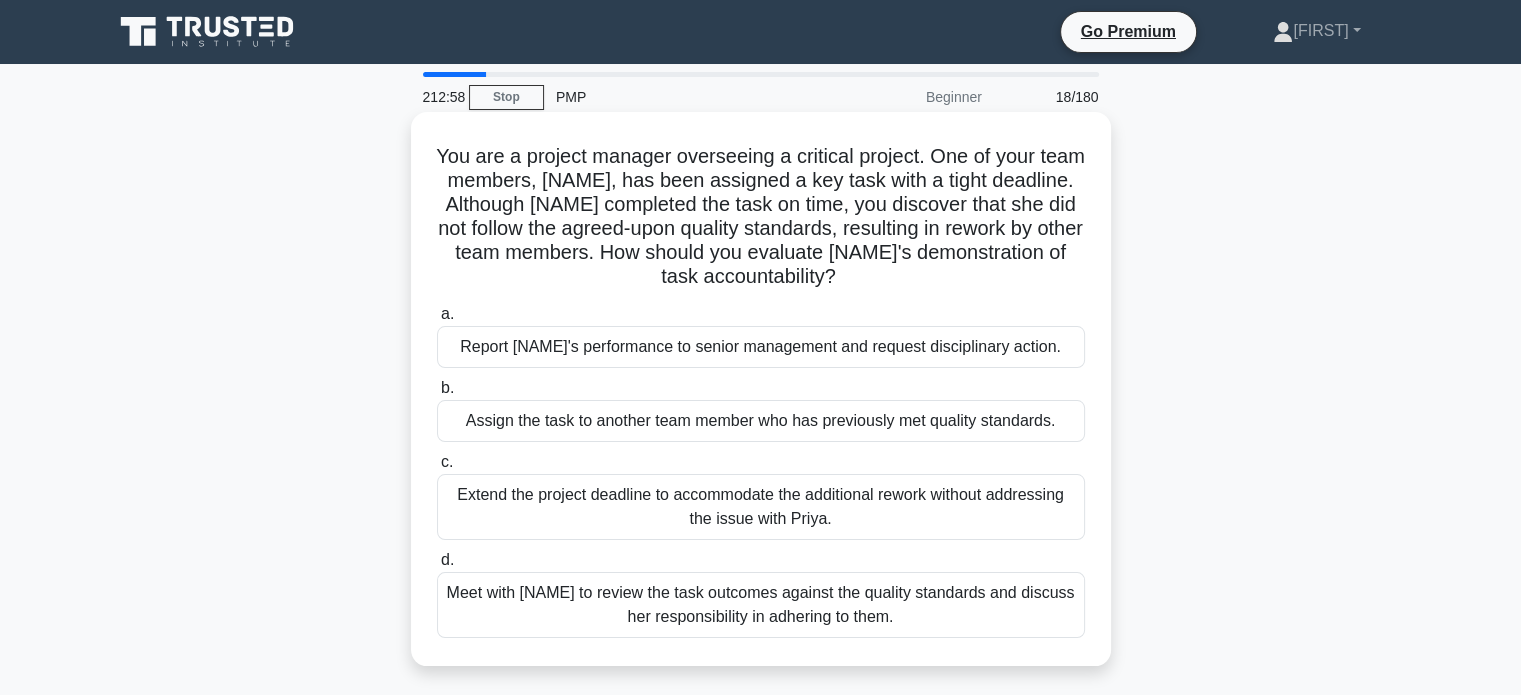 click on "Meet with [NAME] to review the task outcomes against the quality standards and discuss her responsibility in adhering to them." at bounding box center (761, 605) 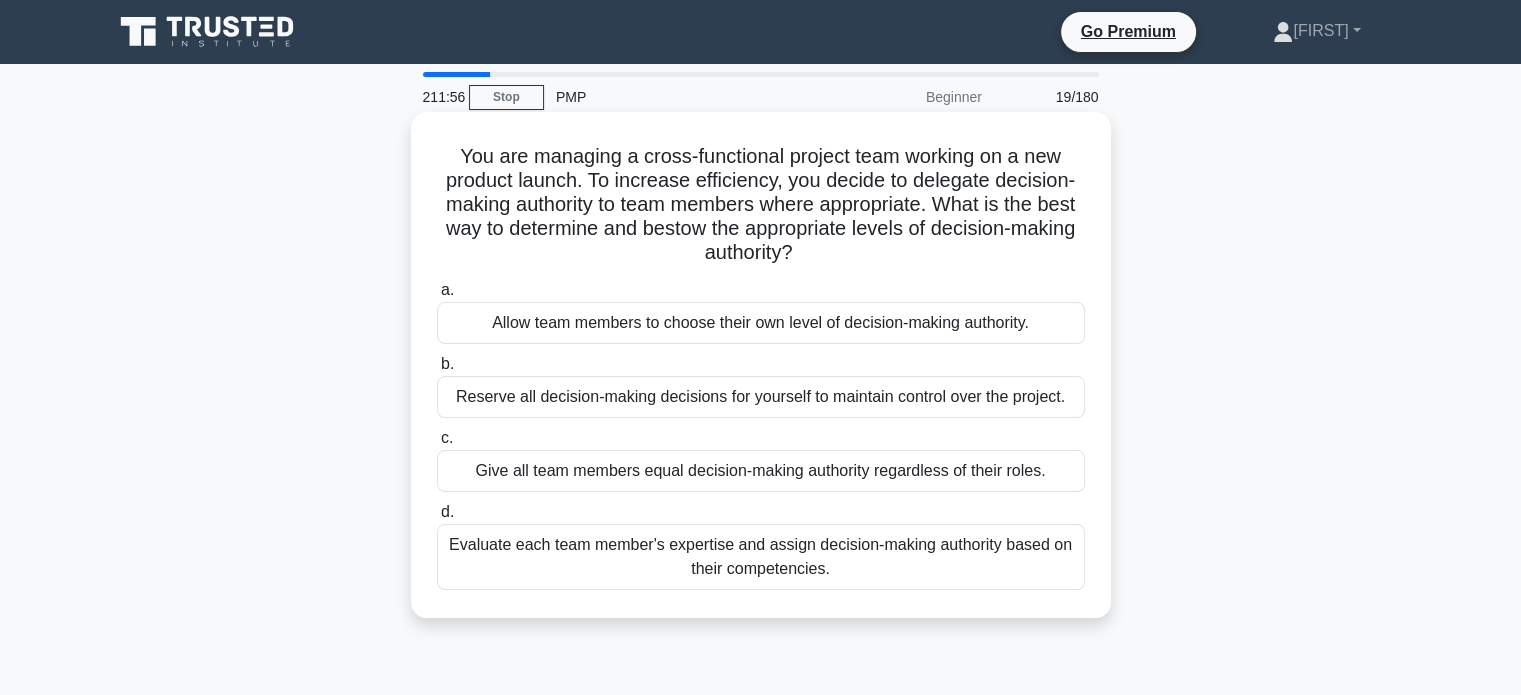 click on "Evaluate each team member's expertise and assign decision-making authority based on their competencies." at bounding box center (761, 557) 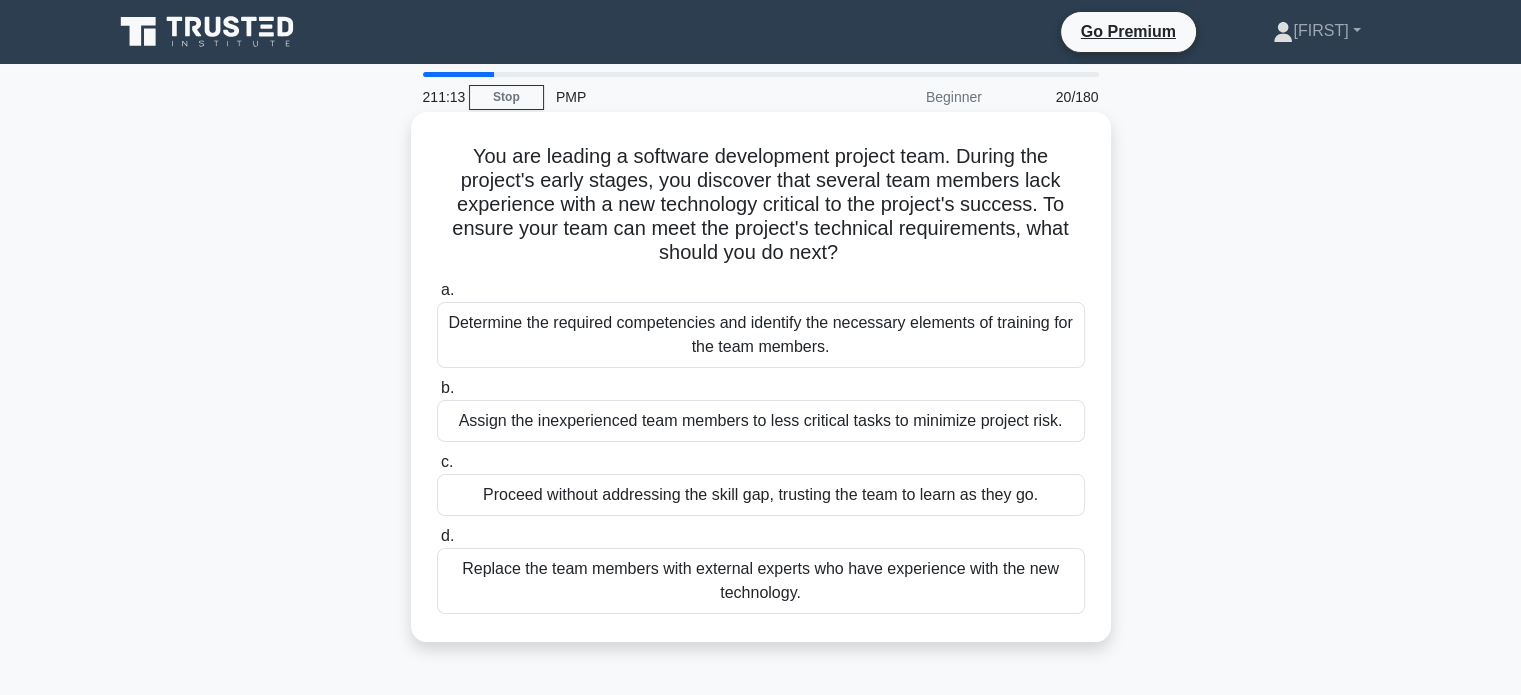 click on "Determine the required competencies and identify the necessary elements of training for the team members." at bounding box center (761, 335) 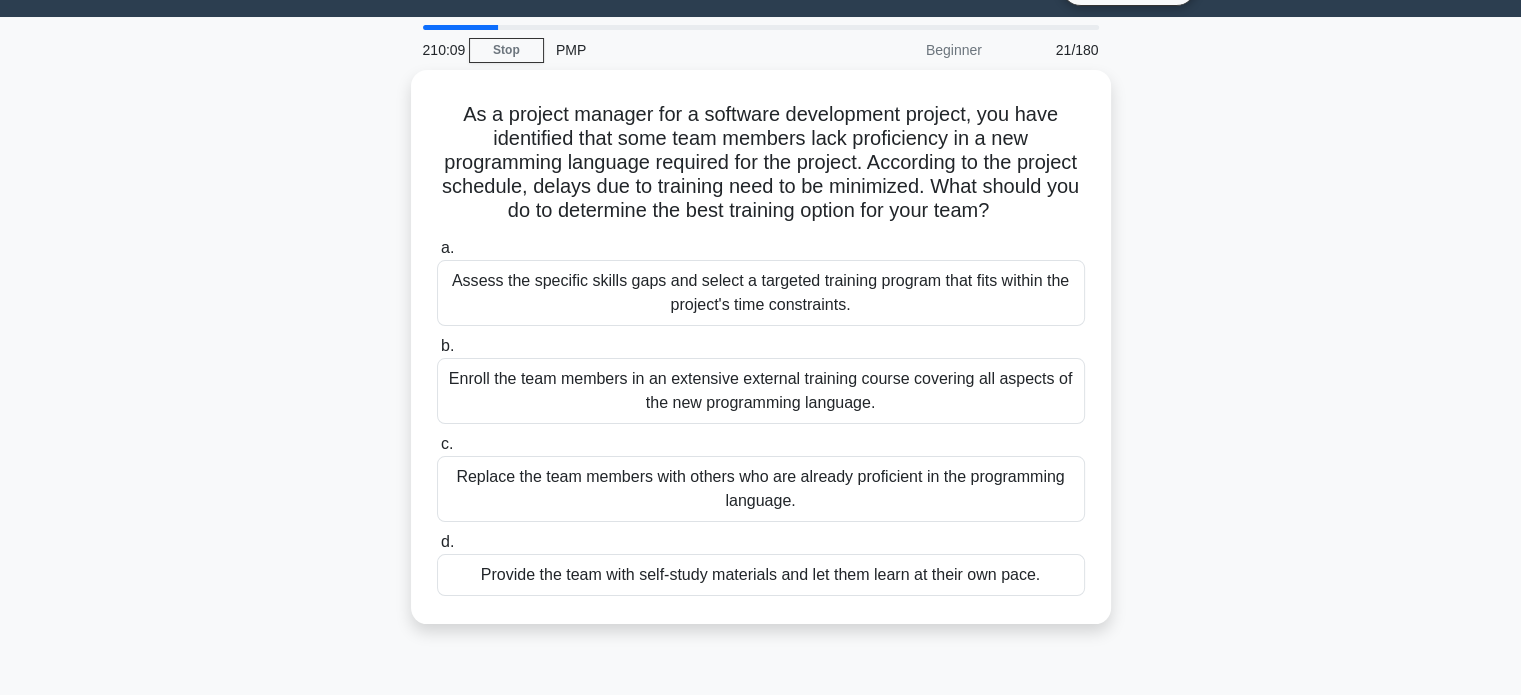 scroll, scrollTop: 48, scrollLeft: 0, axis: vertical 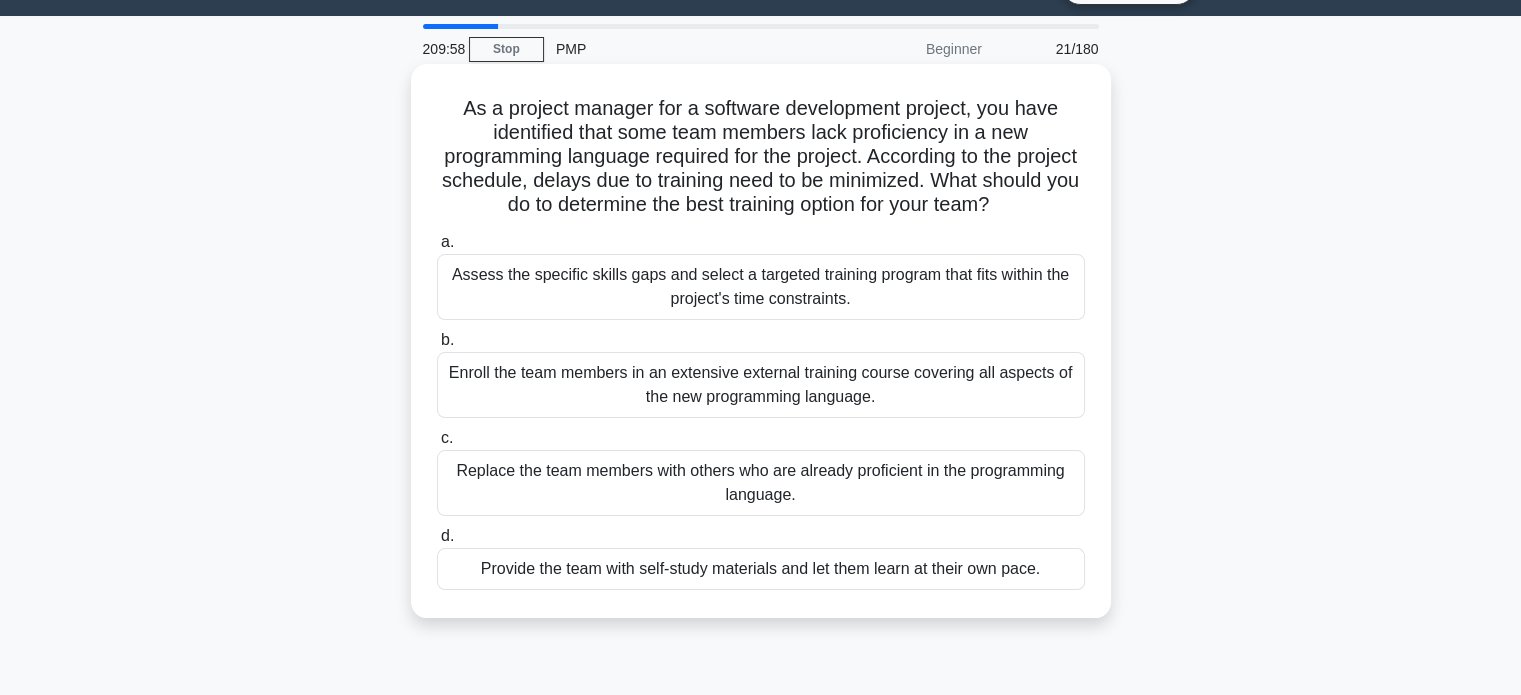 click on "Assess the specific skills gaps and select a targeted training program that fits within the project's time constraints." at bounding box center [761, 287] 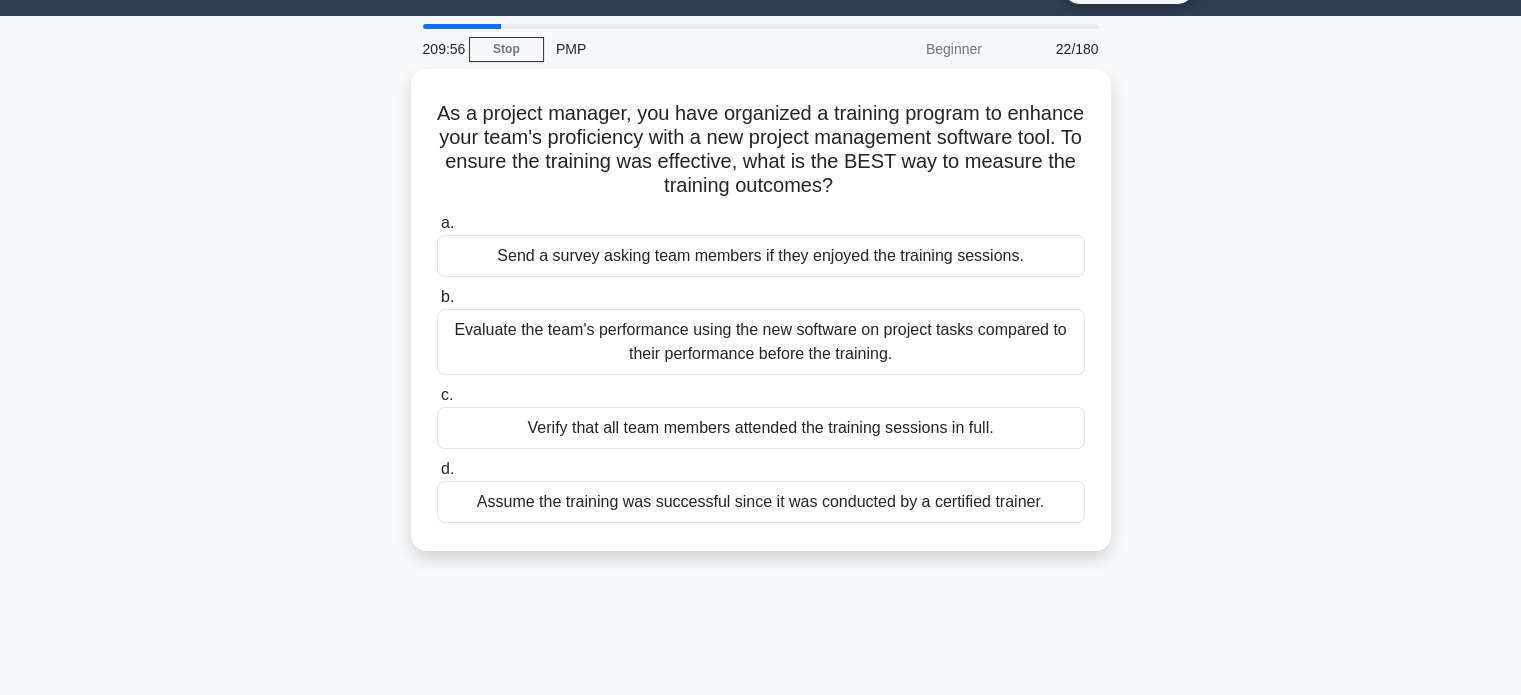 scroll, scrollTop: 0, scrollLeft: 0, axis: both 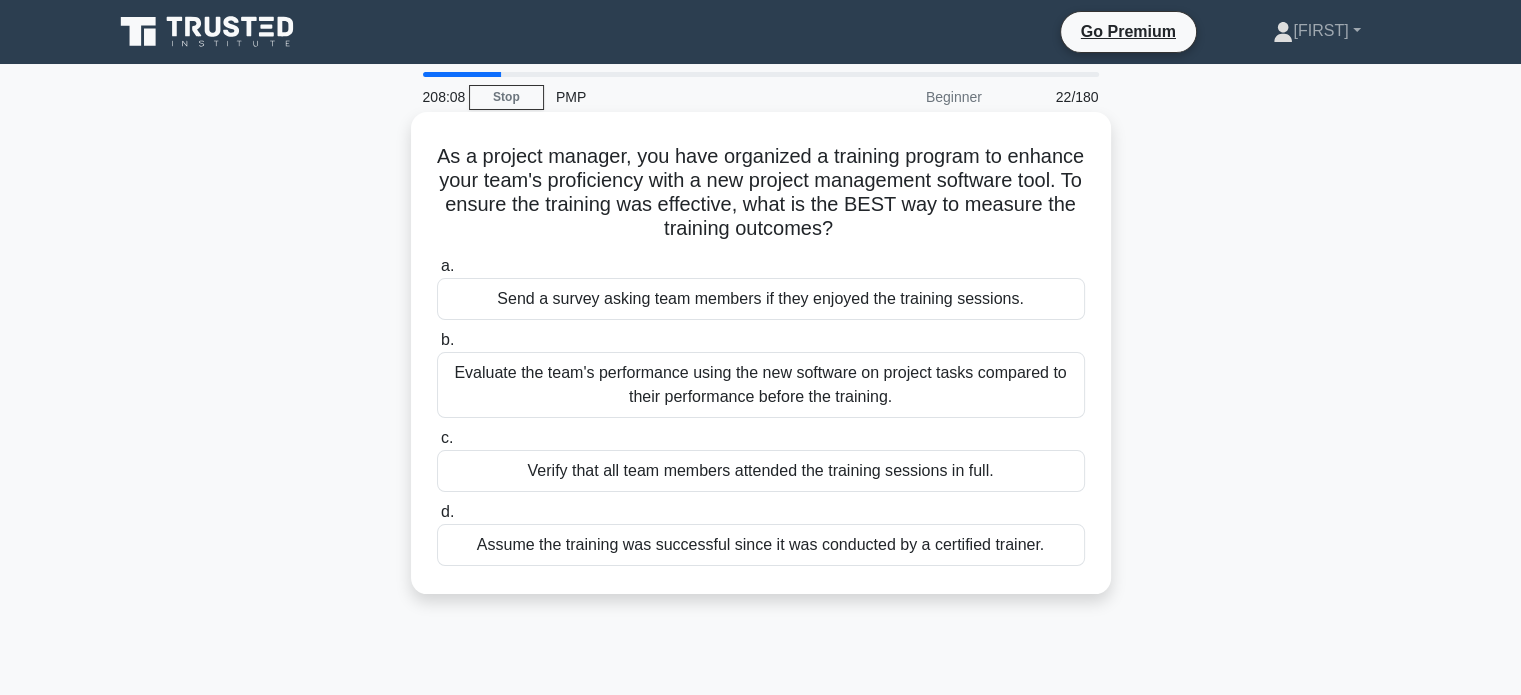 click on "Send a survey asking team members if they enjoyed the training sessions." at bounding box center (761, 299) 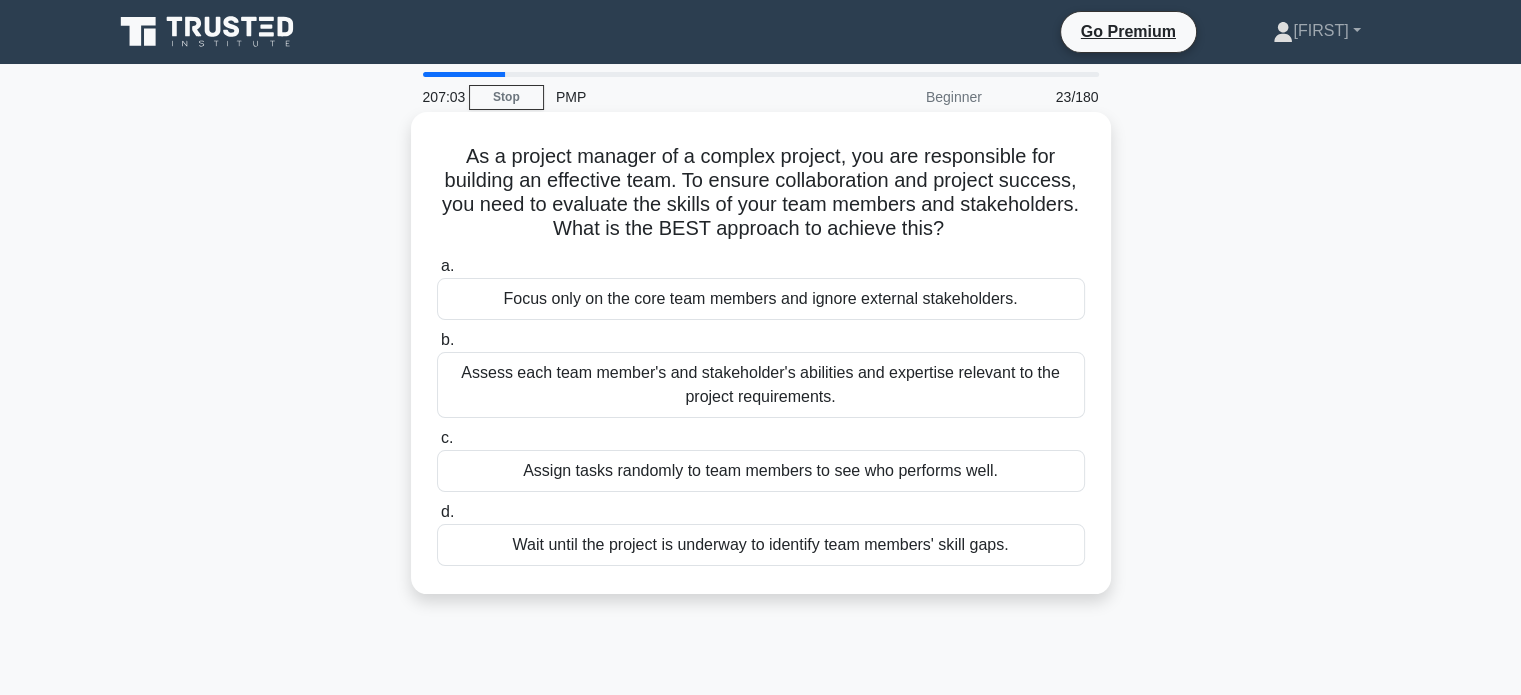 click on "Assess each team member's and stakeholder's abilities and expertise relevant to the project requirements." at bounding box center [761, 385] 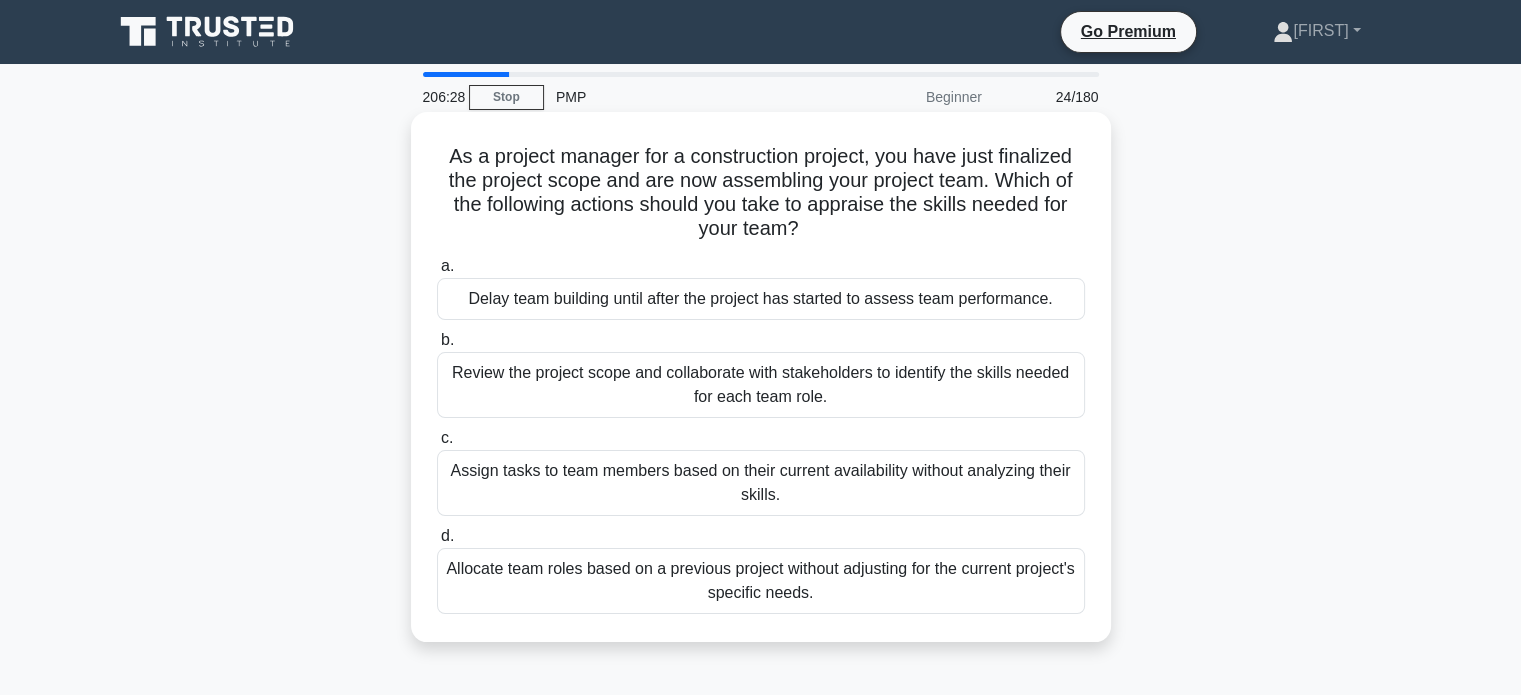 click on "Review the project scope and collaborate with stakeholders to identify the skills needed for each team role." at bounding box center [761, 385] 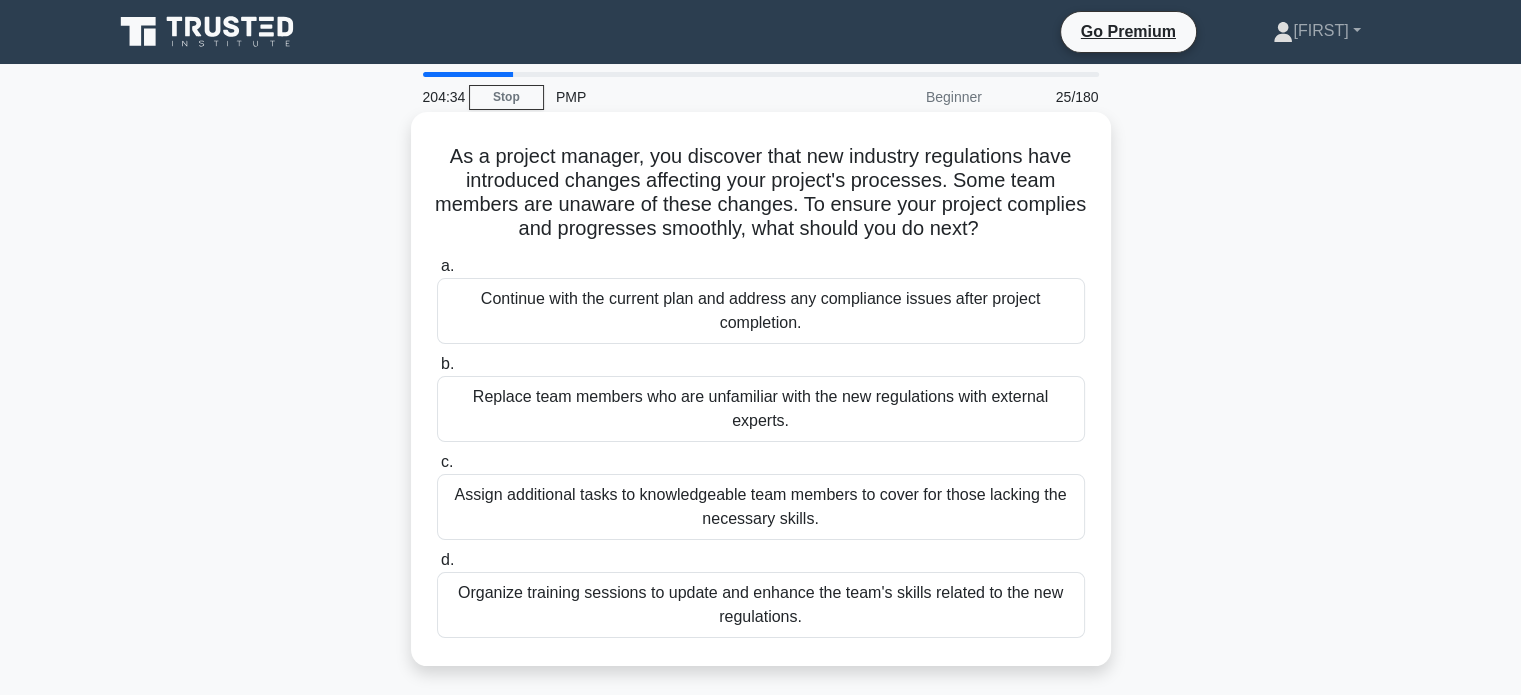 click on "Organize training sessions to update and enhance the team's skills related to the new regulations." at bounding box center (761, 605) 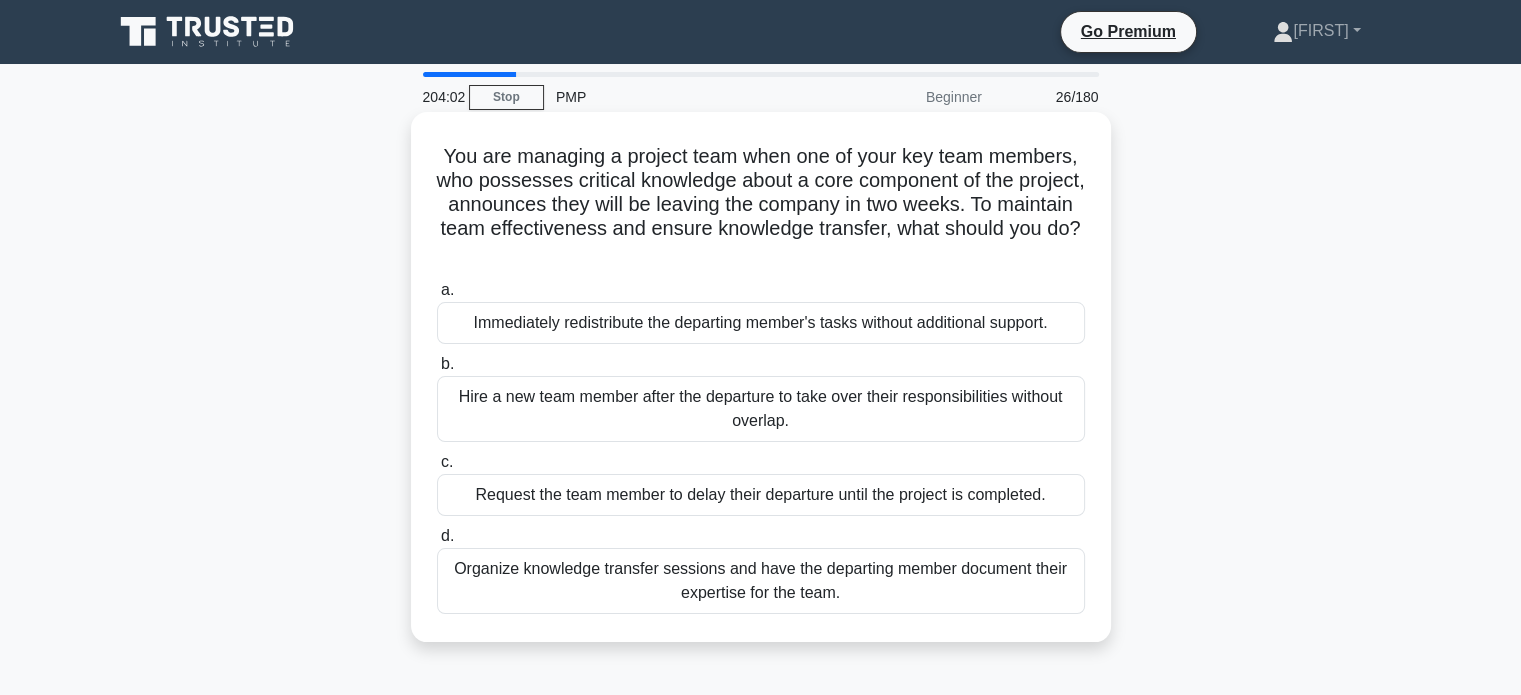 click on "Organize knowledge transfer sessions and have the departing member document their expertise for the team." at bounding box center [761, 581] 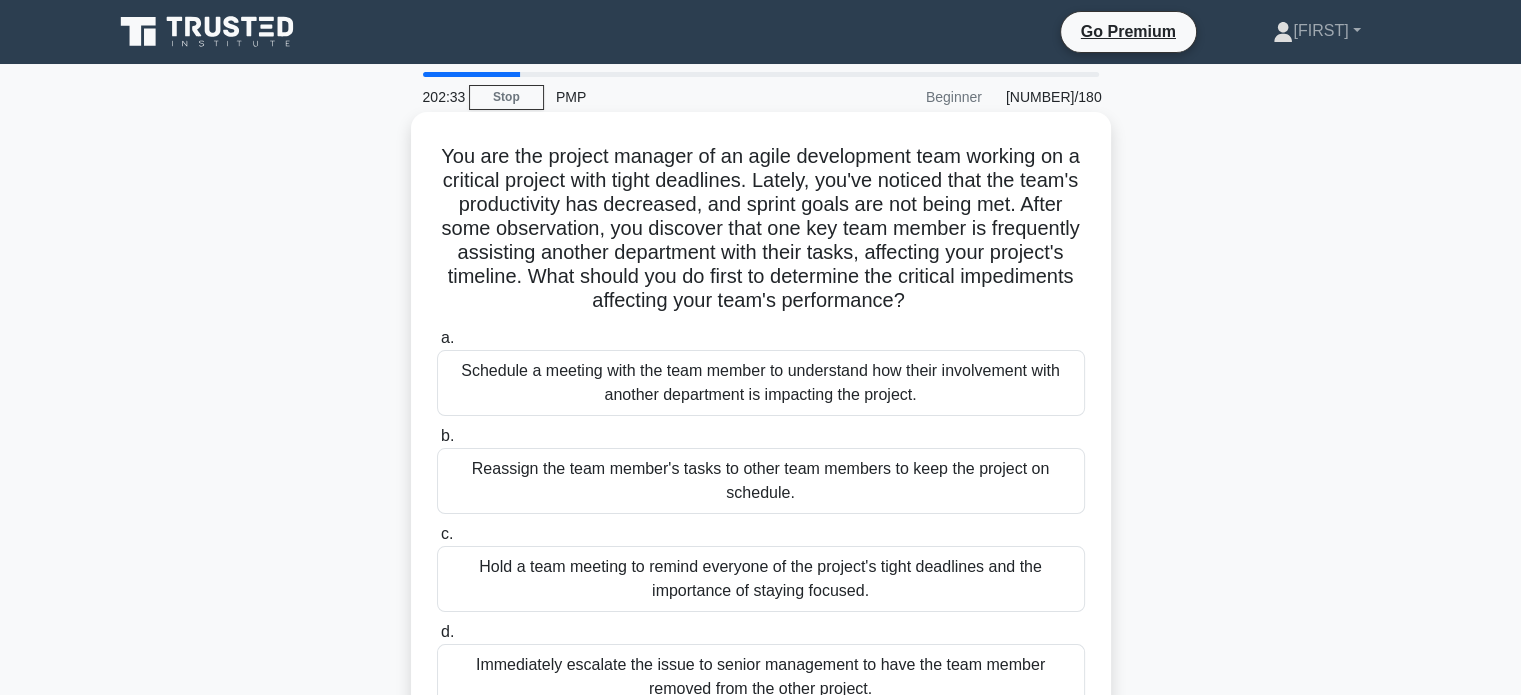 click on "Schedule a meeting with the team member to understand how their involvement with another department is impacting the project." at bounding box center (761, 383) 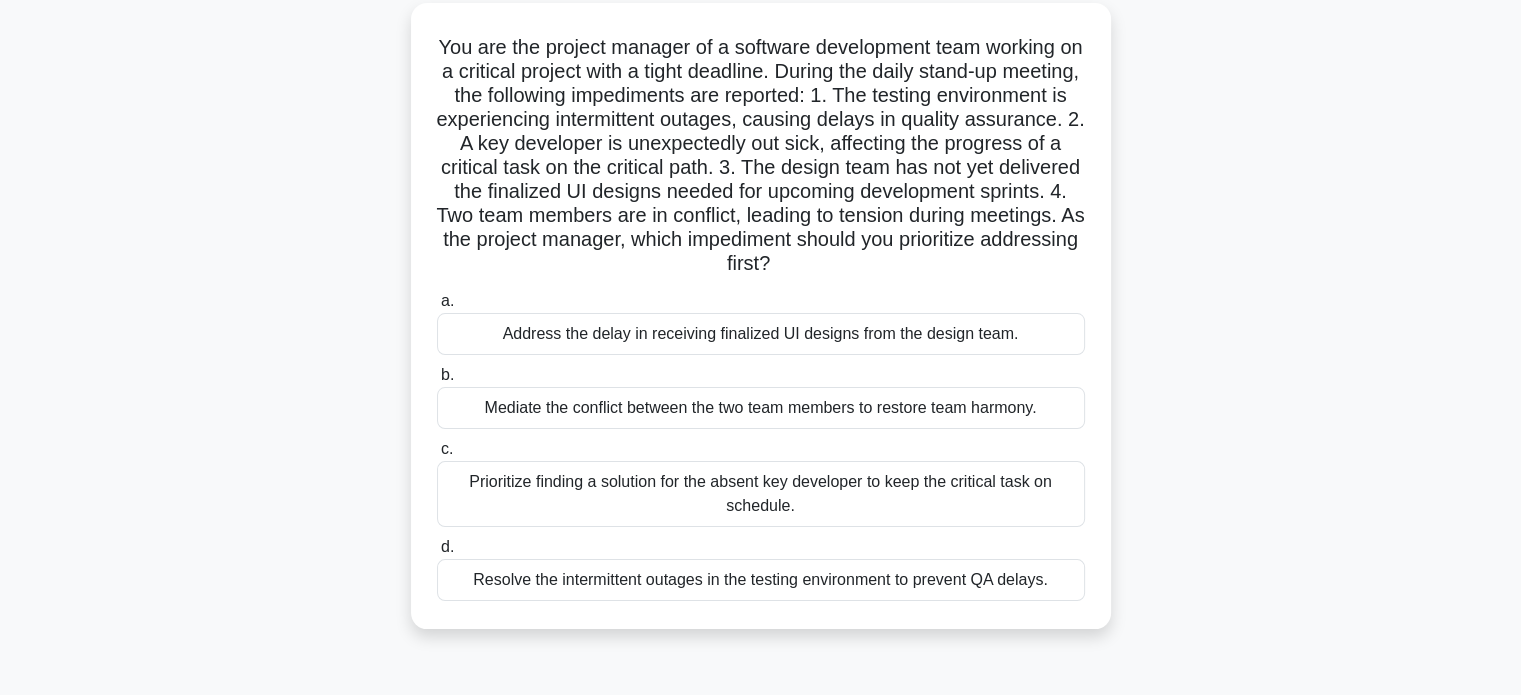 scroll, scrollTop: 112, scrollLeft: 0, axis: vertical 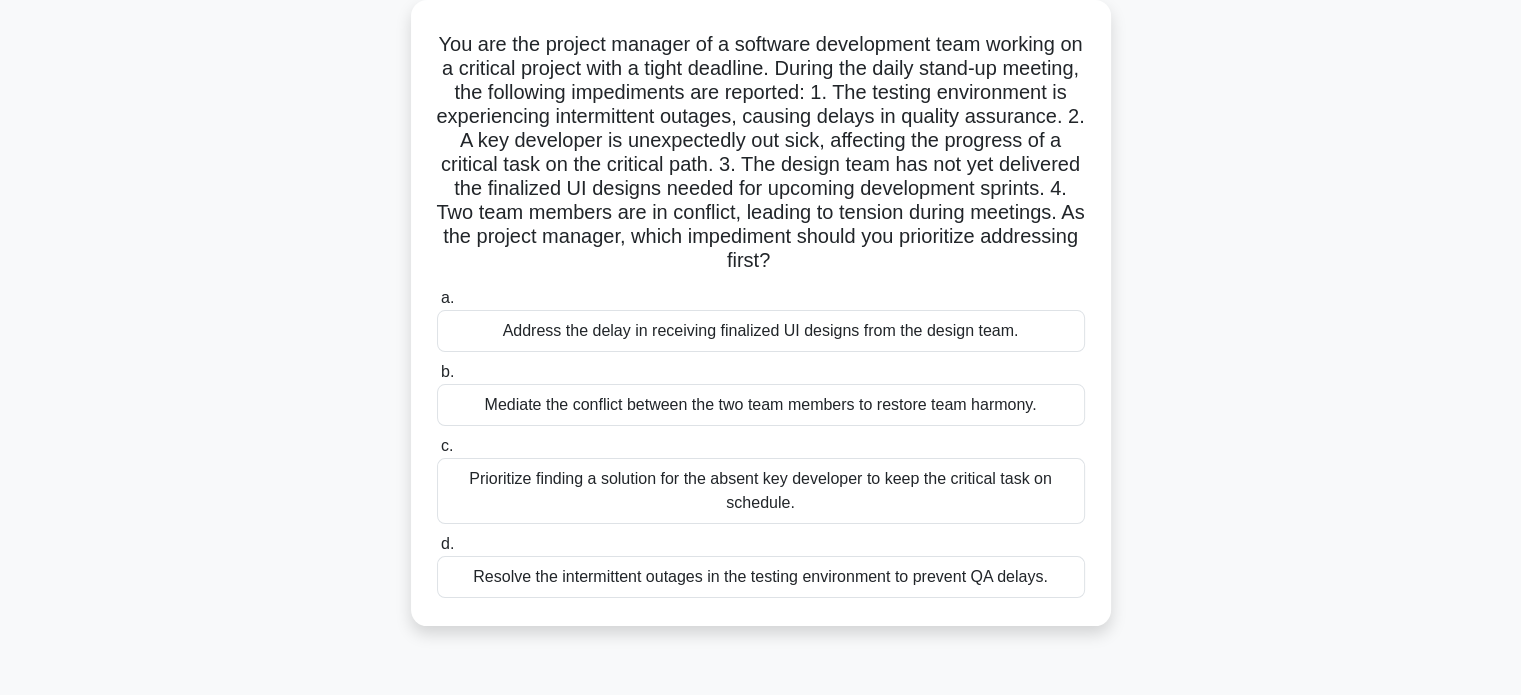 click on "Address the delay in receiving finalized UI designs from the design team." at bounding box center (761, 331) 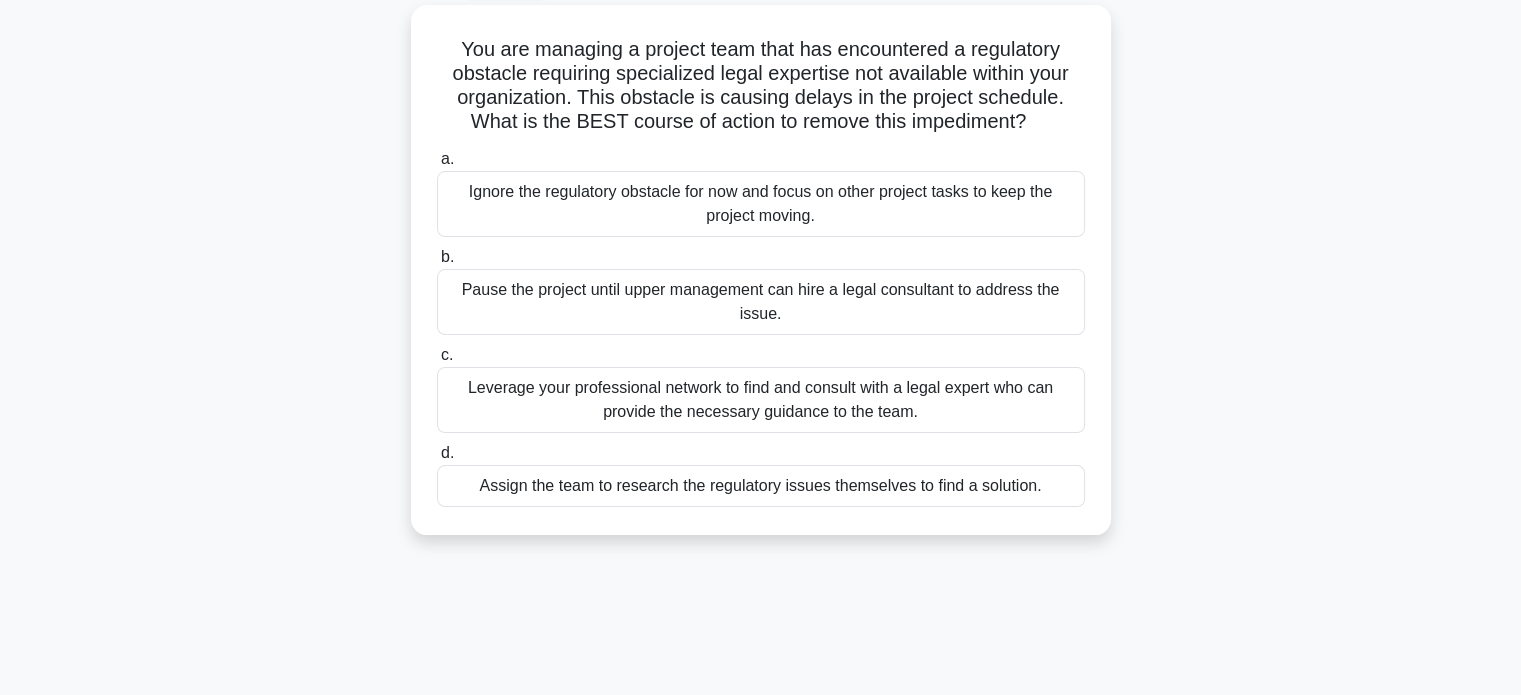 scroll, scrollTop: 0, scrollLeft: 0, axis: both 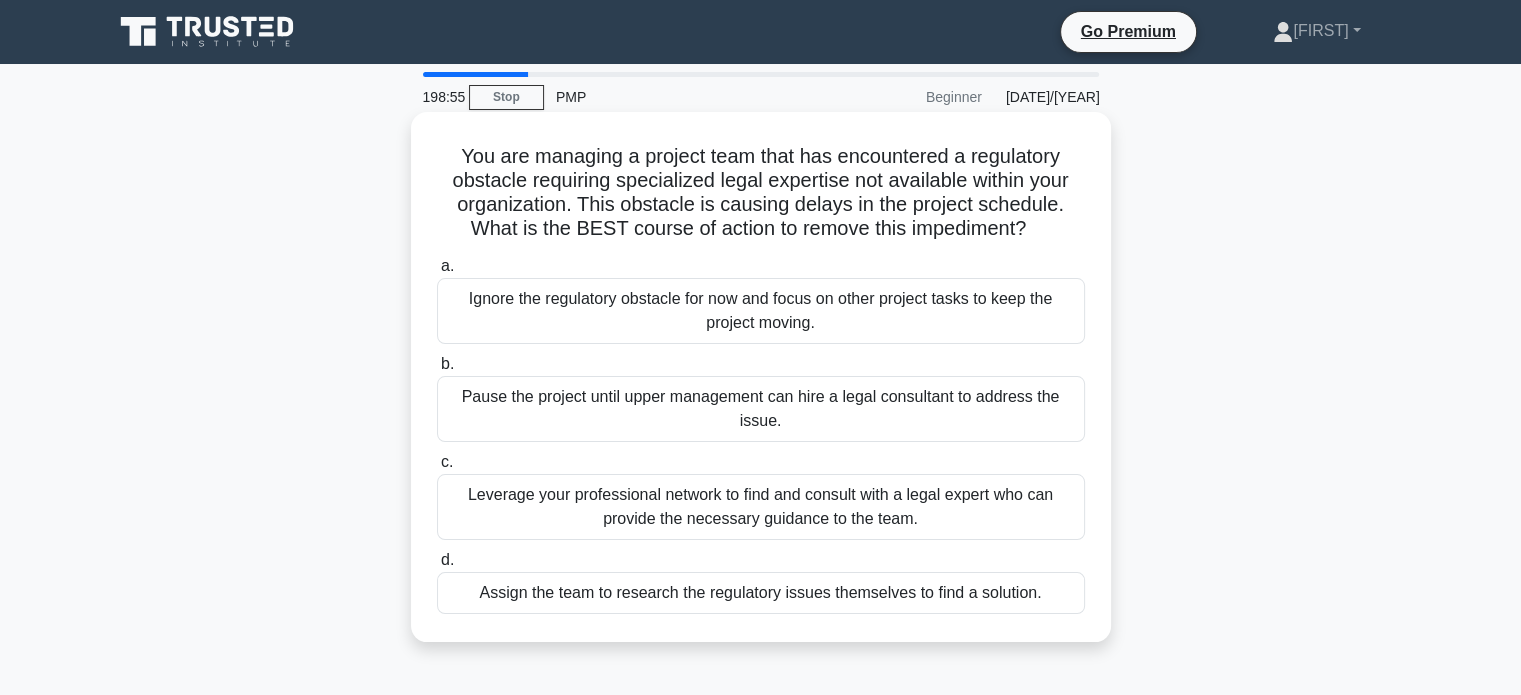 click on "Leverage your professional network to find and consult with a legal expert who can provide the necessary guidance to the team." at bounding box center (761, 507) 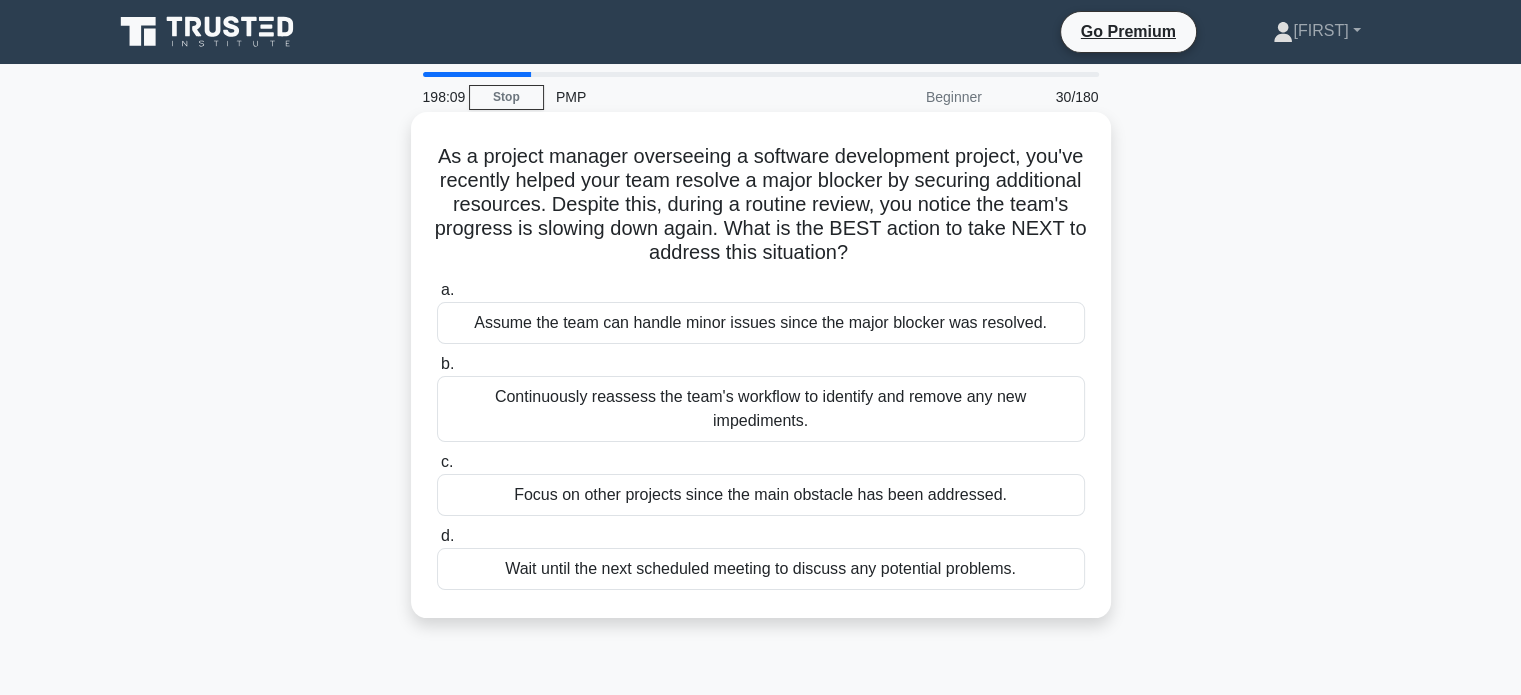 click on "Continuously reassess the team's workflow to identify and remove any new impediments." at bounding box center (761, 409) 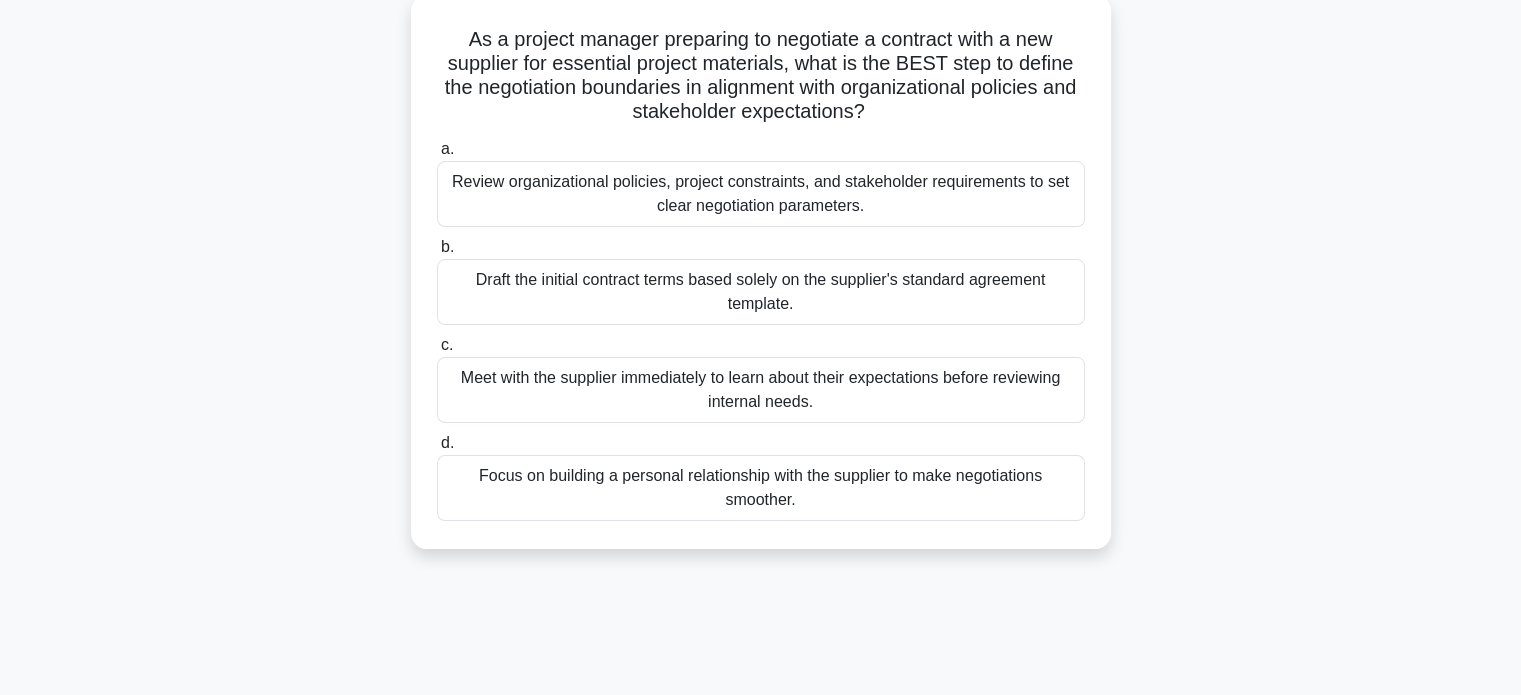 scroll, scrollTop: 0, scrollLeft: 0, axis: both 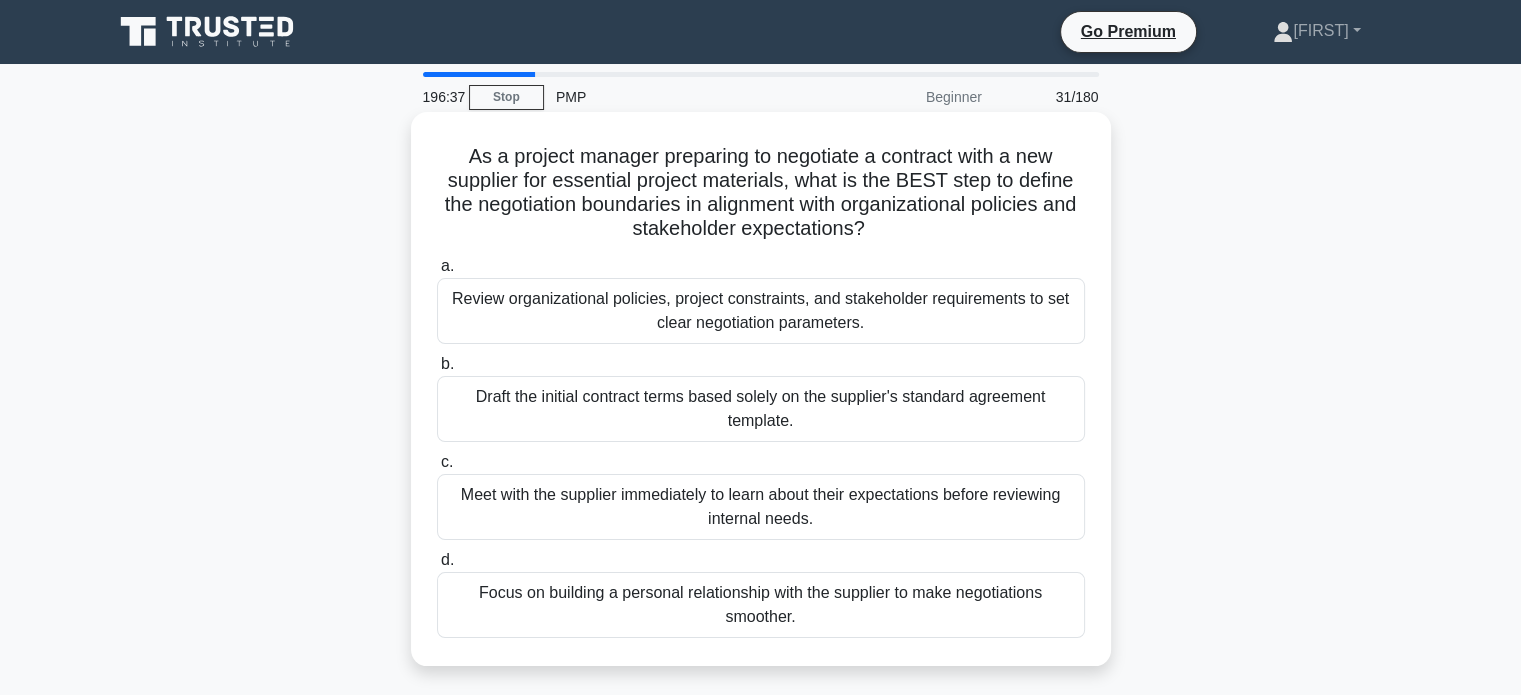 click on "Review organizational policies, project constraints, and stakeholder requirements to set clear negotiation parameters." at bounding box center (761, 311) 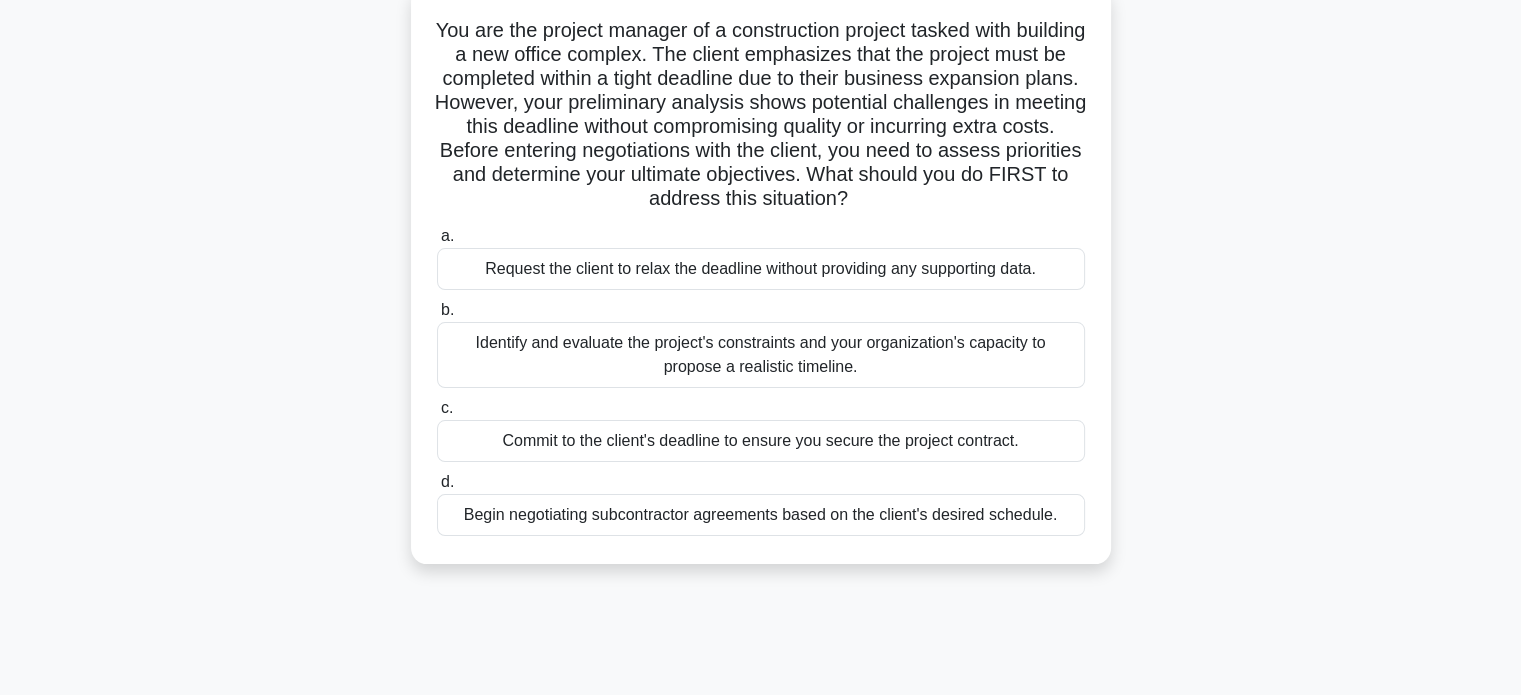 scroll, scrollTop: 132, scrollLeft: 0, axis: vertical 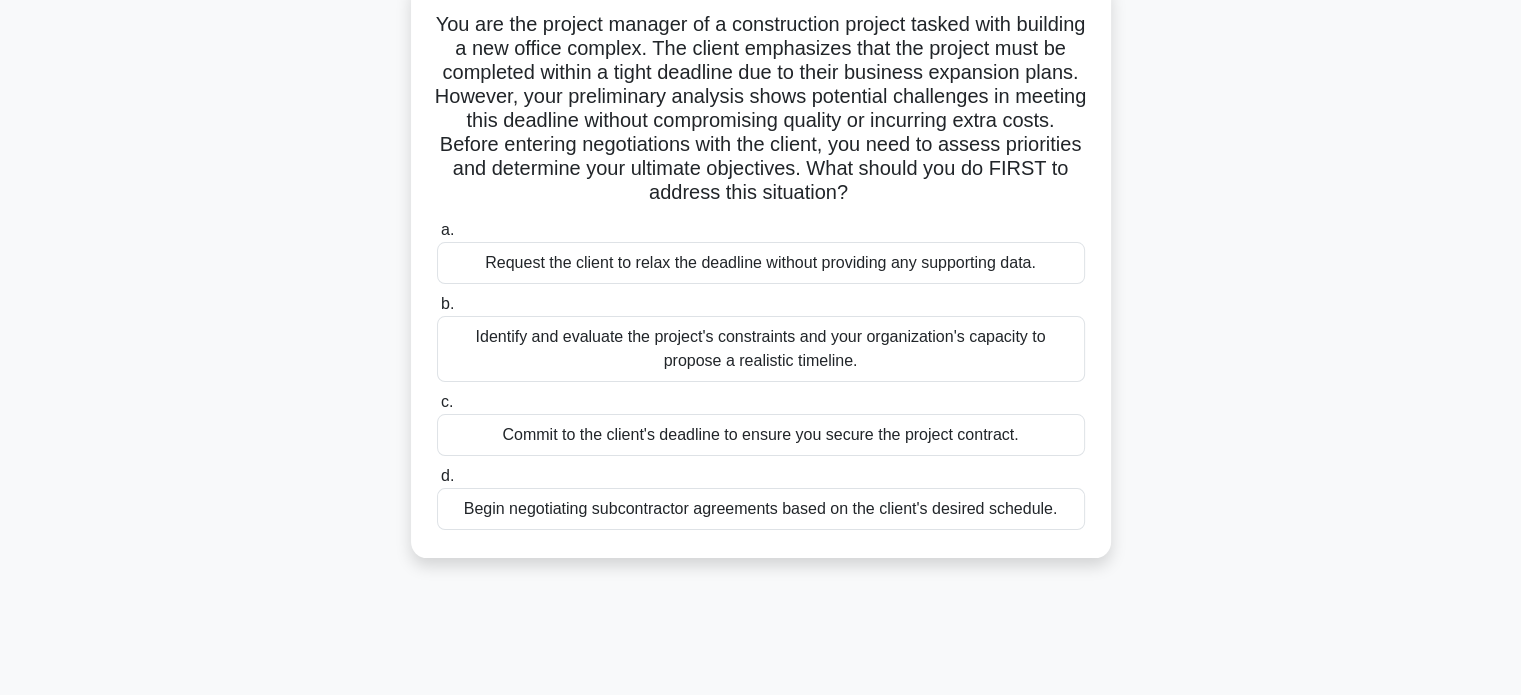 click on "Identify and evaluate the project's constraints and your organization's capacity to propose a realistic timeline." at bounding box center (761, 349) 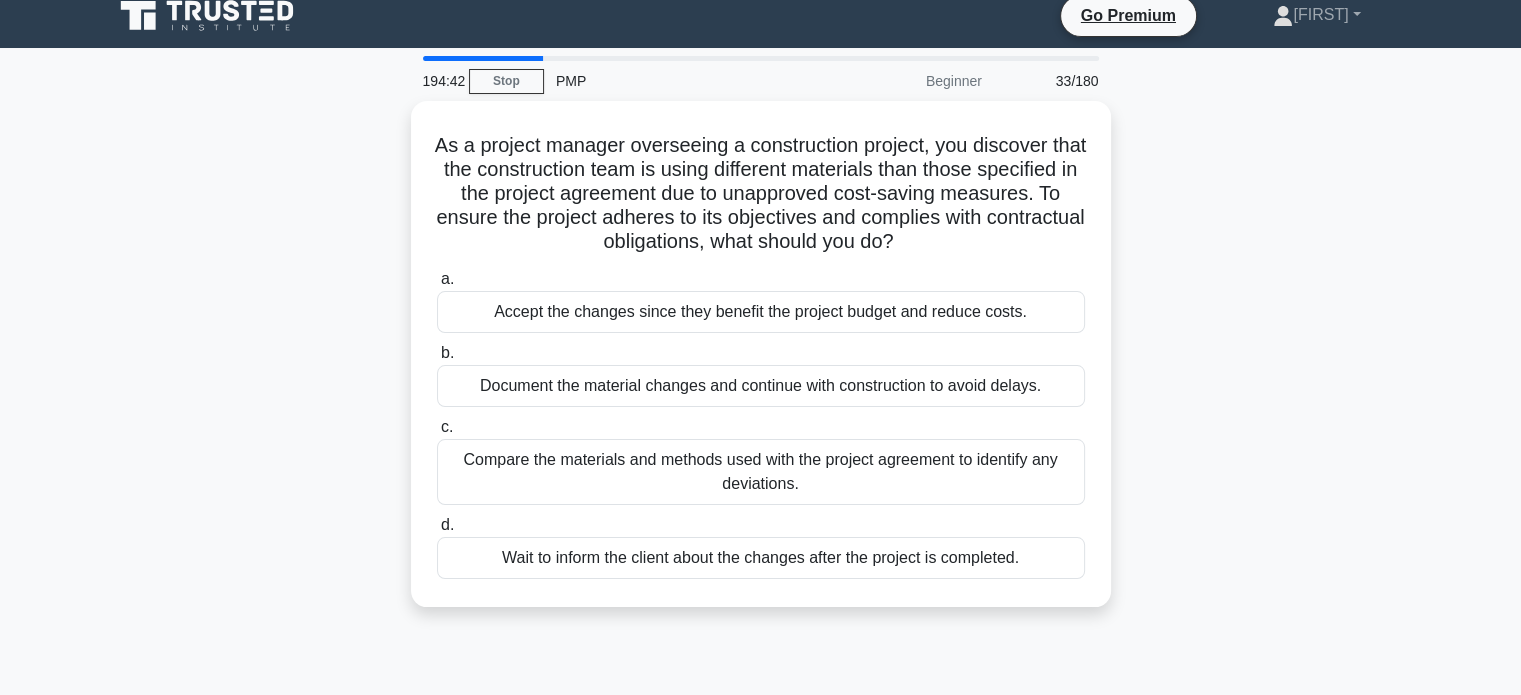 scroll, scrollTop: 18, scrollLeft: 0, axis: vertical 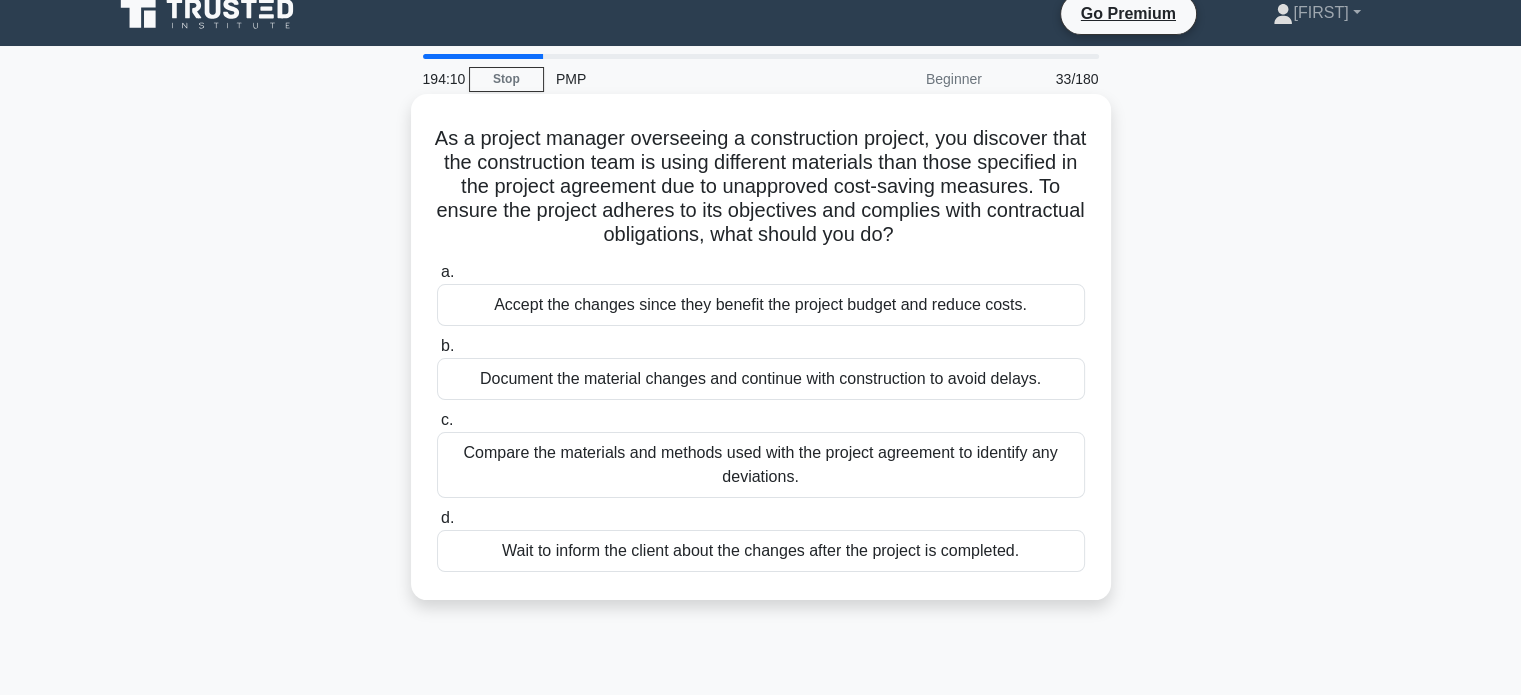 click on "Document the material changes and continue with construction to avoid delays." at bounding box center [761, 379] 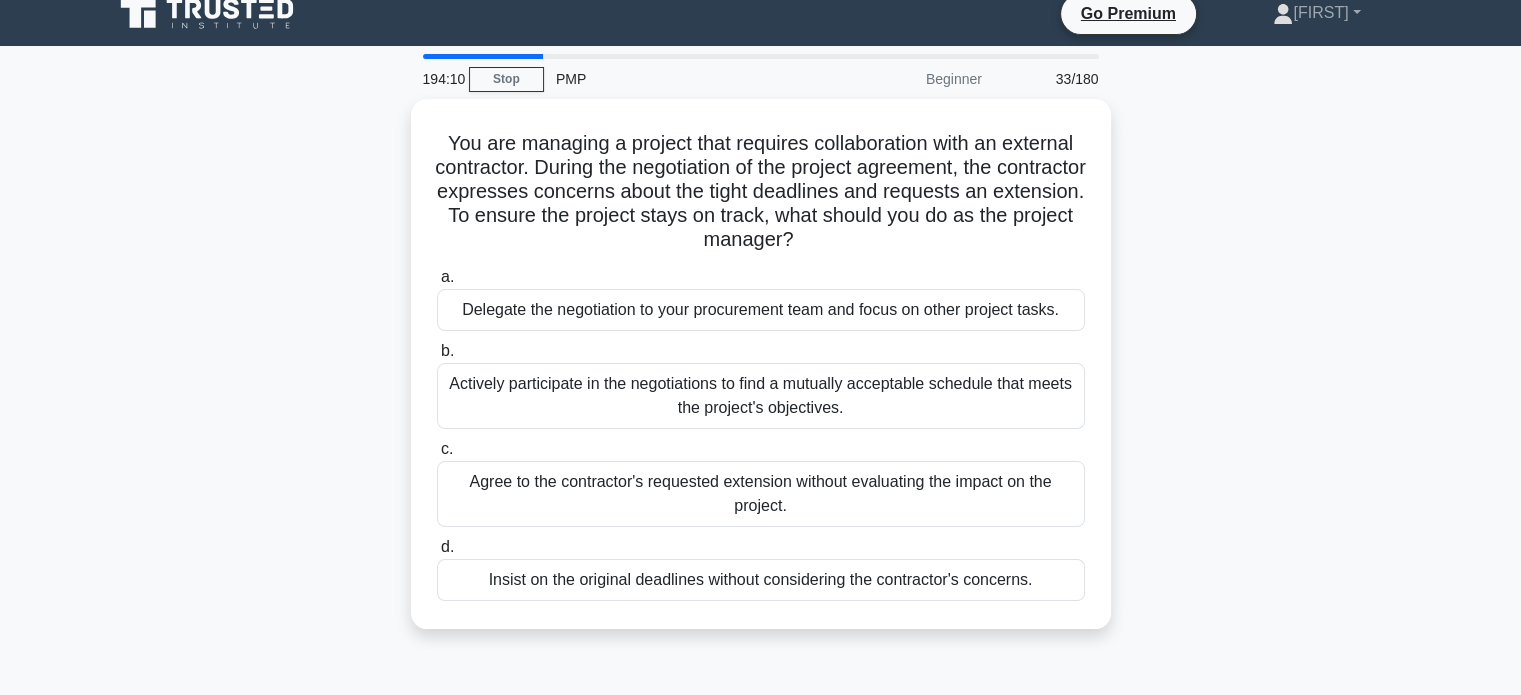 scroll, scrollTop: 0, scrollLeft: 0, axis: both 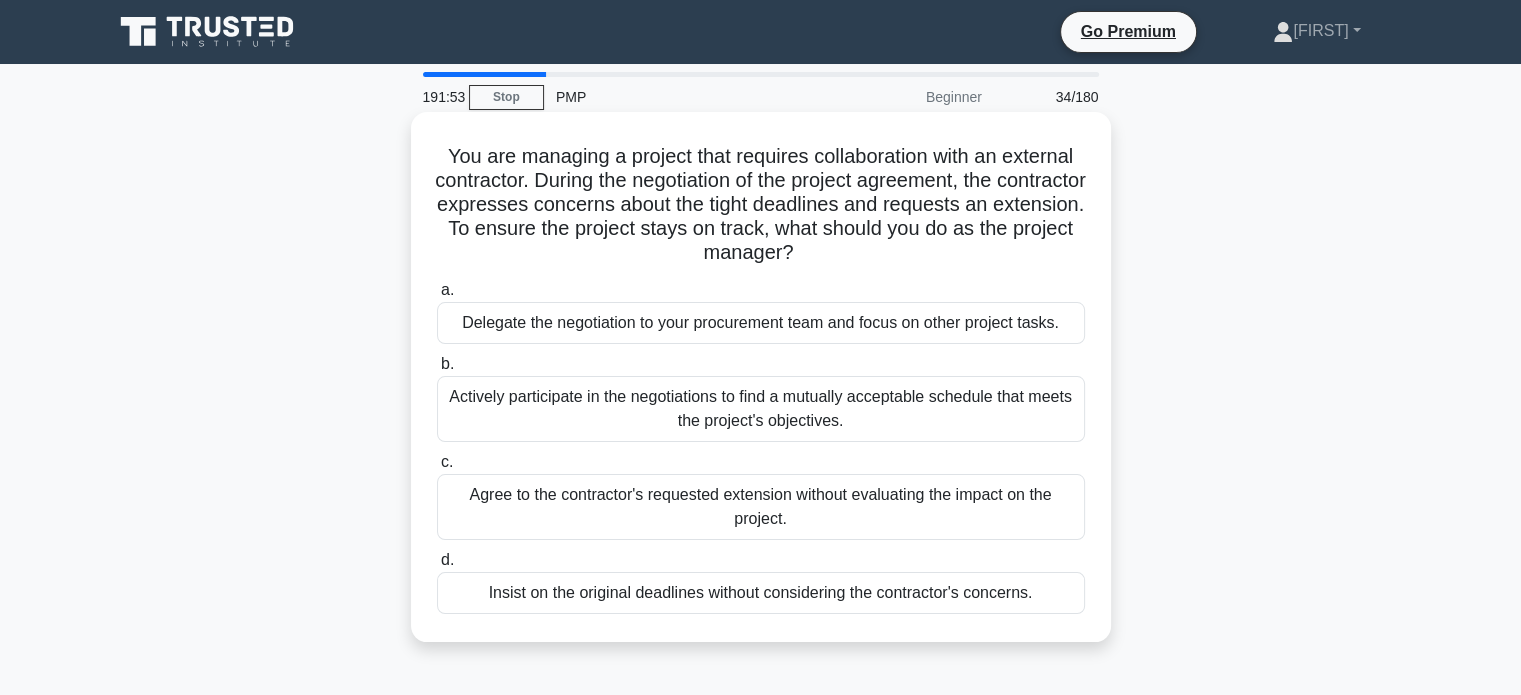 click on "Actively participate in the negotiations to find a mutually acceptable schedule that meets the project's objectives." at bounding box center (761, 409) 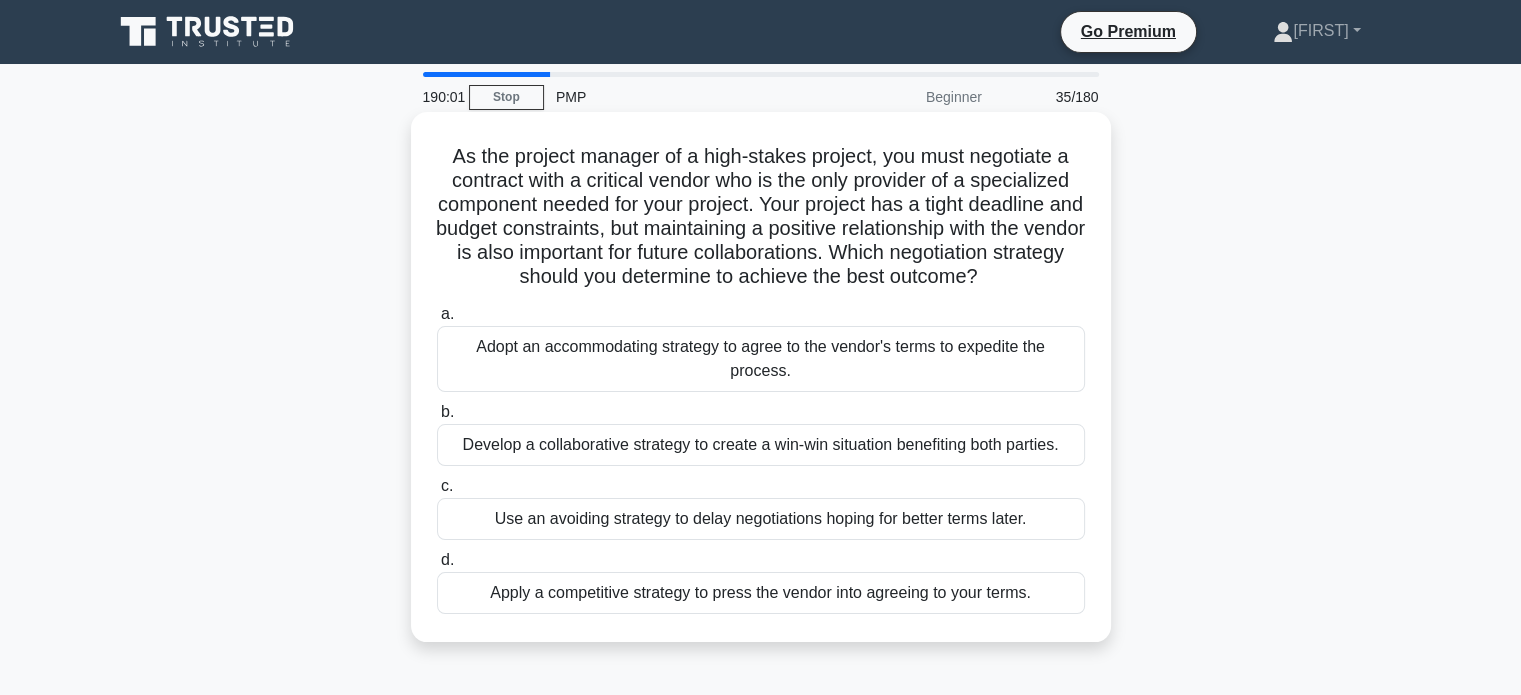 click on "Develop a collaborative strategy to create a win-win situation benefiting both parties." at bounding box center (761, 445) 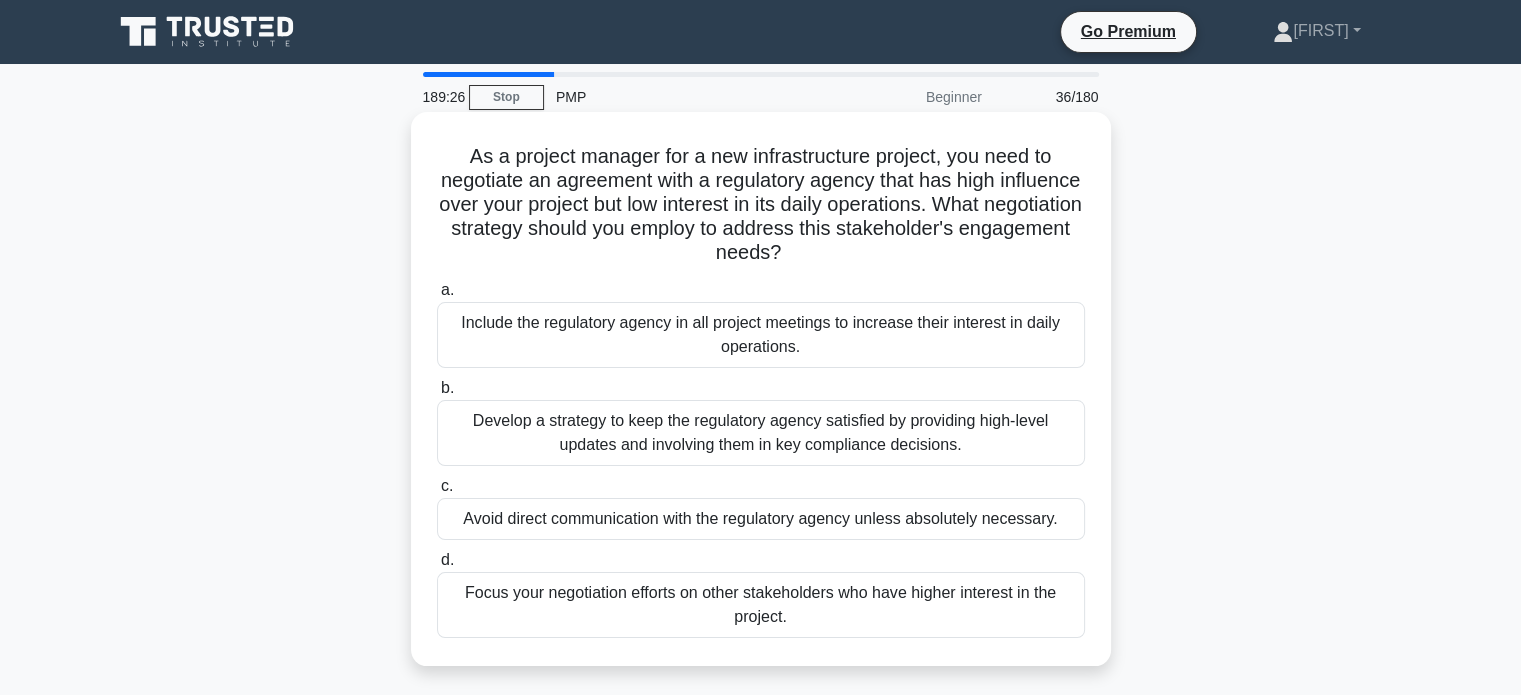 click on "Develop a strategy to keep the regulatory agency satisfied by providing high-level updates and involving them in key compliance decisions." at bounding box center (761, 433) 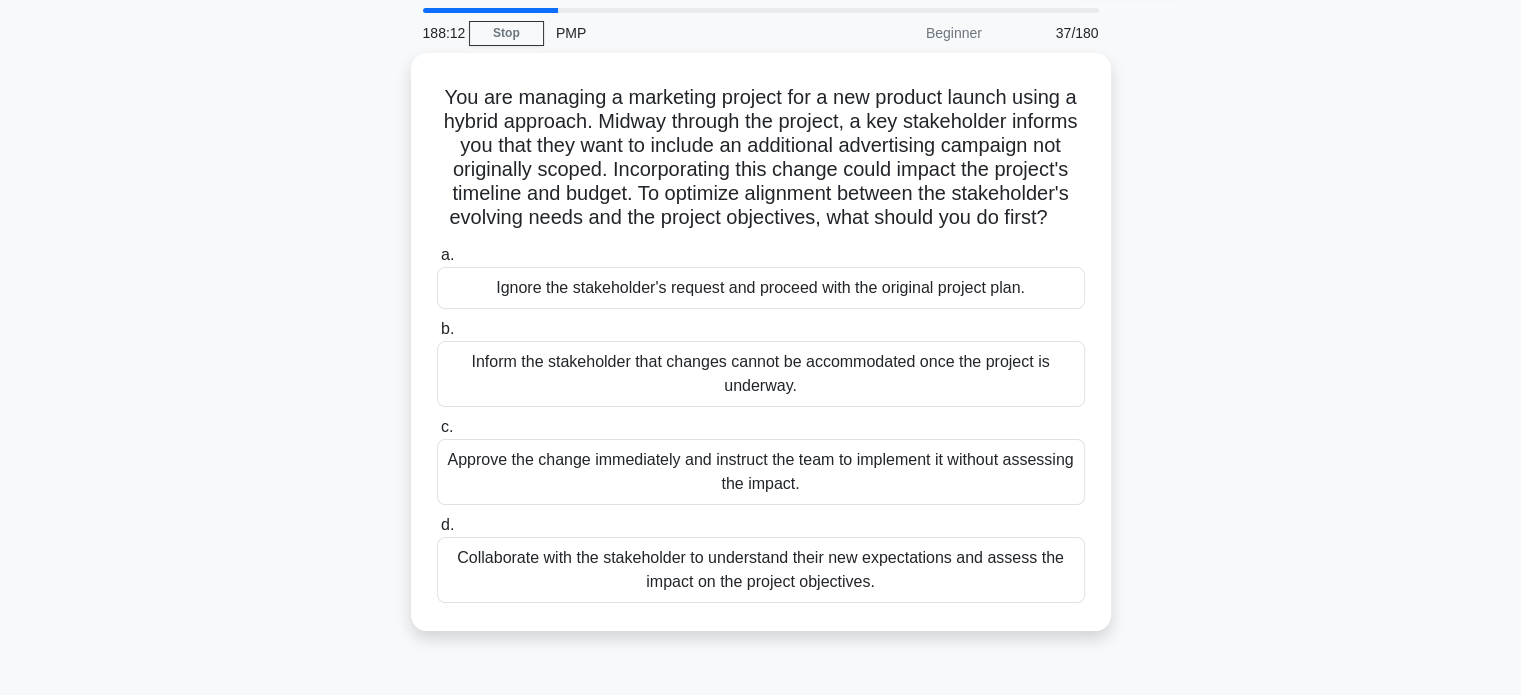 scroll, scrollTop: 68, scrollLeft: 0, axis: vertical 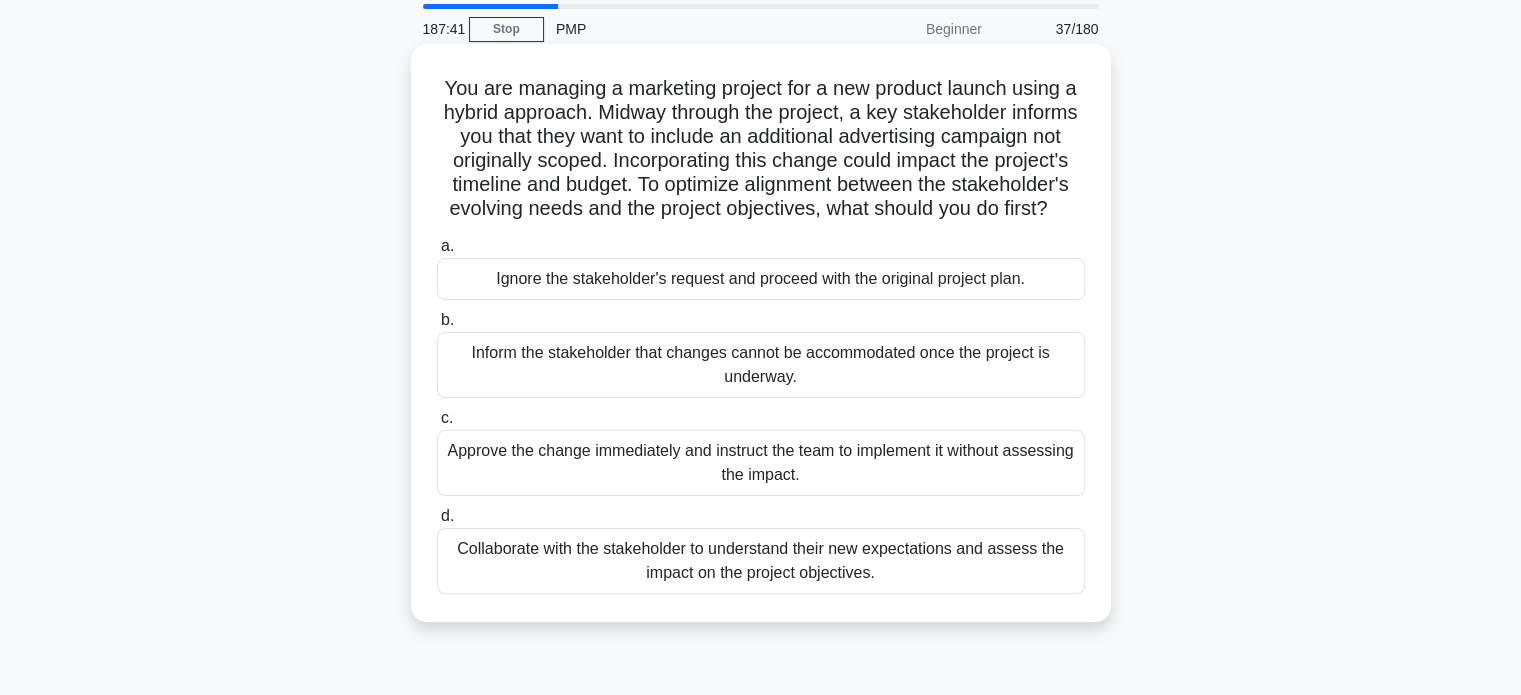 click on "Collaborate with the stakeholder to understand their new expectations and assess the impact on the project objectives." at bounding box center [761, 561] 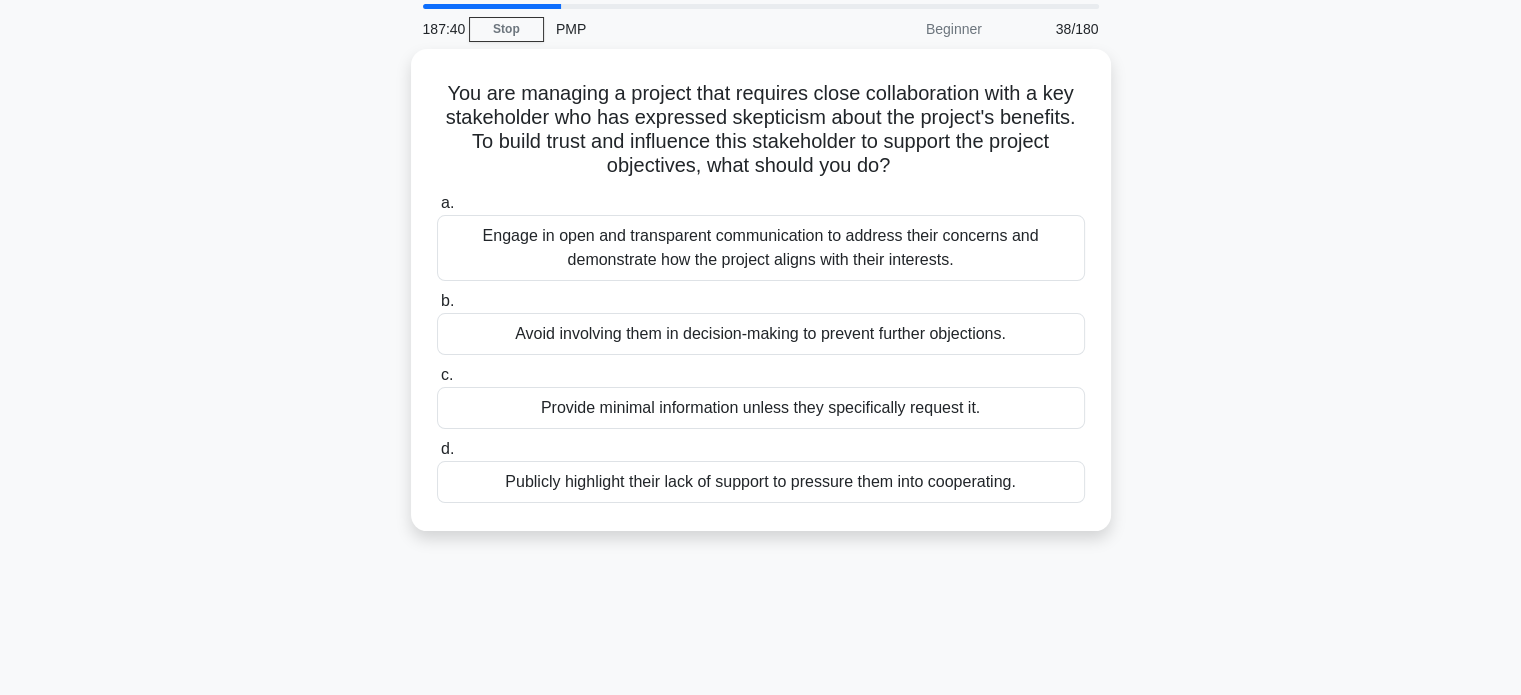 scroll, scrollTop: 0, scrollLeft: 0, axis: both 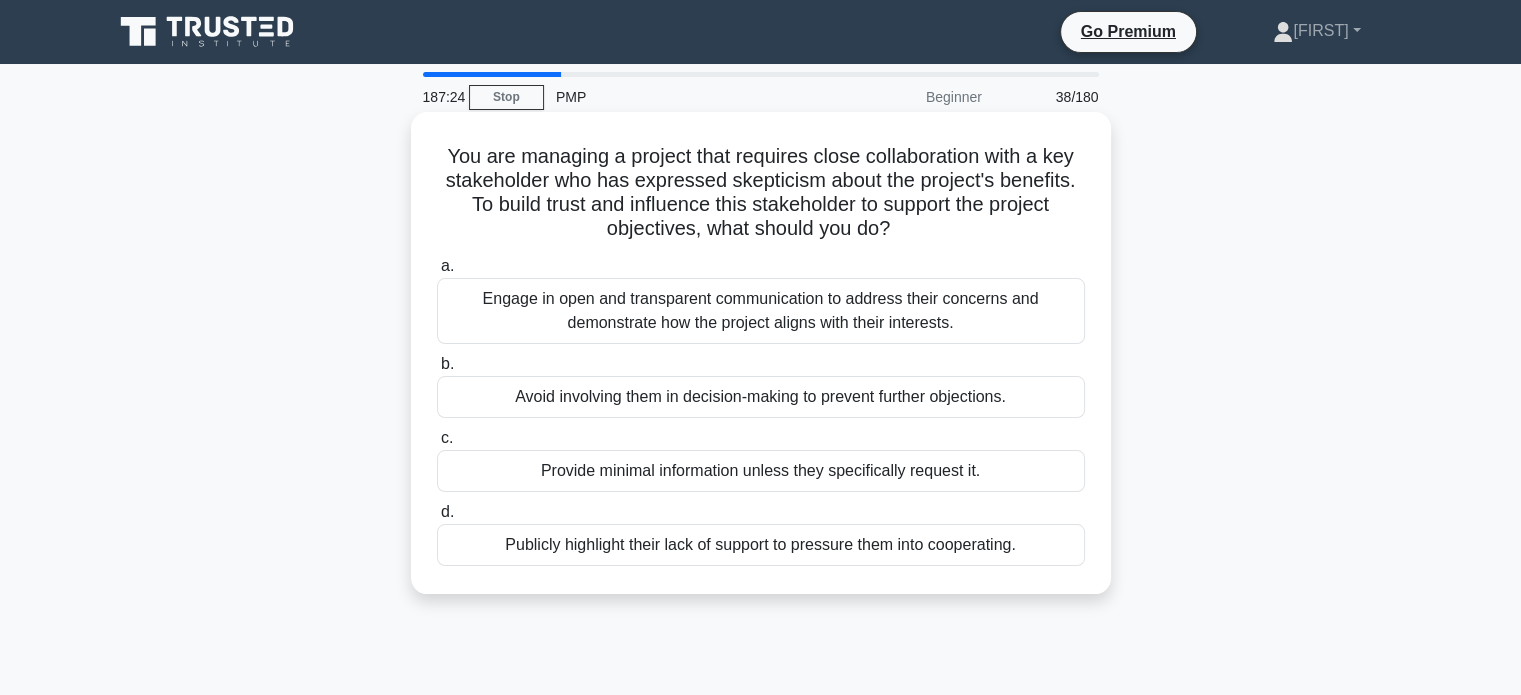 click on "Engage in open and transparent communication to address their concerns and demonstrate how the project aligns with their interests." at bounding box center [761, 311] 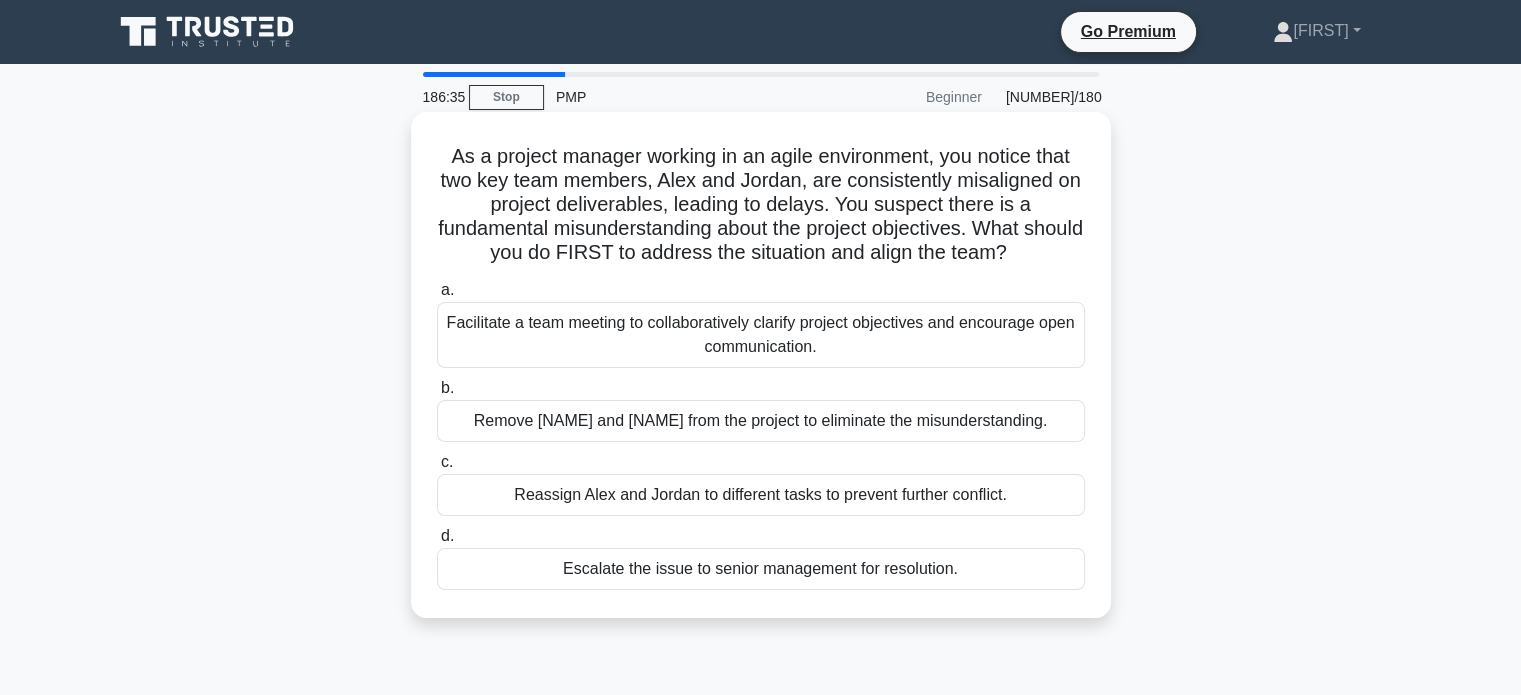 click on "Facilitate a team meeting to collaboratively clarify project objectives and encourage open communication." at bounding box center (761, 335) 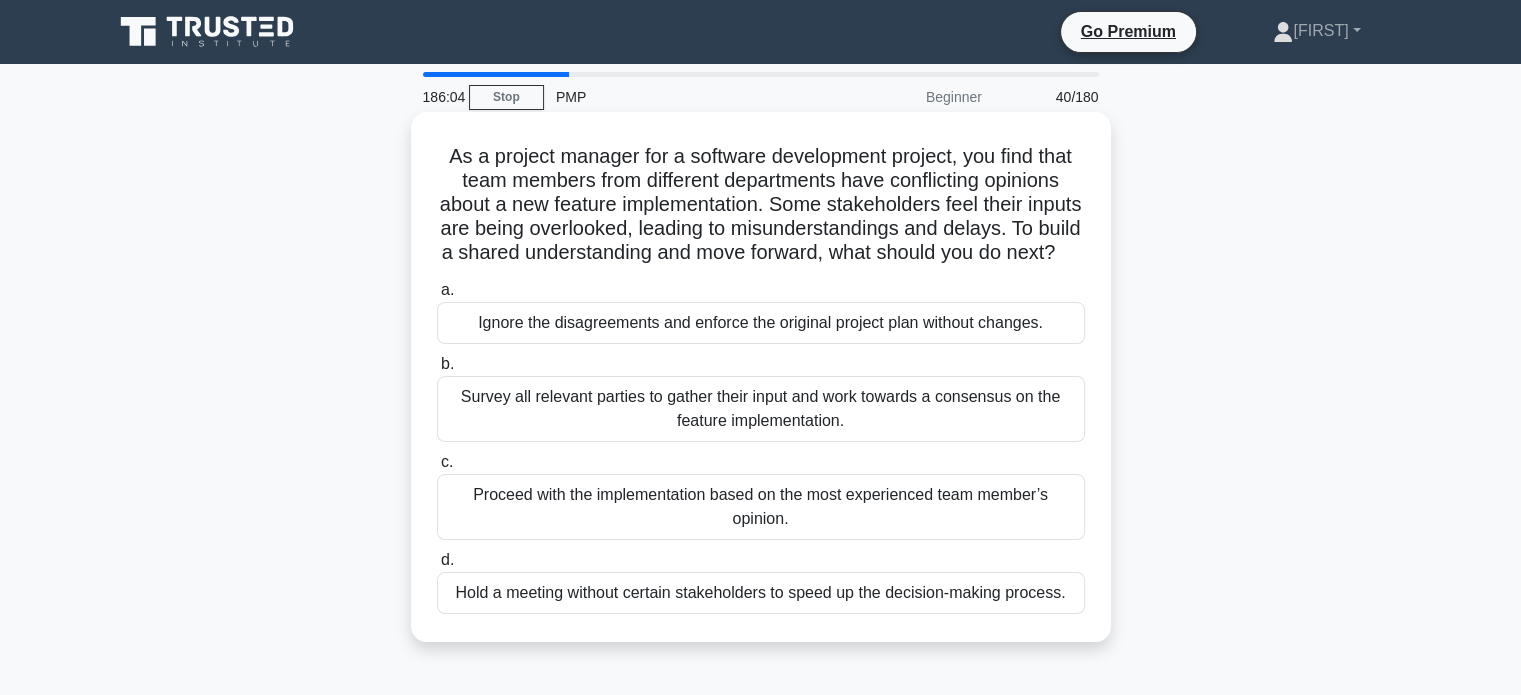 click on "Survey all relevant parties to gather their input and work towards a consensus on the feature implementation." at bounding box center [761, 409] 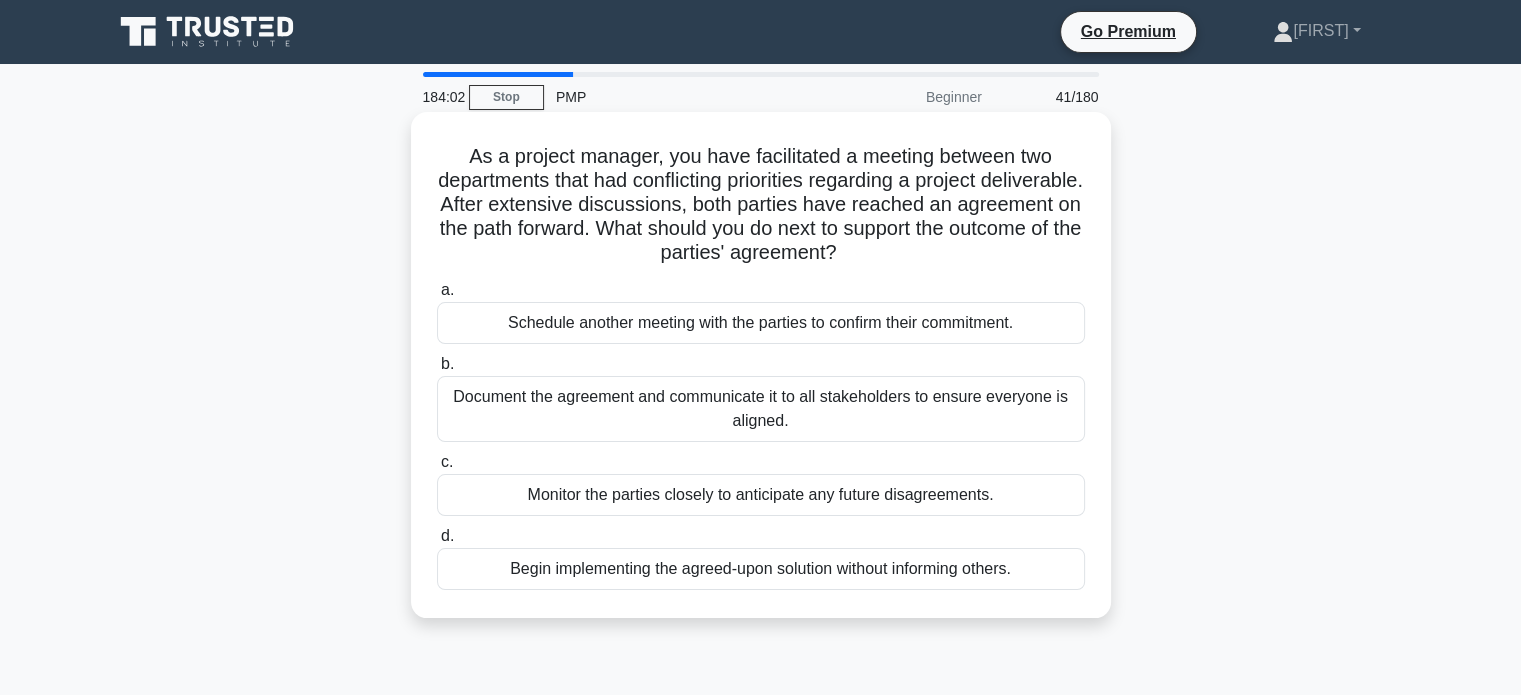 click on "Document the agreement and communicate it to all stakeholders to ensure everyone is aligned." at bounding box center [761, 409] 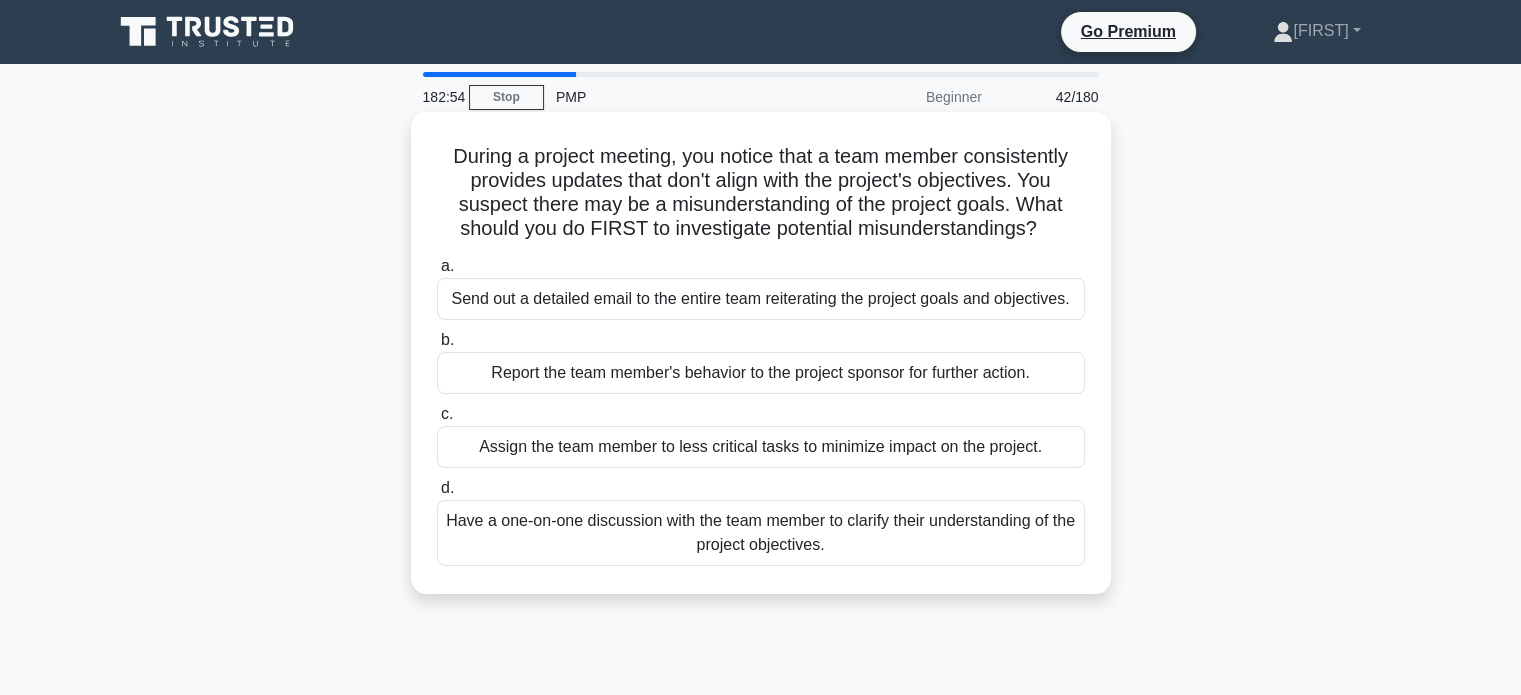 click on "Have a one-on-one discussion with the team member to clarify their understanding of the project objectives." at bounding box center (761, 533) 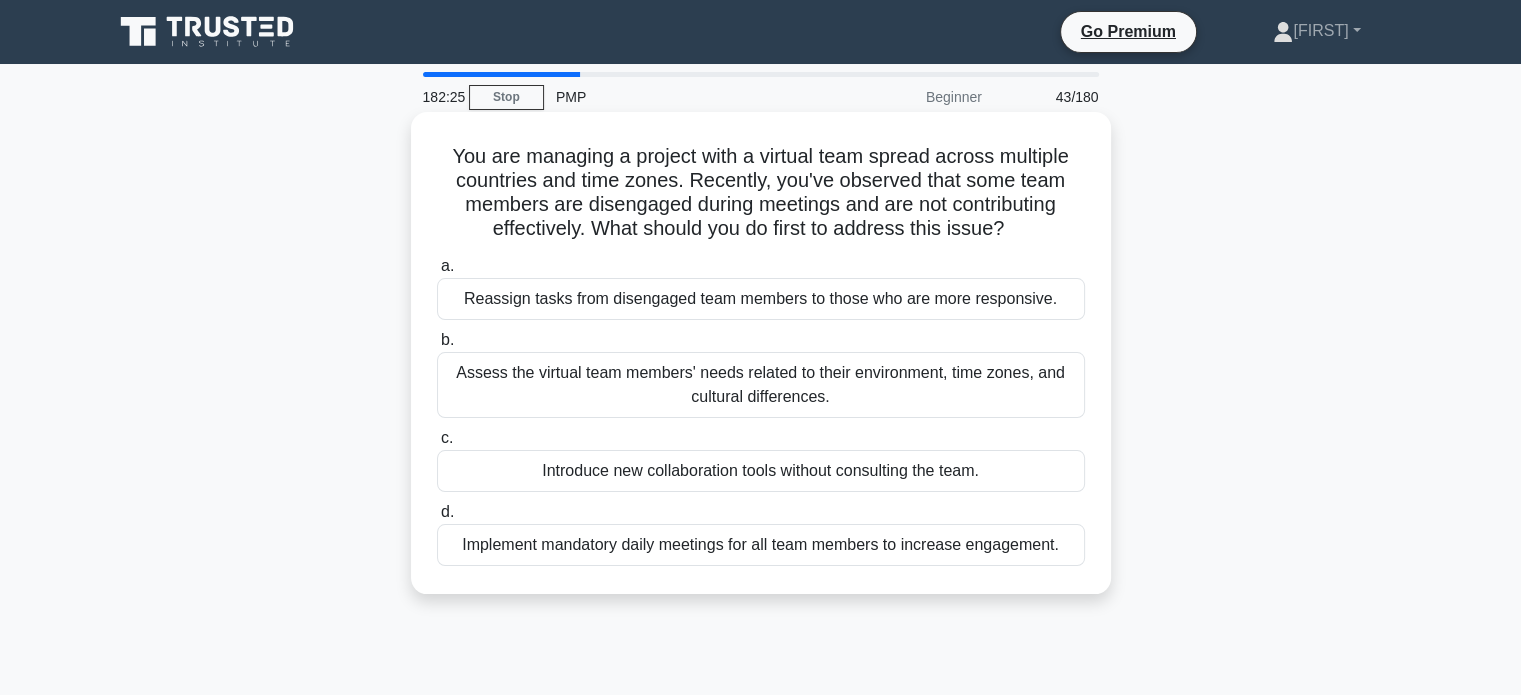 click on "Assess the virtual team members' needs related to their environment, time zones, and cultural differences." at bounding box center [761, 385] 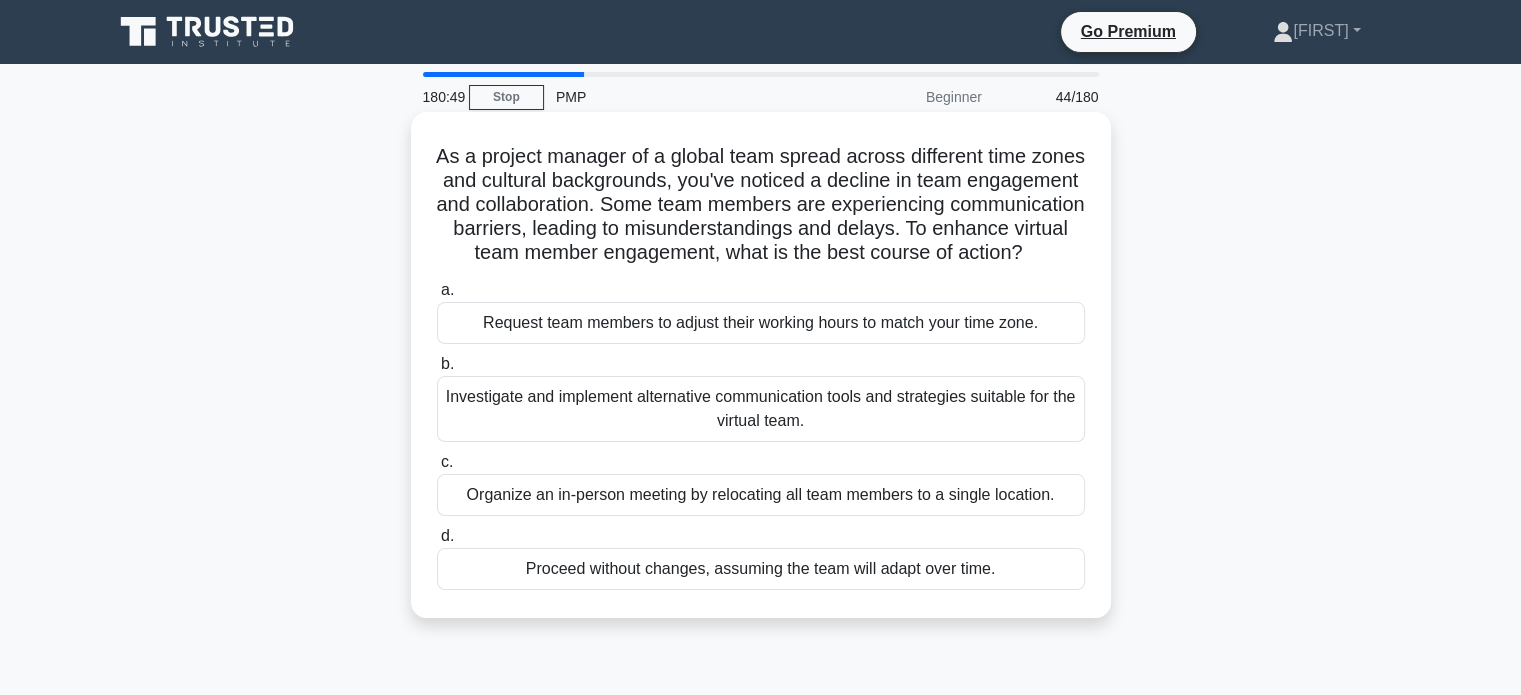 click on "Investigate and implement alternative communication tools and strategies suitable for the virtual team." at bounding box center [761, 409] 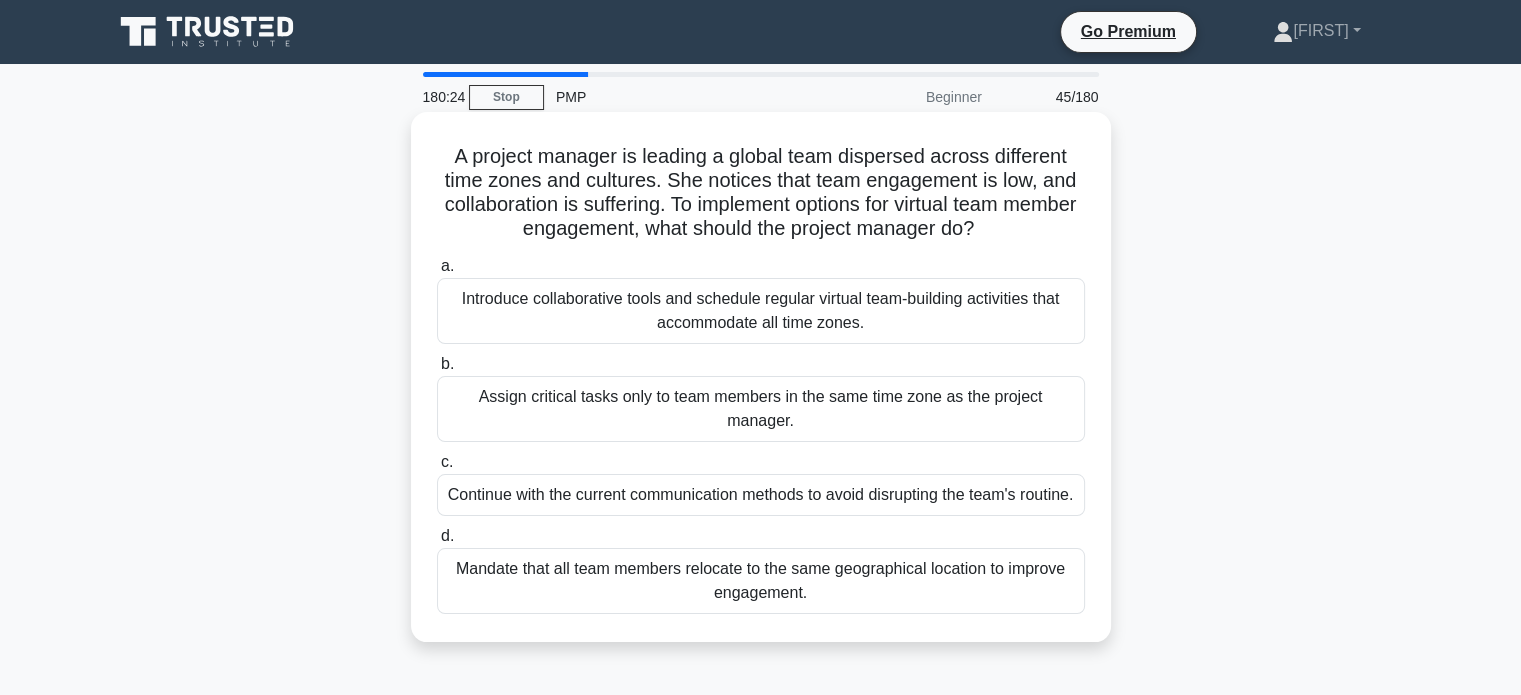 click on "Introduce collaborative tools and schedule regular virtual team-building activities that accommodate all time zones." at bounding box center (761, 311) 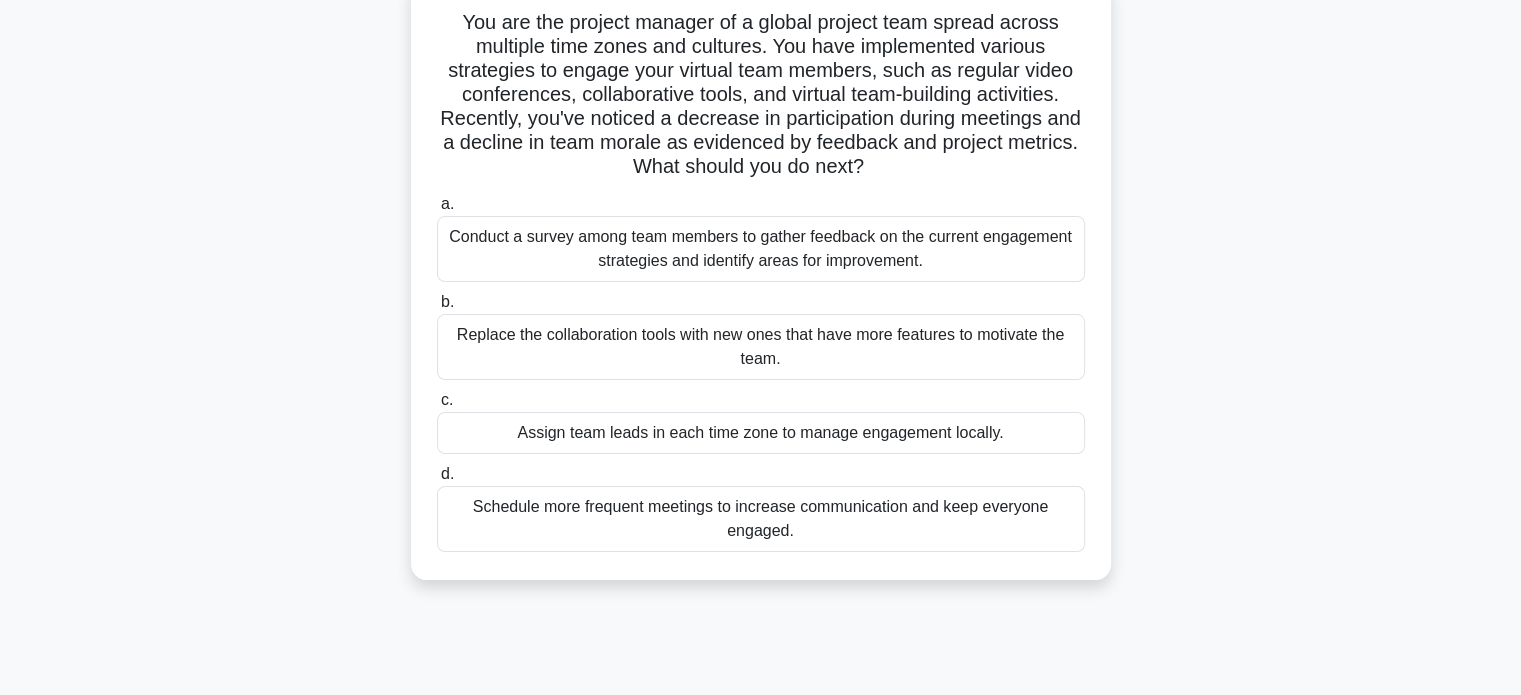 scroll, scrollTop: 140, scrollLeft: 0, axis: vertical 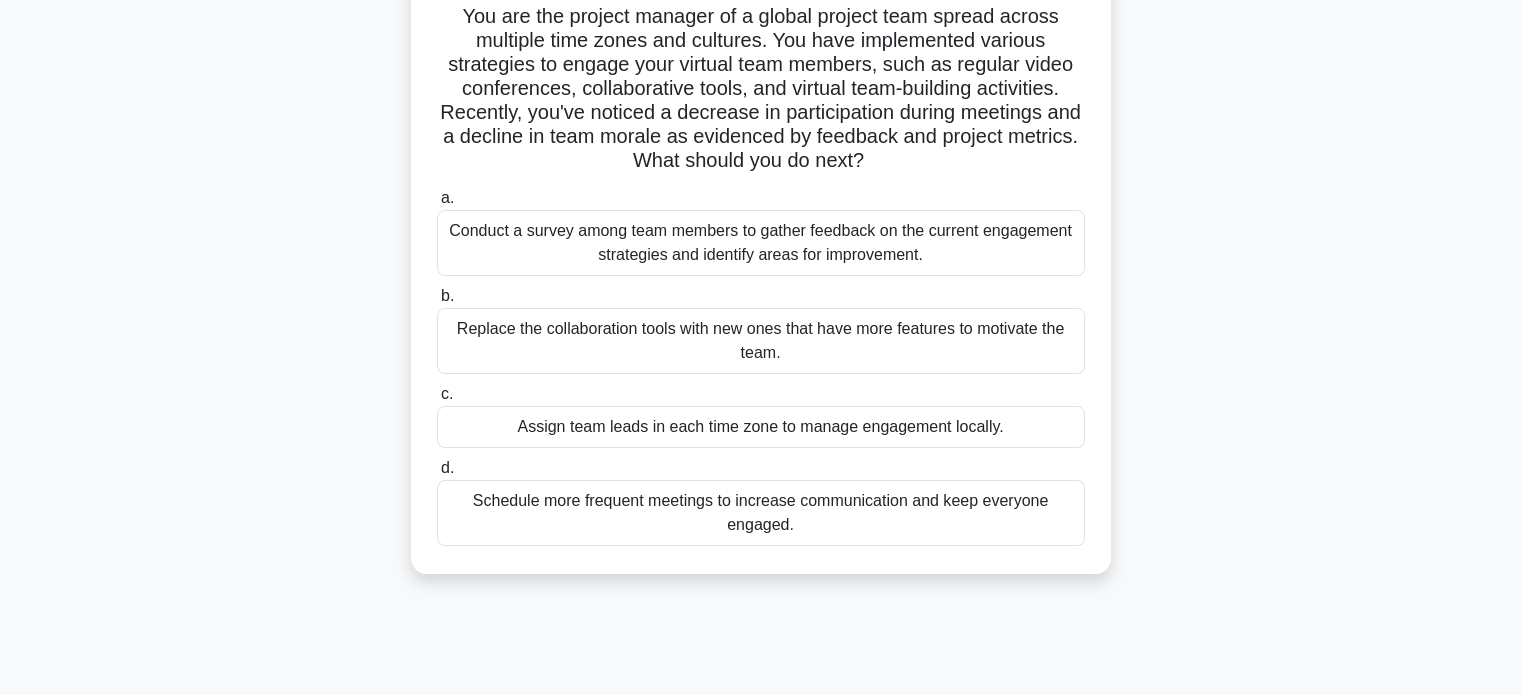 click on "Assign team leads in each time zone to manage engagement locally." at bounding box center (761, 427) 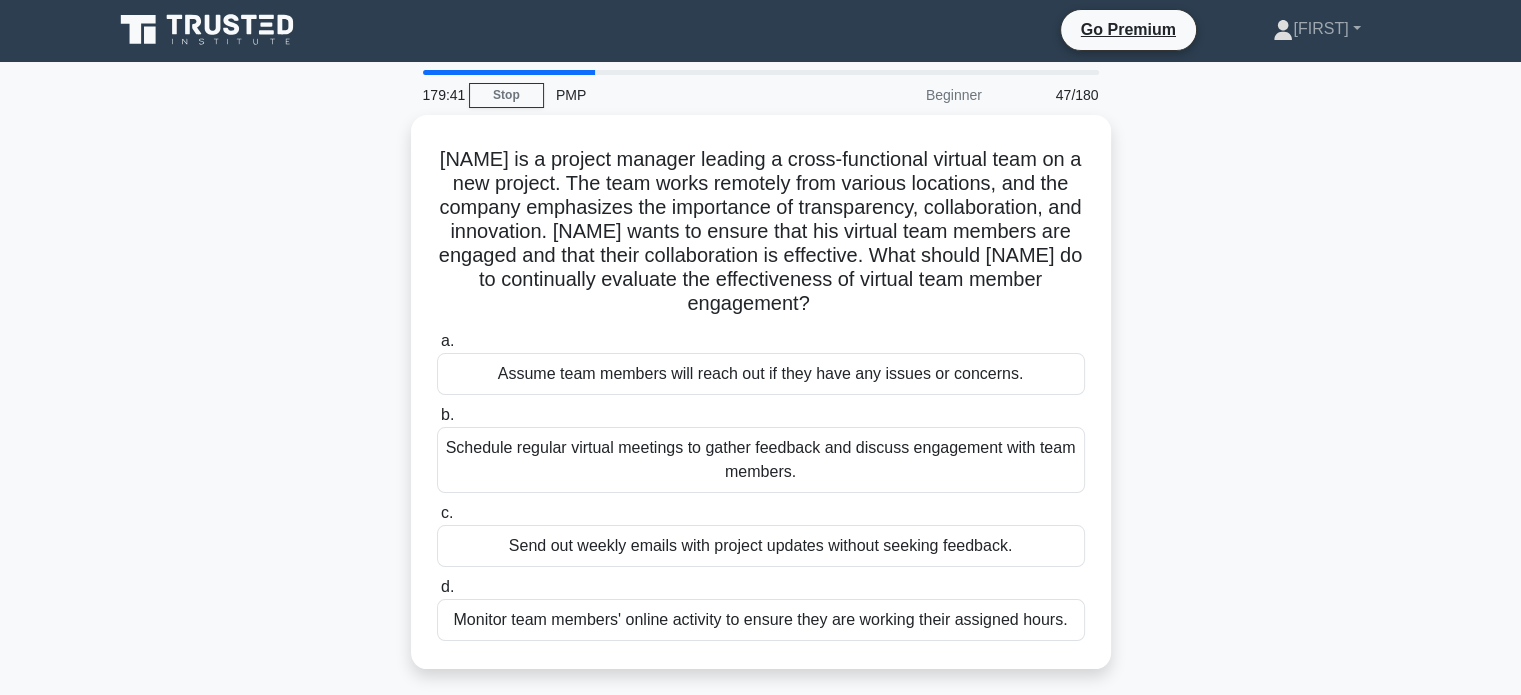 scroll, scrollTop: 0, scrollLeft: 0, axis: both 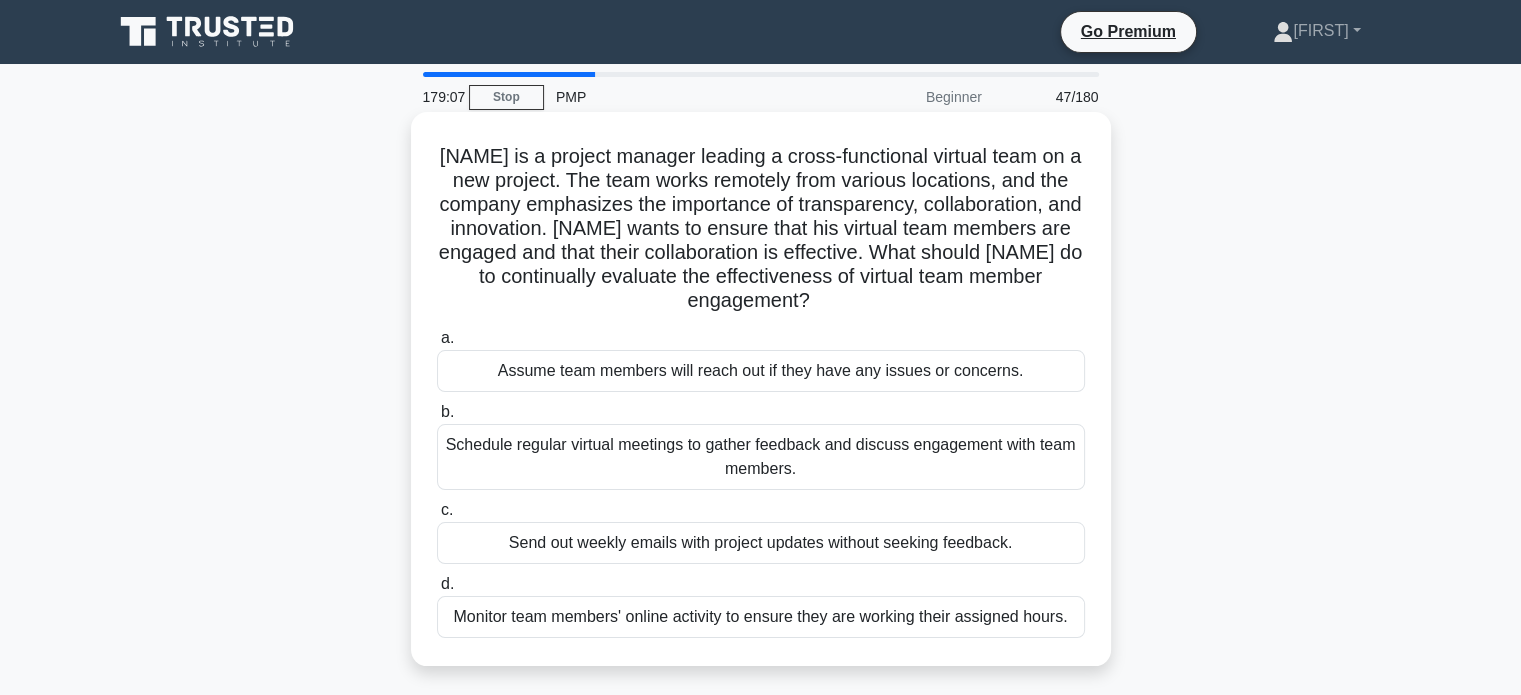 click on "Schedule regular virtual meetings to gather feedback and discuss engagement with team members." at bounding box center [761, 457] 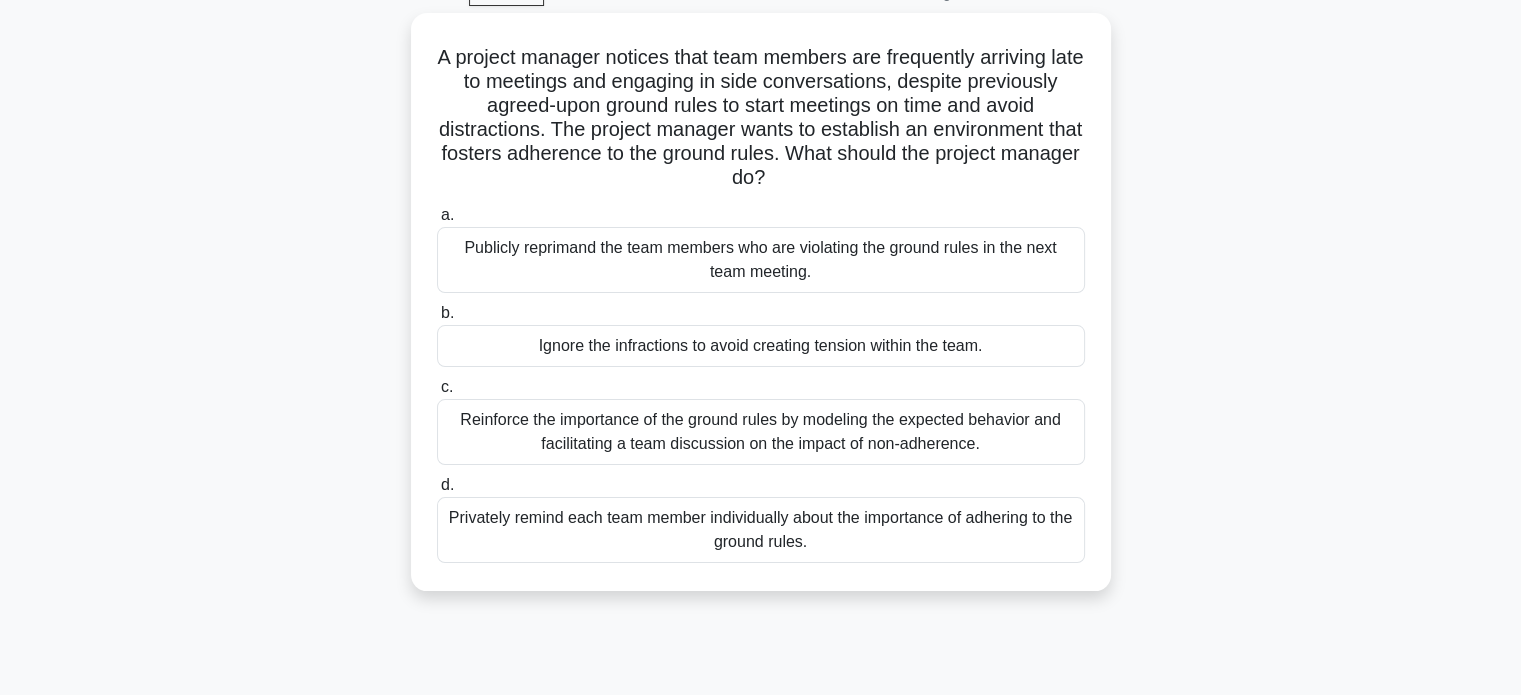 scroll, scrollTop: 110, scrollLeft: 0, axis: vertical 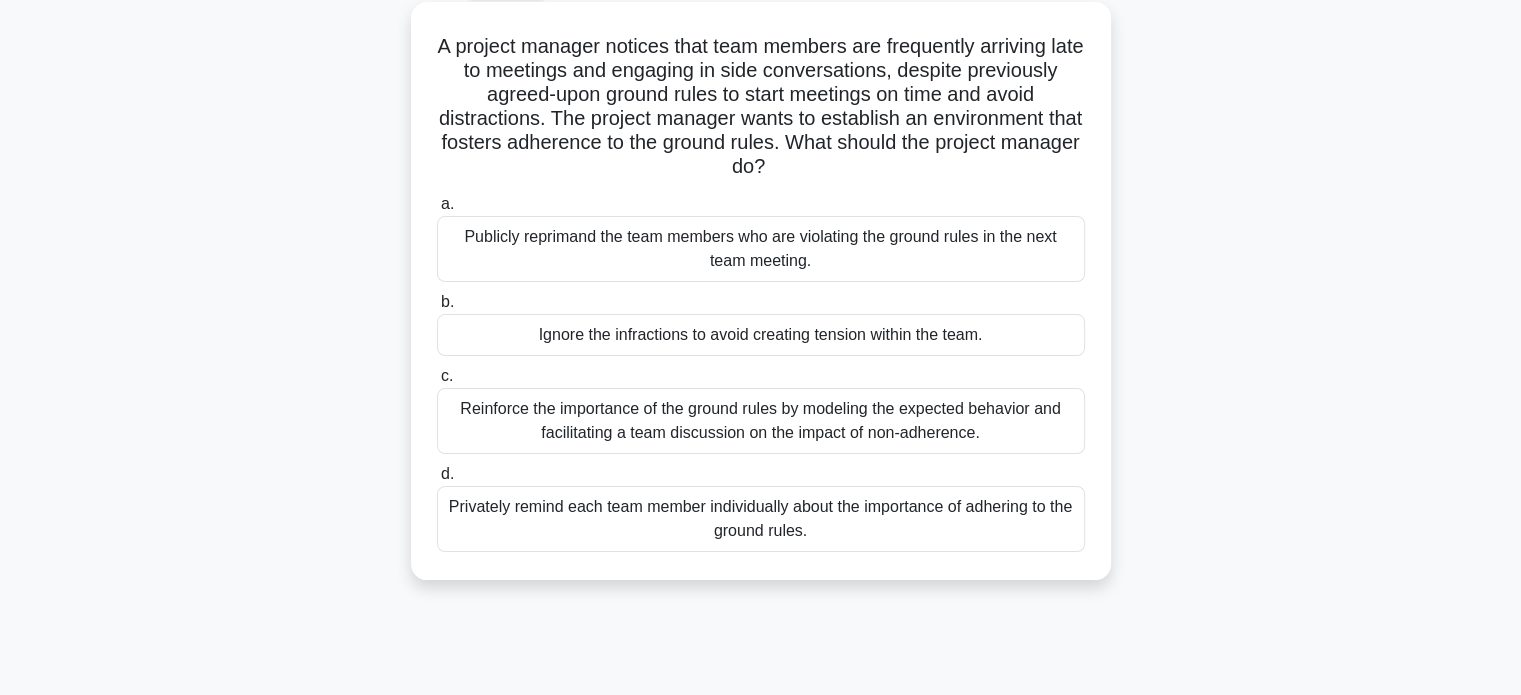 click on "Reinforce the importance of the ground rules by modeling the expected behavior and facilitating a team discussion on the impact of non-adherence." at bounding box center (761, 421) 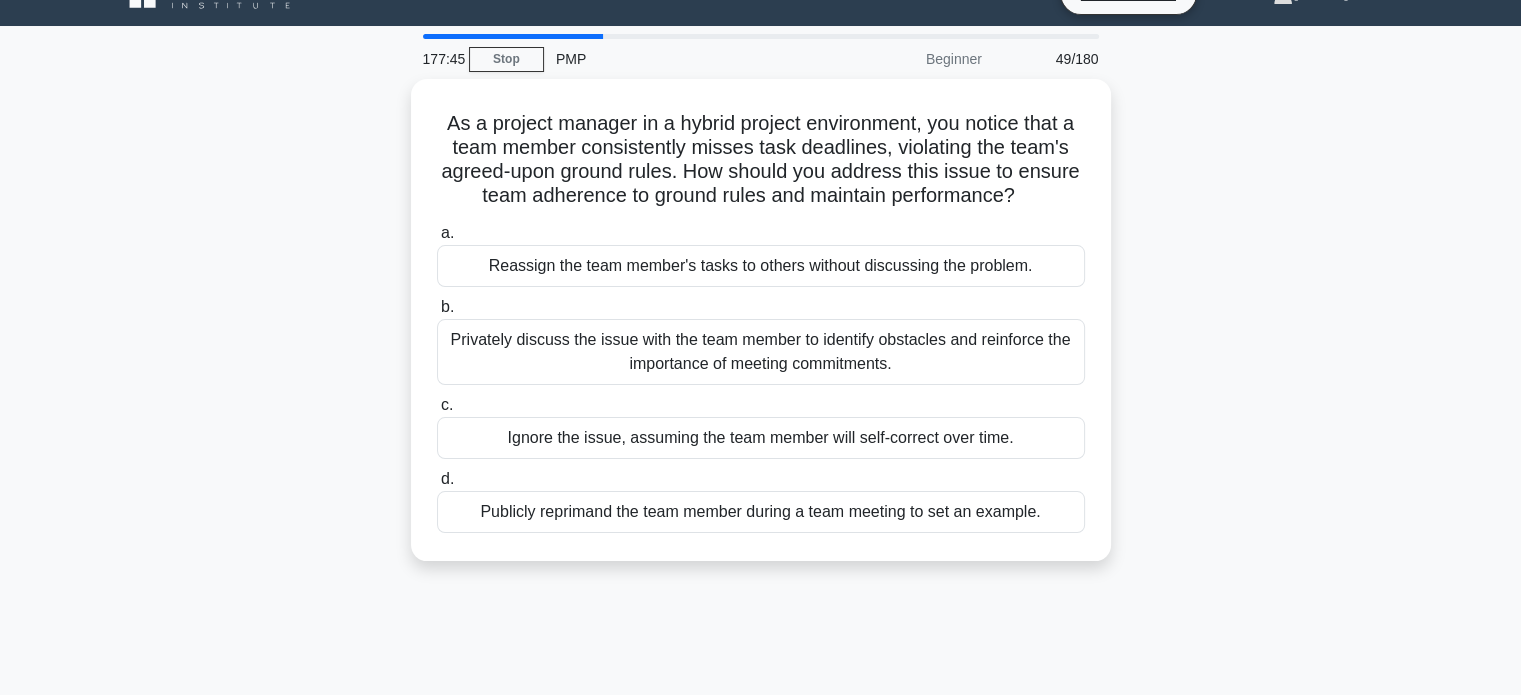 scroll, scrollTop: 0, scrollLeft: 0, axis: both 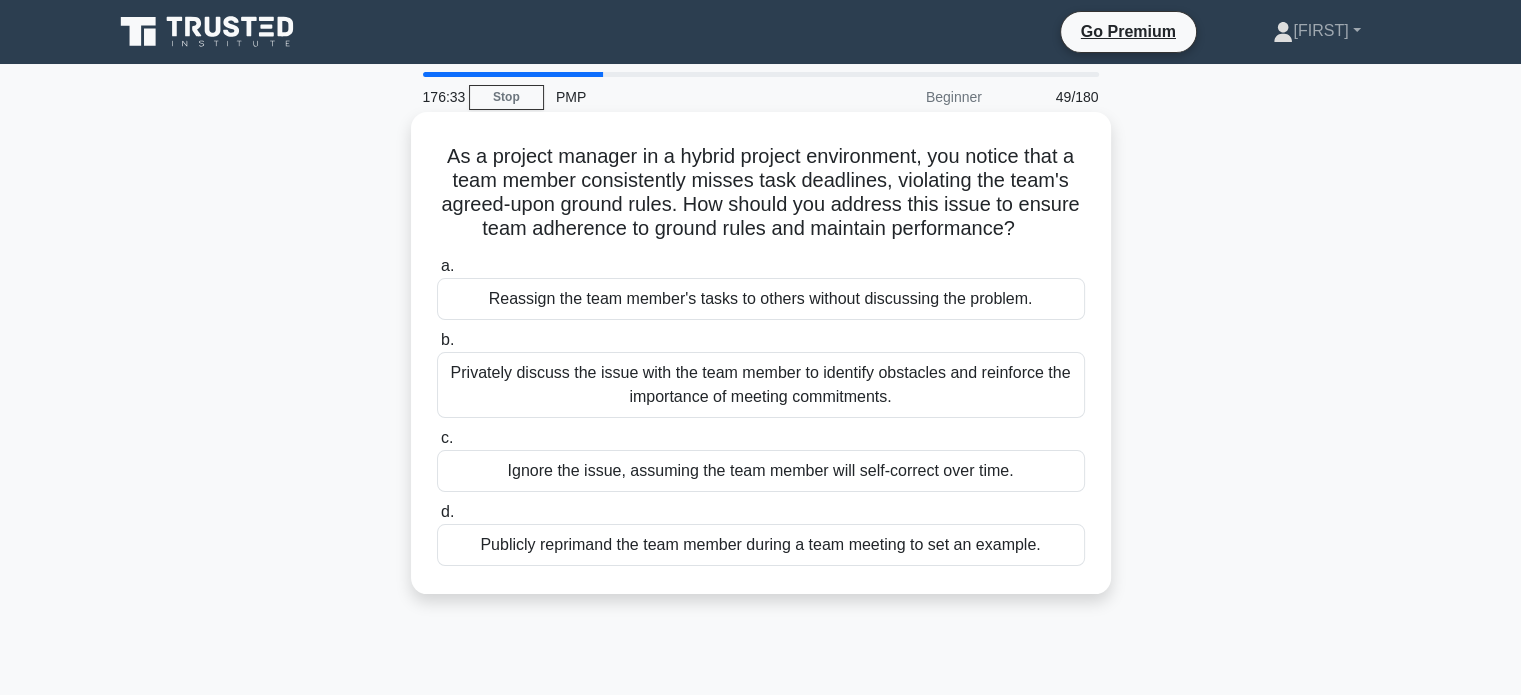click on "Privately discuss the issue with the team member to identify obstacles and reinforce the importance of meeting commitments." at bounding box center (761, 385) 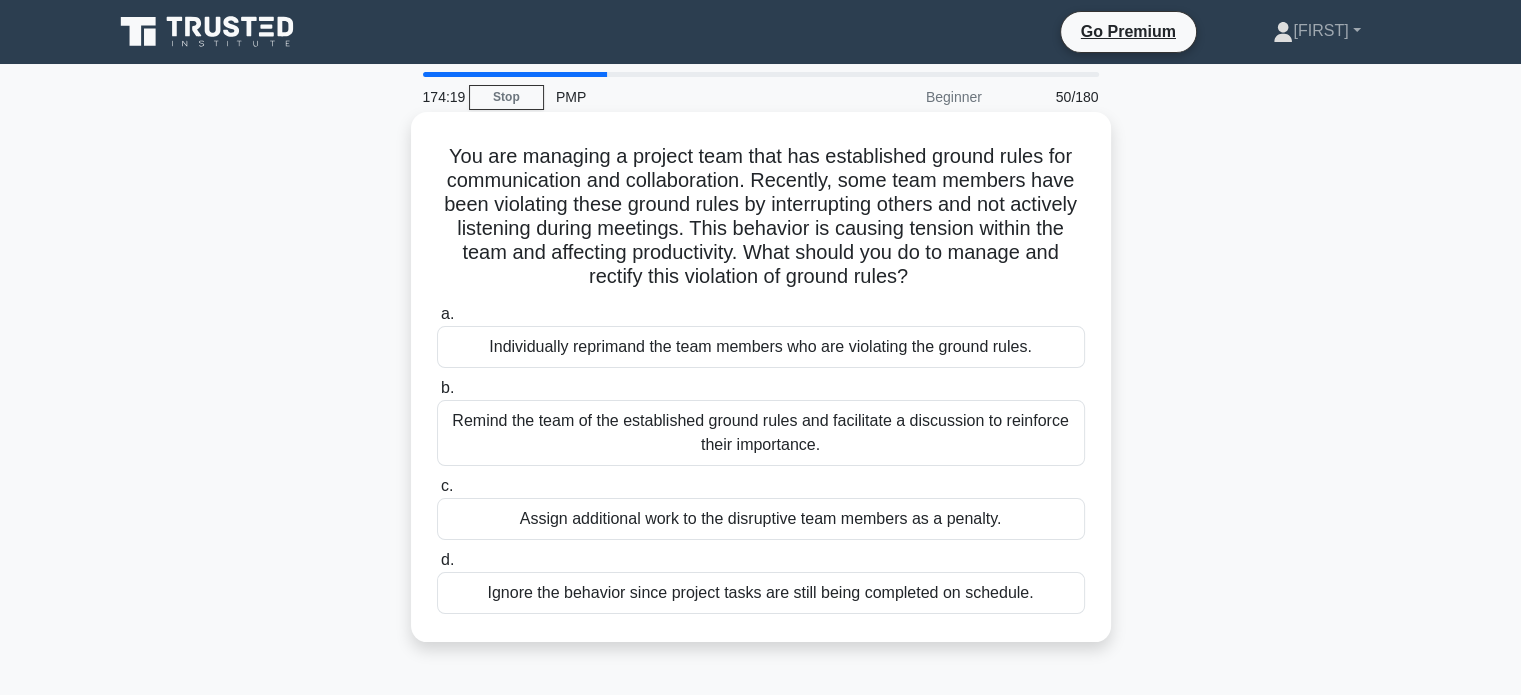 click on "Remind the team of the established ground rules and facilitate a discussion to reinforce their importance." at bounding box center [761, 433] 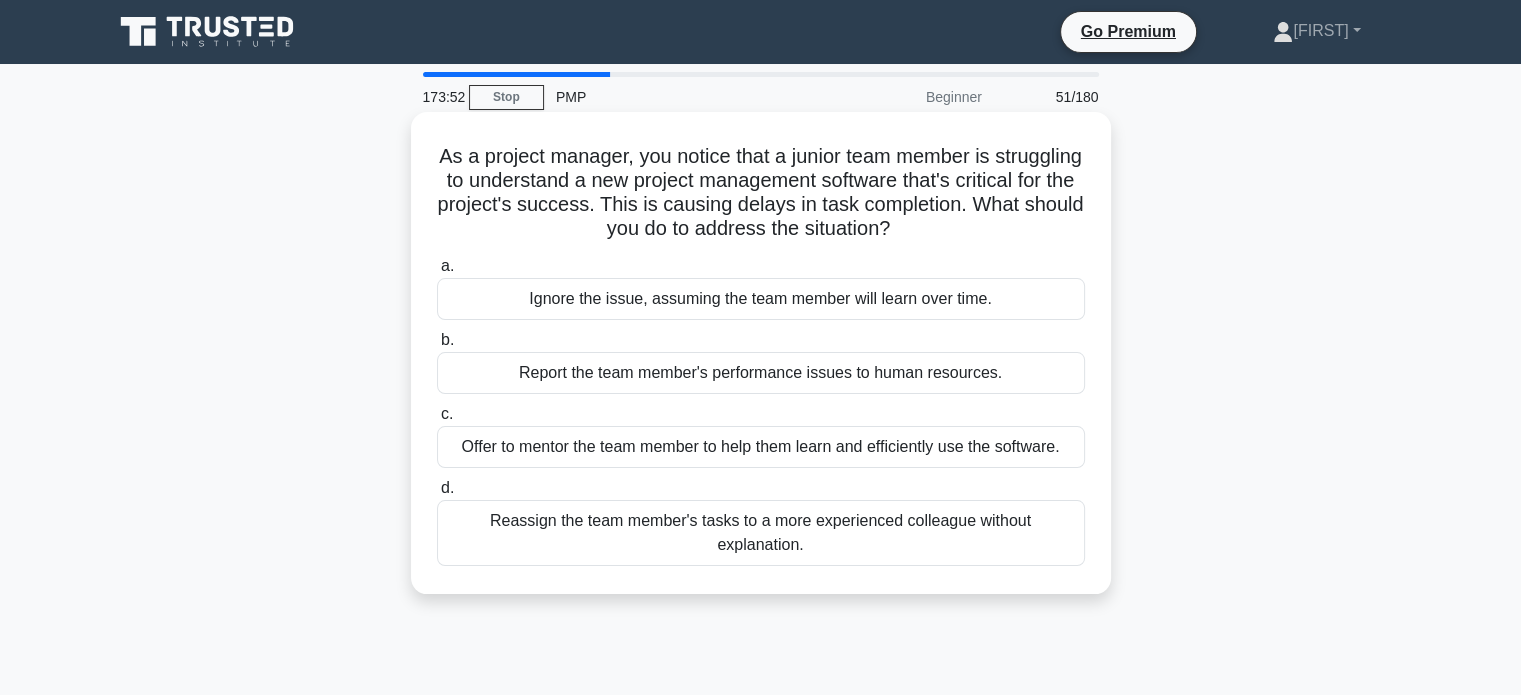 click on "Offer to mentor the team member to help them learn and efficiently use the software." at bounding box center [761, 447] 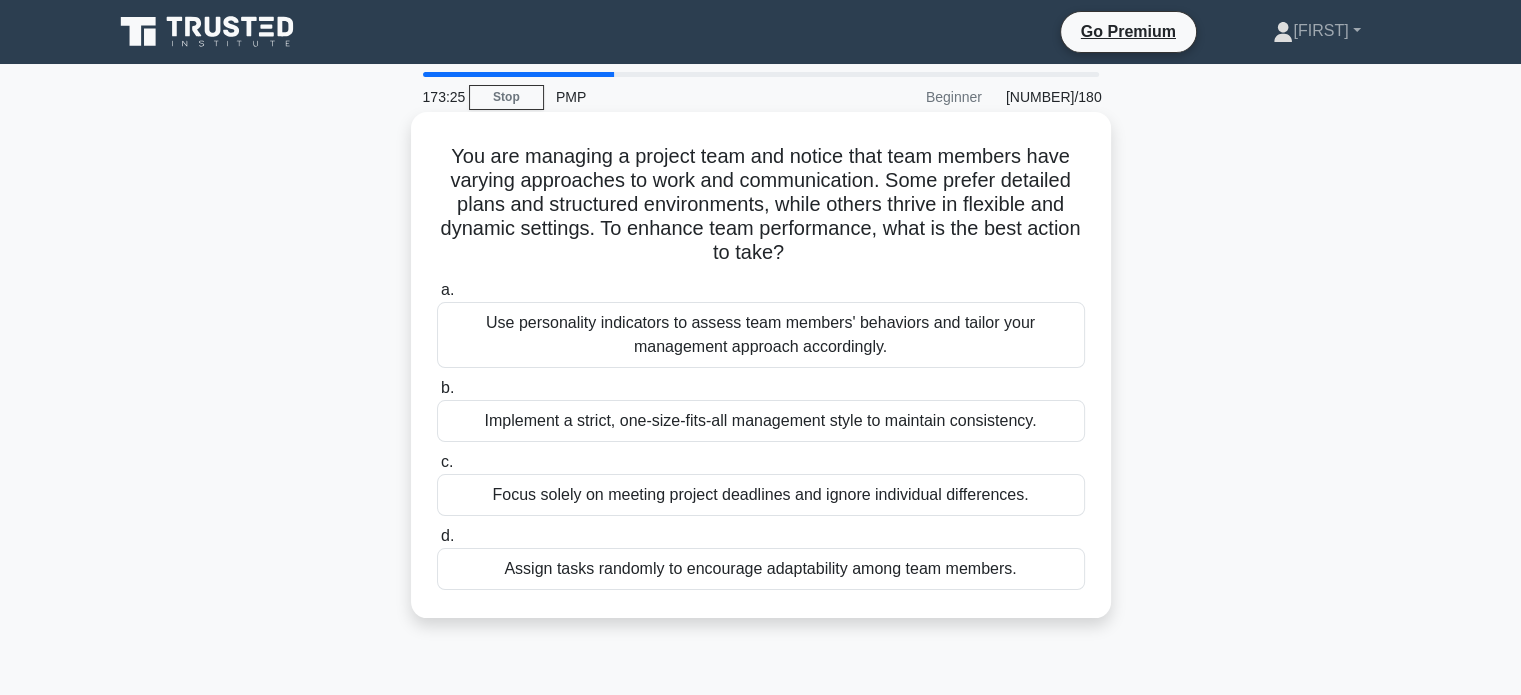click on "Use personality indicators to assess team members' behaviors and tailor your management approach accordingly." at bounding box center [761, 335] 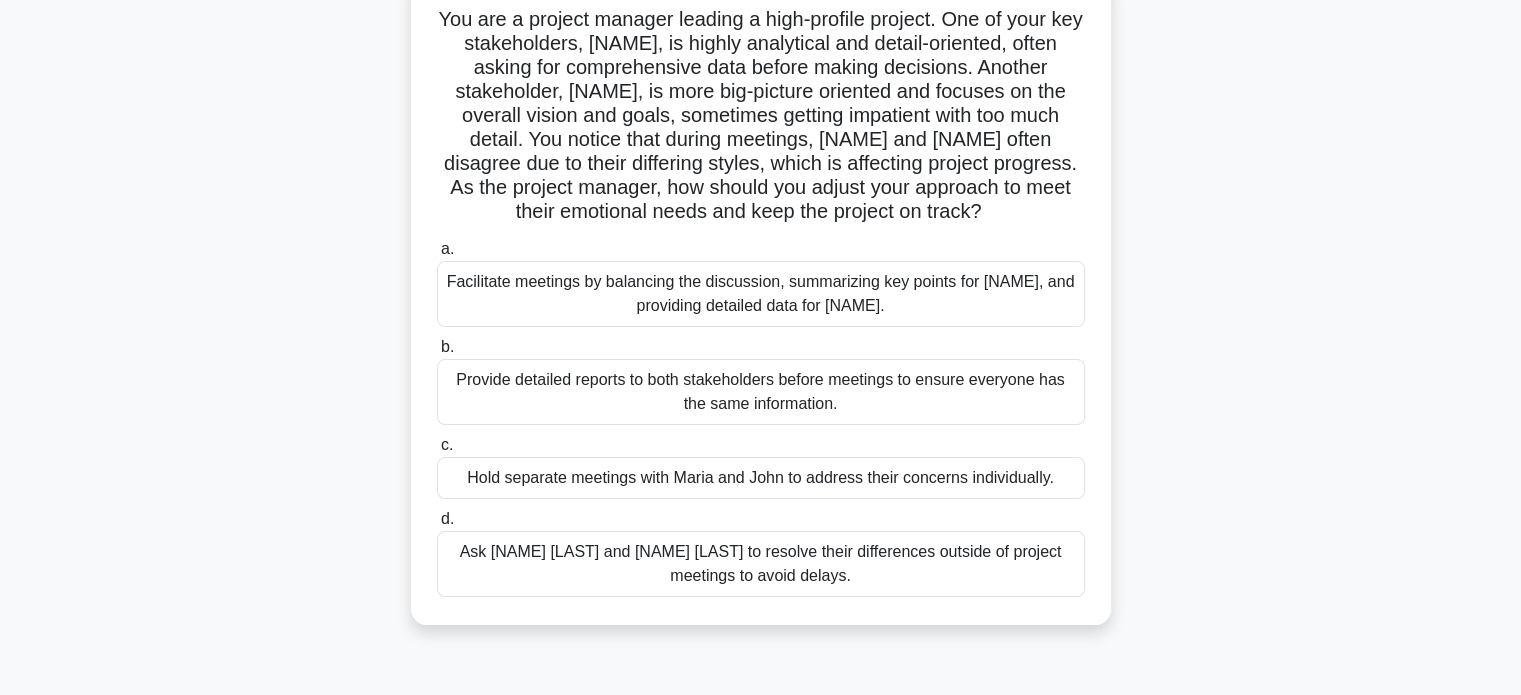 scroll, scrollTop: 130, scrollLeft: 0, axis: vertical 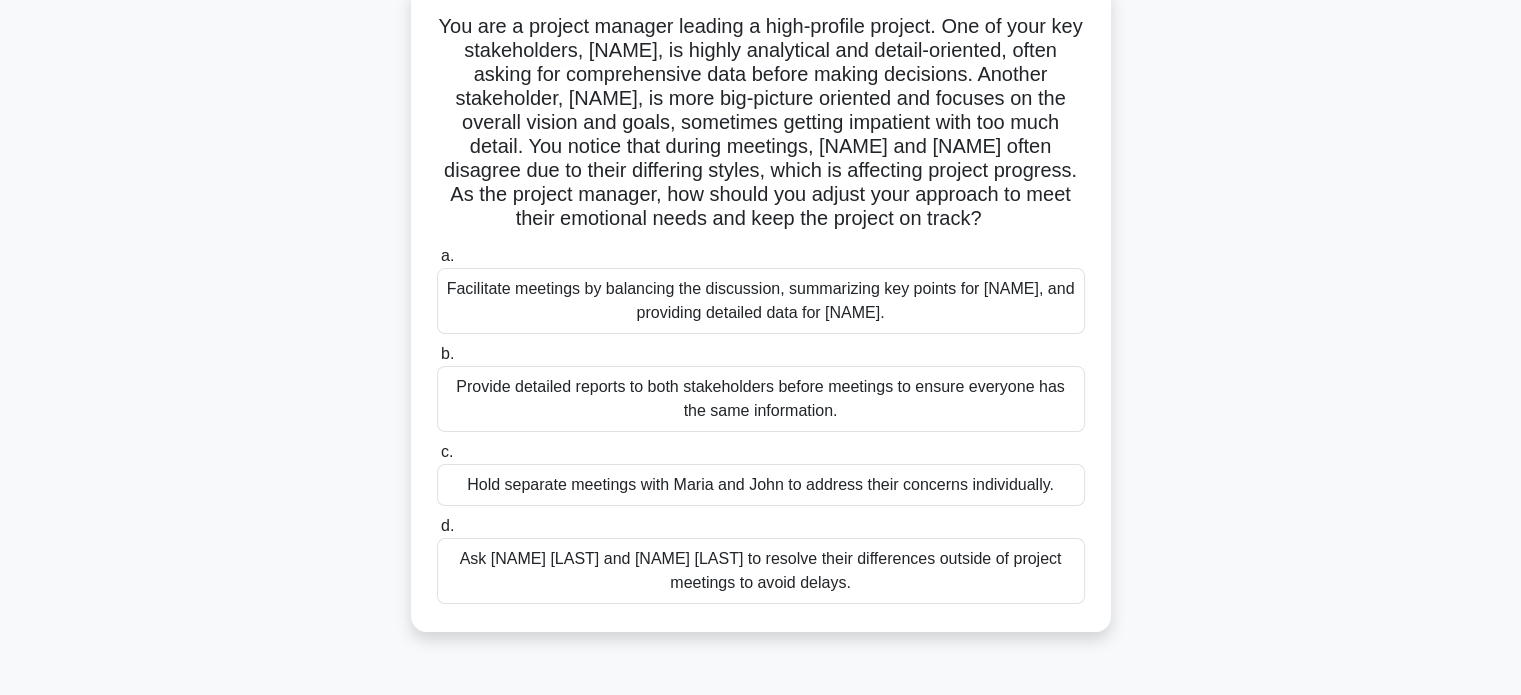 click on "Facilitate meetings by balancing the discussion, summarizing key points for [NAME], and providing detailed data for [NAME]." at bounding box center [761, 301] 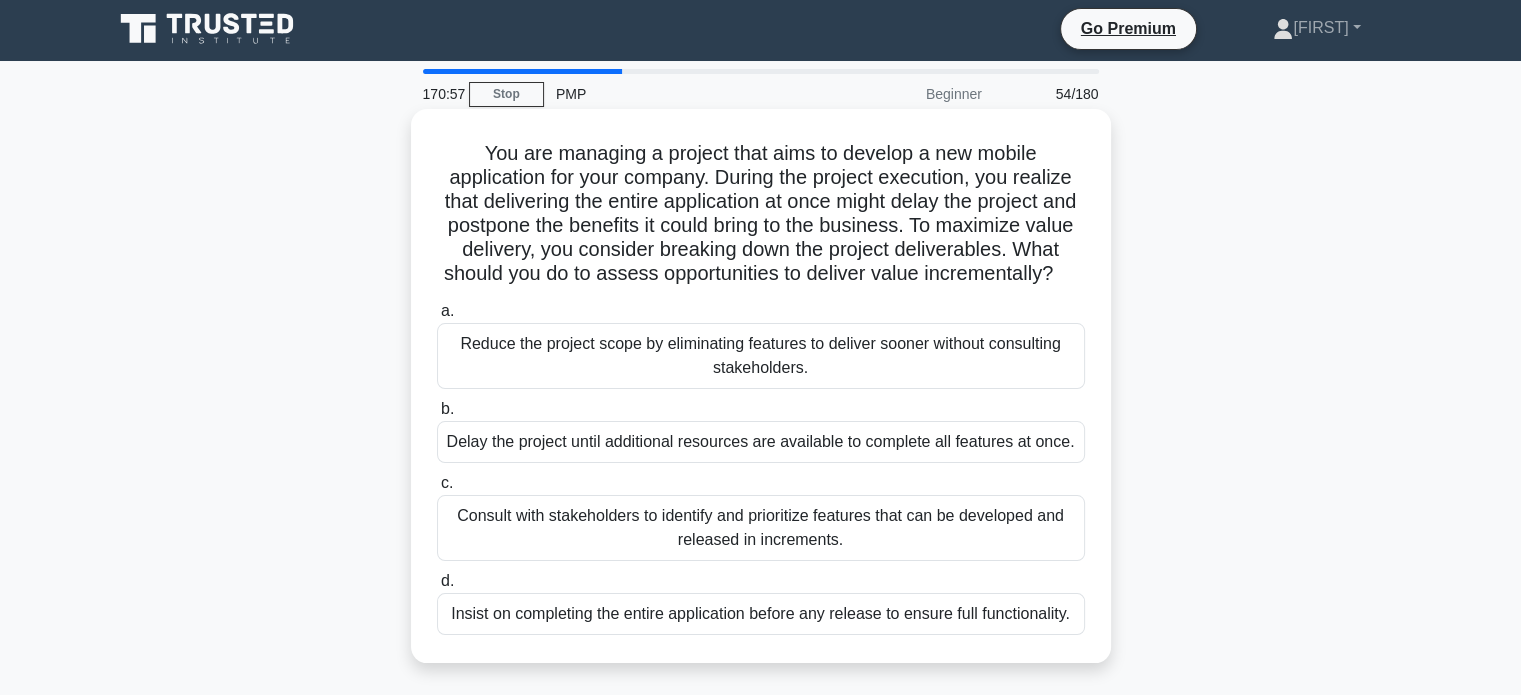 scroll, scrollTop: 20, scrollLeft: 0, axis: vertical 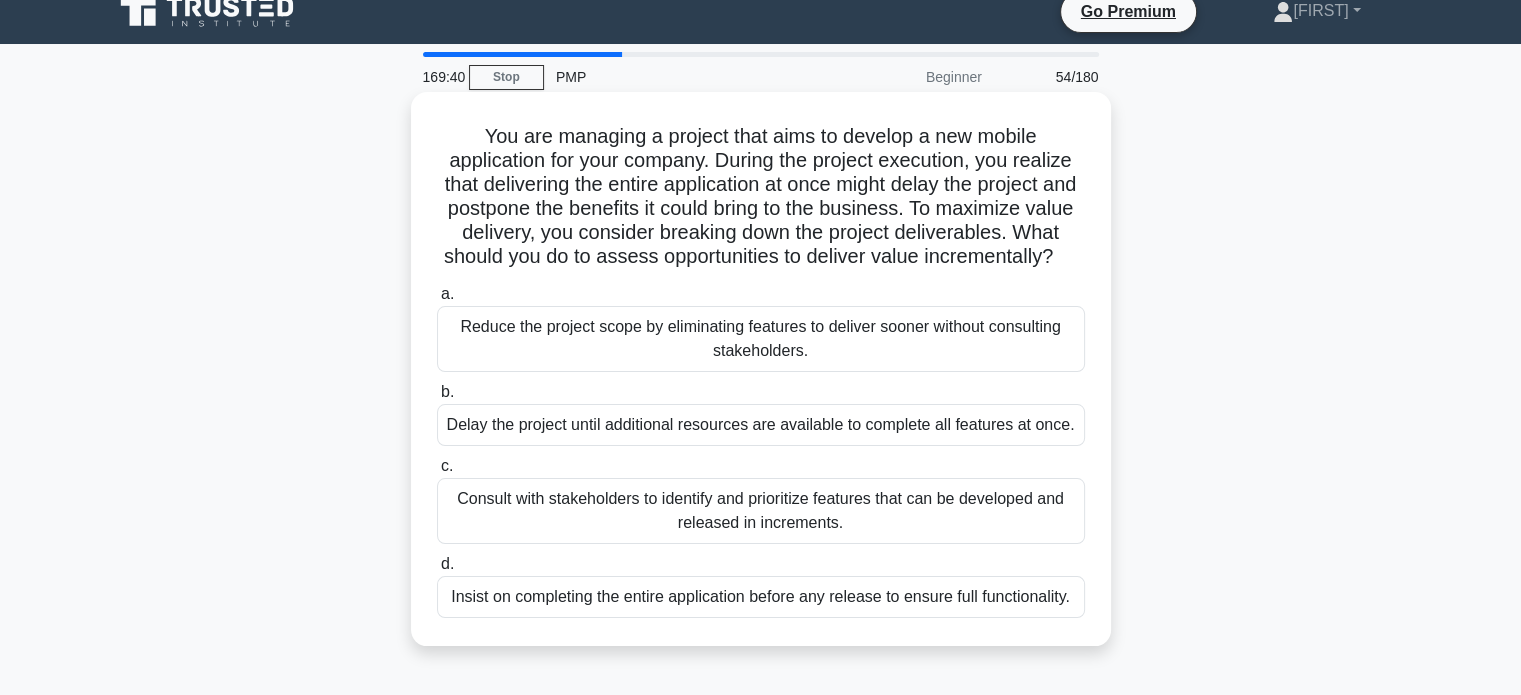 click on "Consult with stakeholders to identify and prioritize features that can be developed and released in increments." at bounding box center [761, 511] 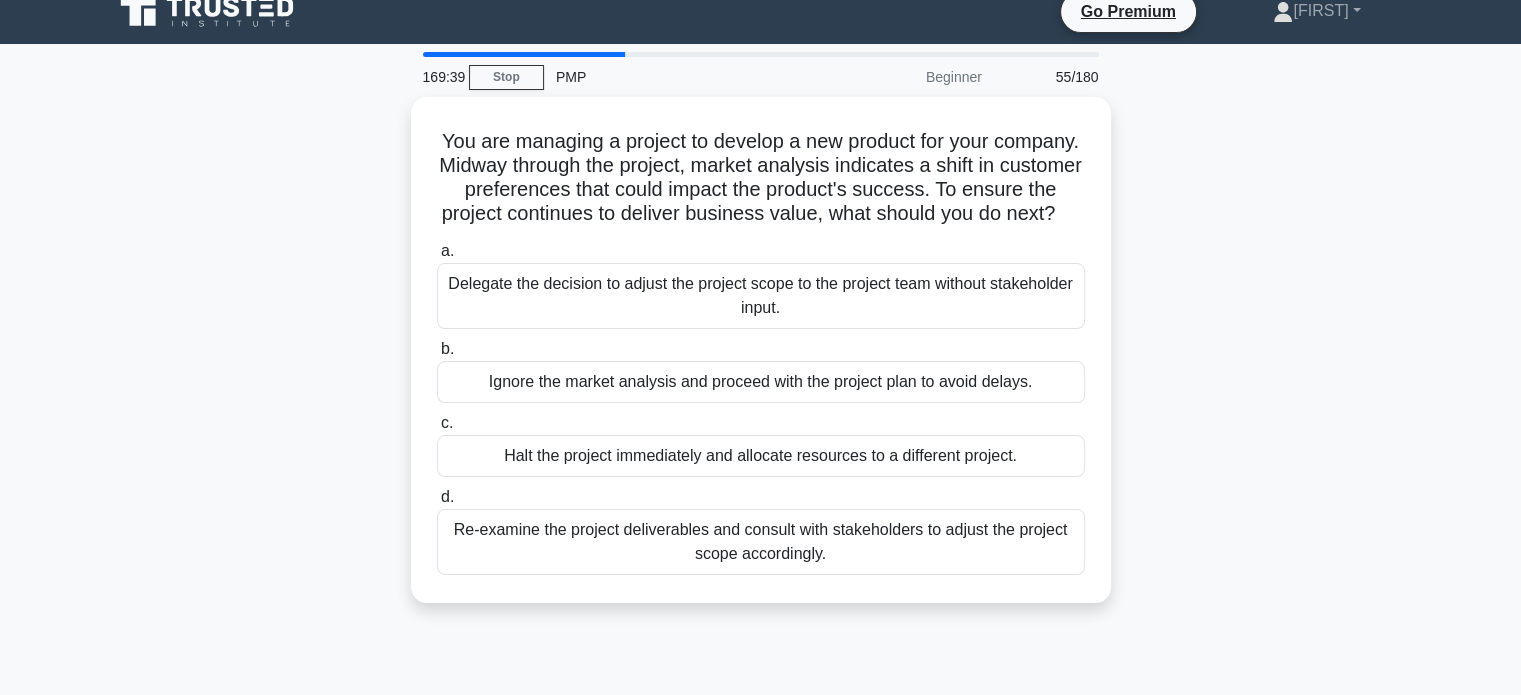 scroll, scrollTop: 0, scrollLeft: 0, axis: both 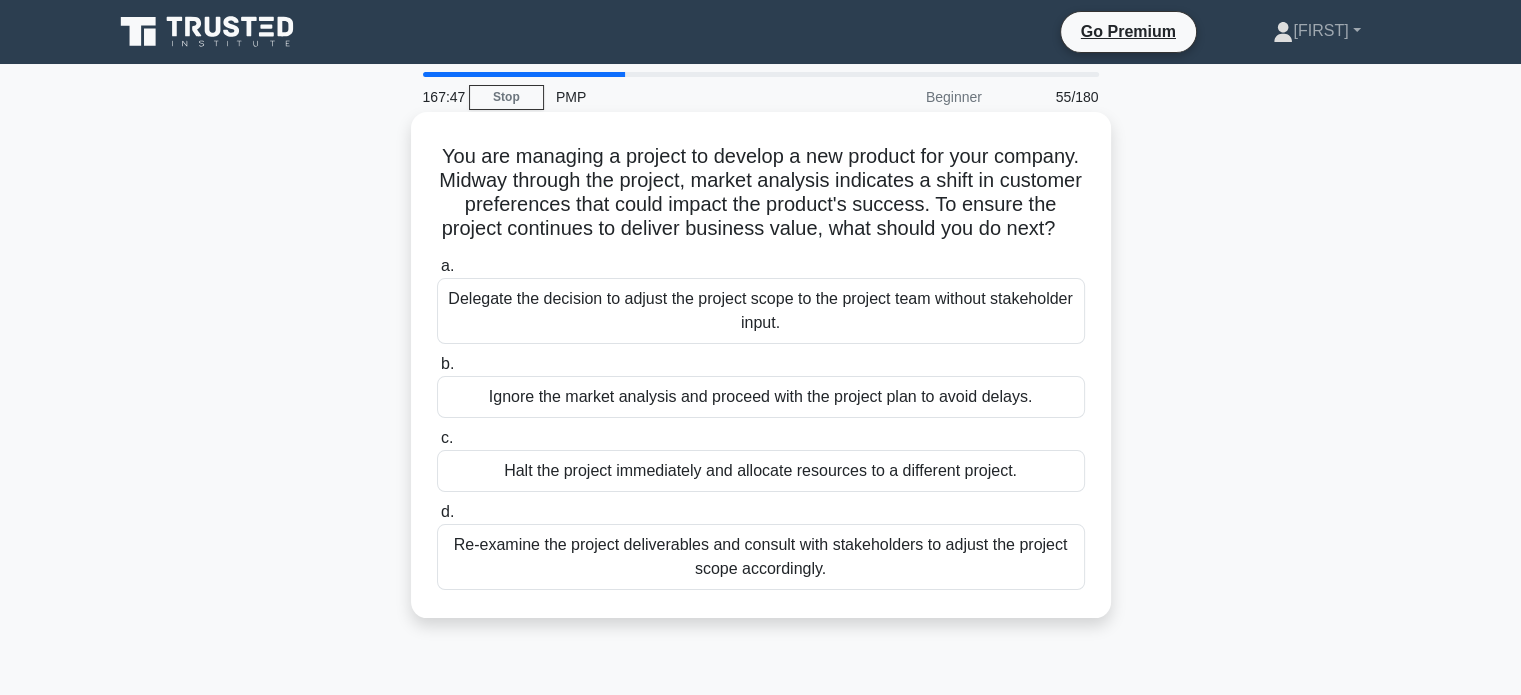click on "Re-examine the project deliverables and consult with stakeholders to adjust the project scope accordingly." at bounding box center (761, 557) 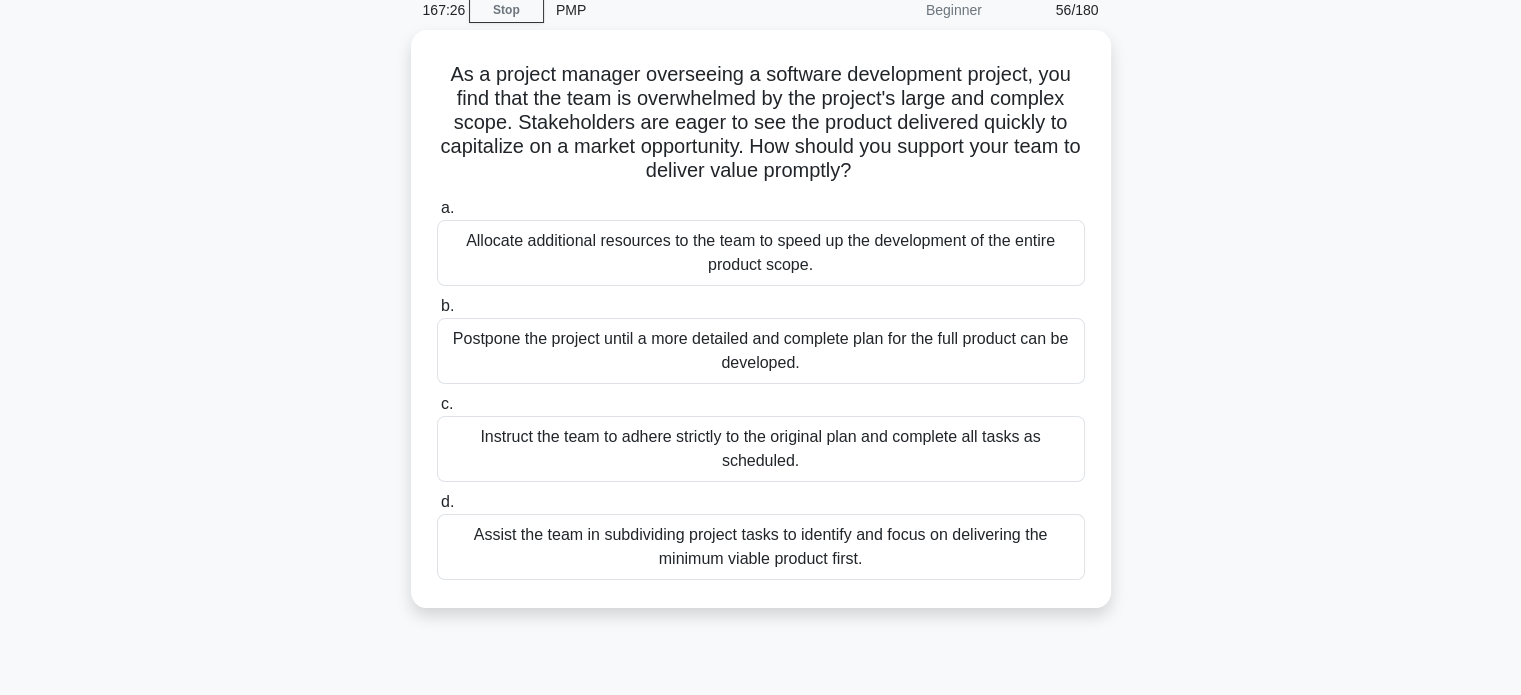 scroll, scrollTop: 88, scrollLeft: 0, axis: vertical 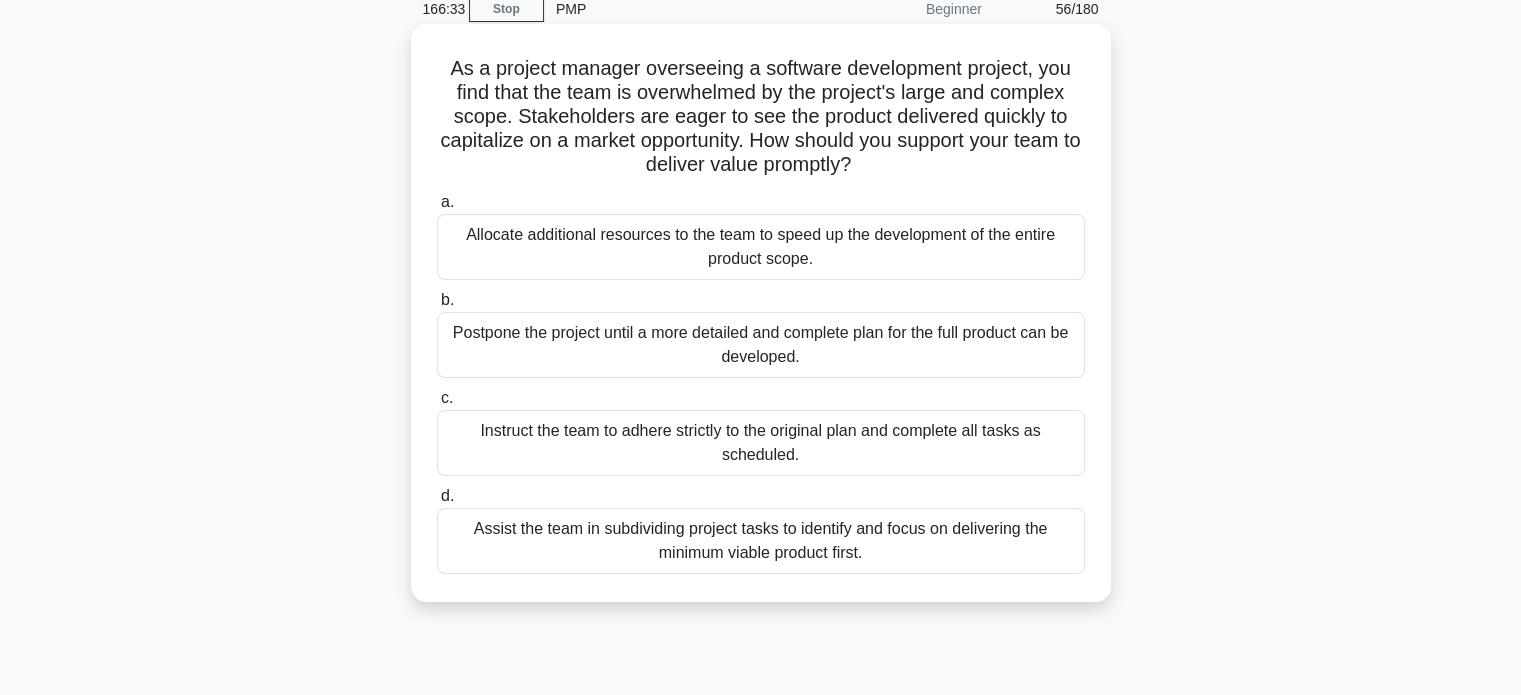 click on "Assist the team in subdividing project tasks to identify and focus on delivering the minimum viable product first." at bounding box center [761, 541] 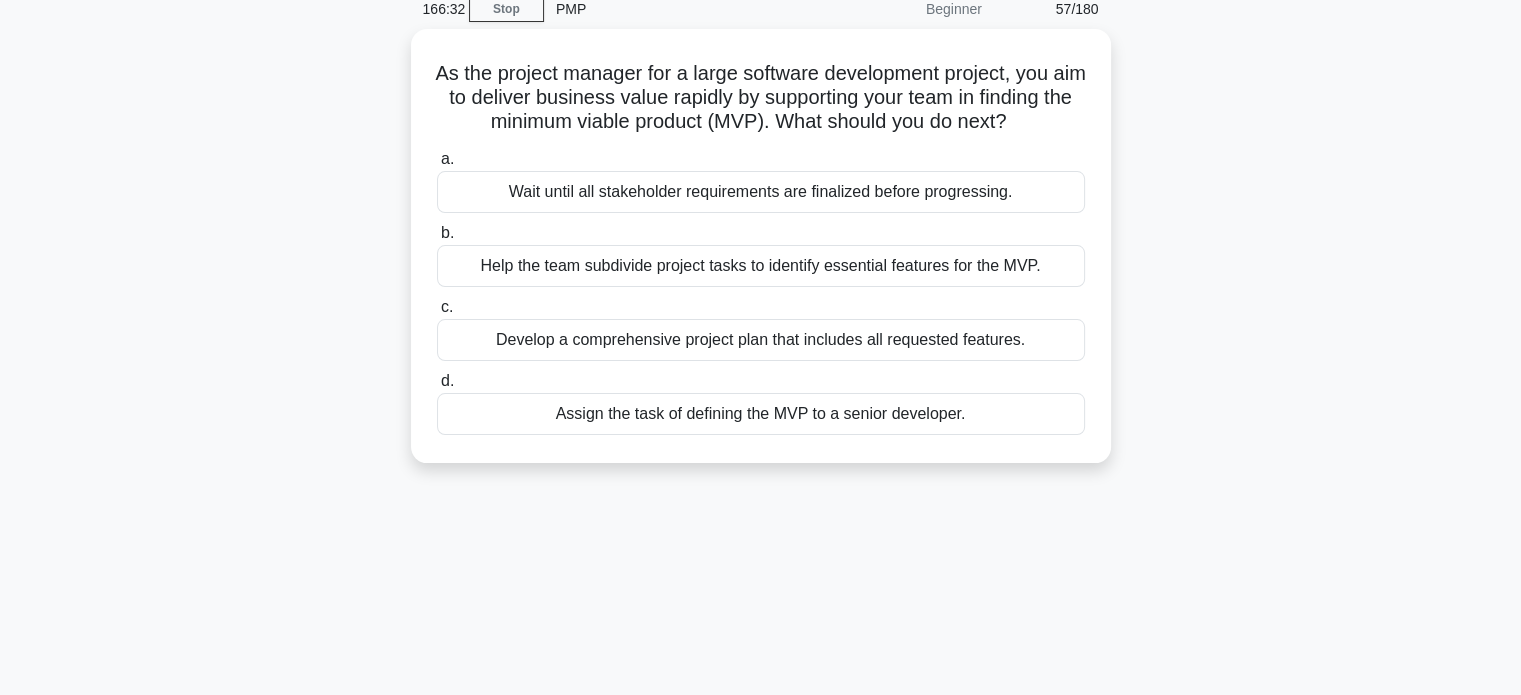 scroll, scrollTop: 0, scrollLeft: 0, axis: both 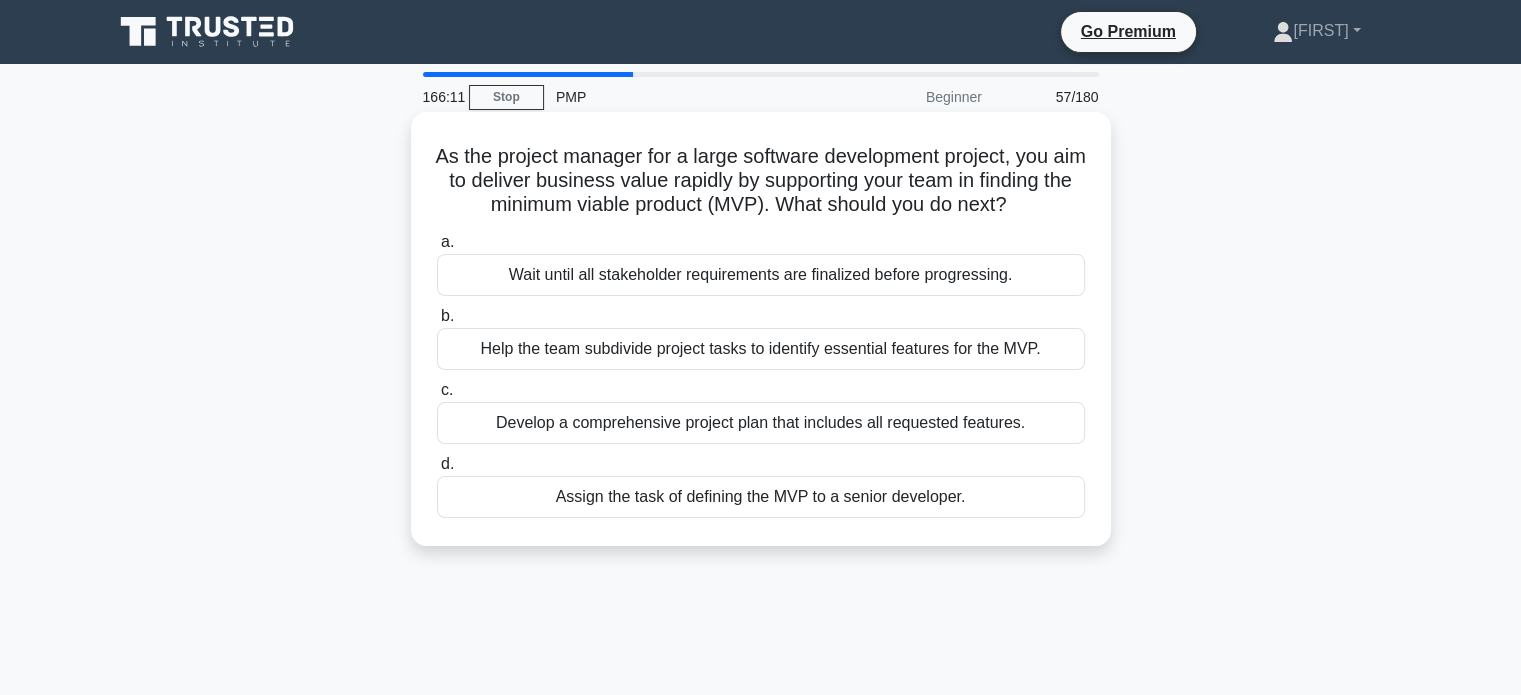 click on "Help the team subdivide project tasks to identify essential features for the MVP." at bounding box center (761, 349) 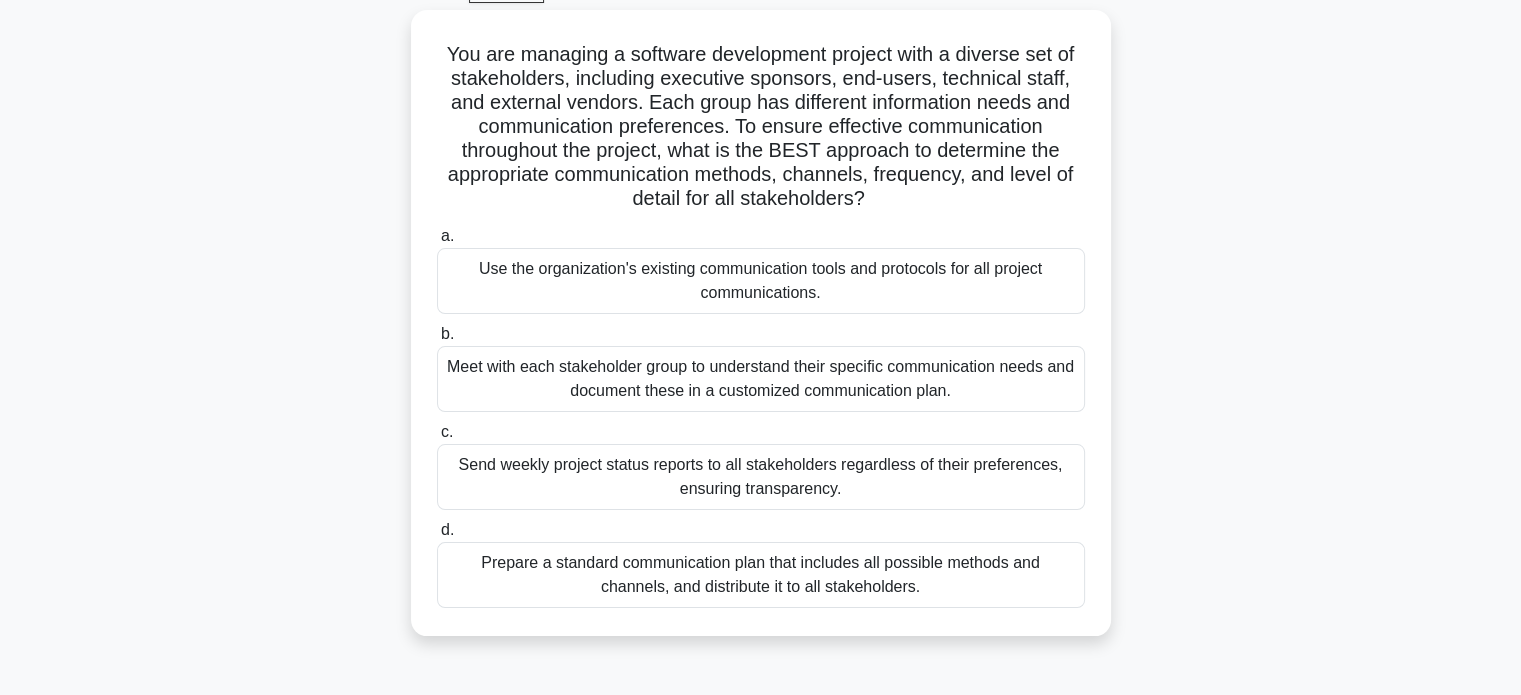 scroll, scrollTop: 106, scrollLeft: 0, axis: vertical 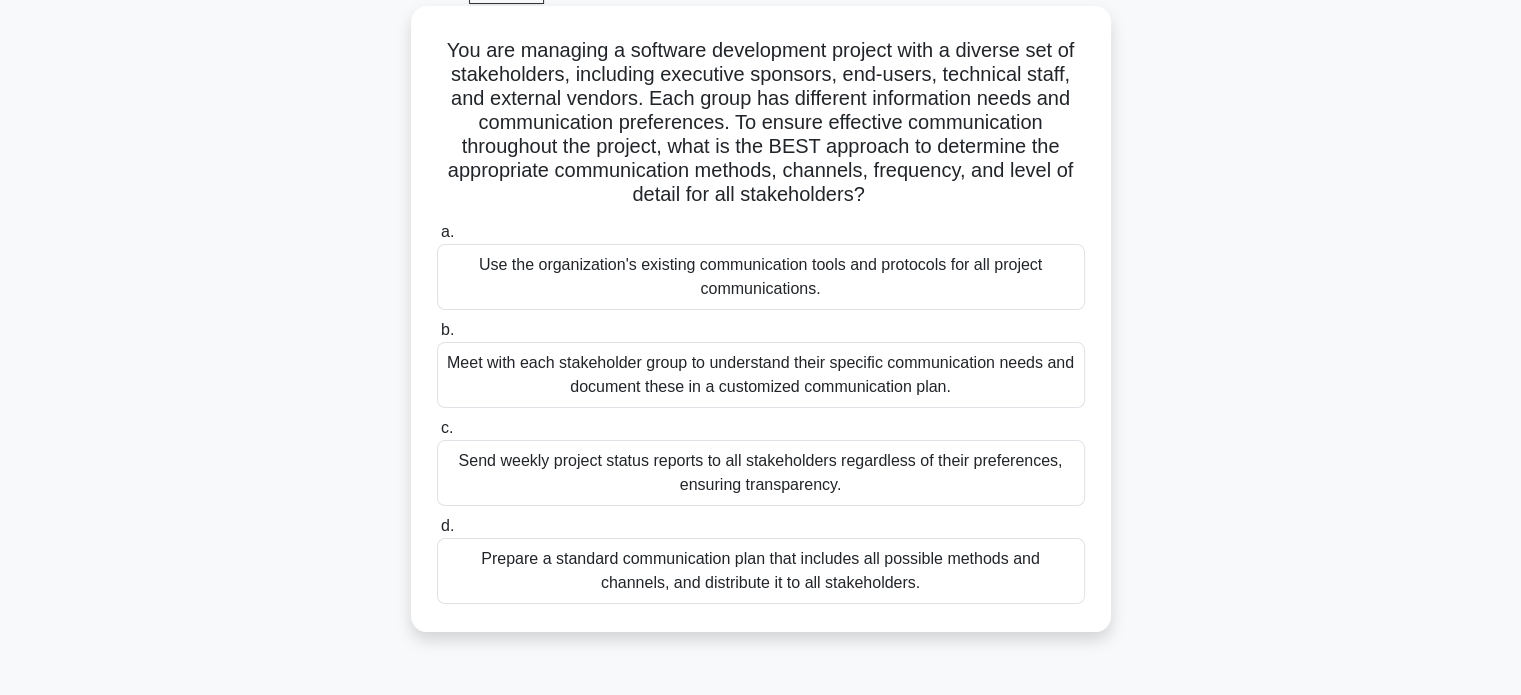 click on "Prepare a standard communication plan that includes all possible methods and channels, and distribute it to all stakeholders." at bounding box center [761, 571] 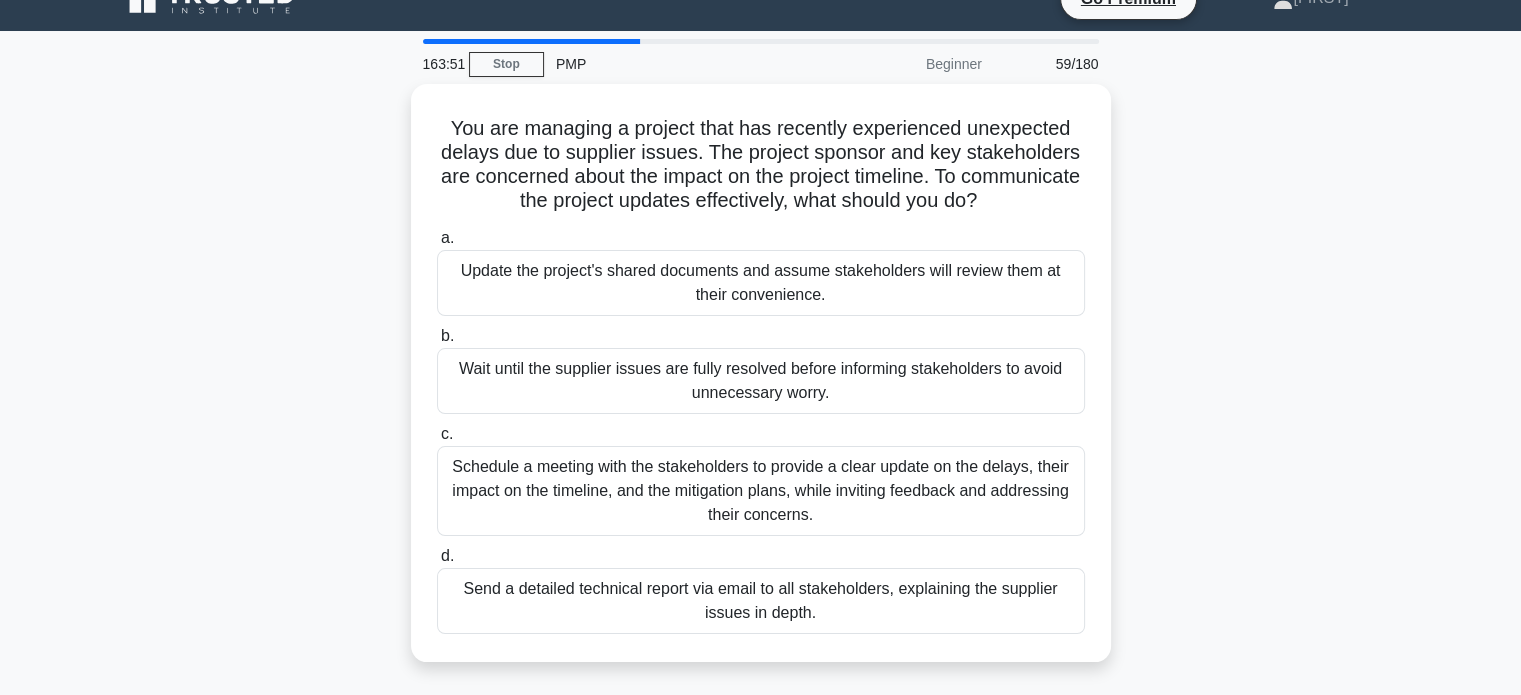 scroll, scrollTop: 0, scrollLeft: 0, axis: both 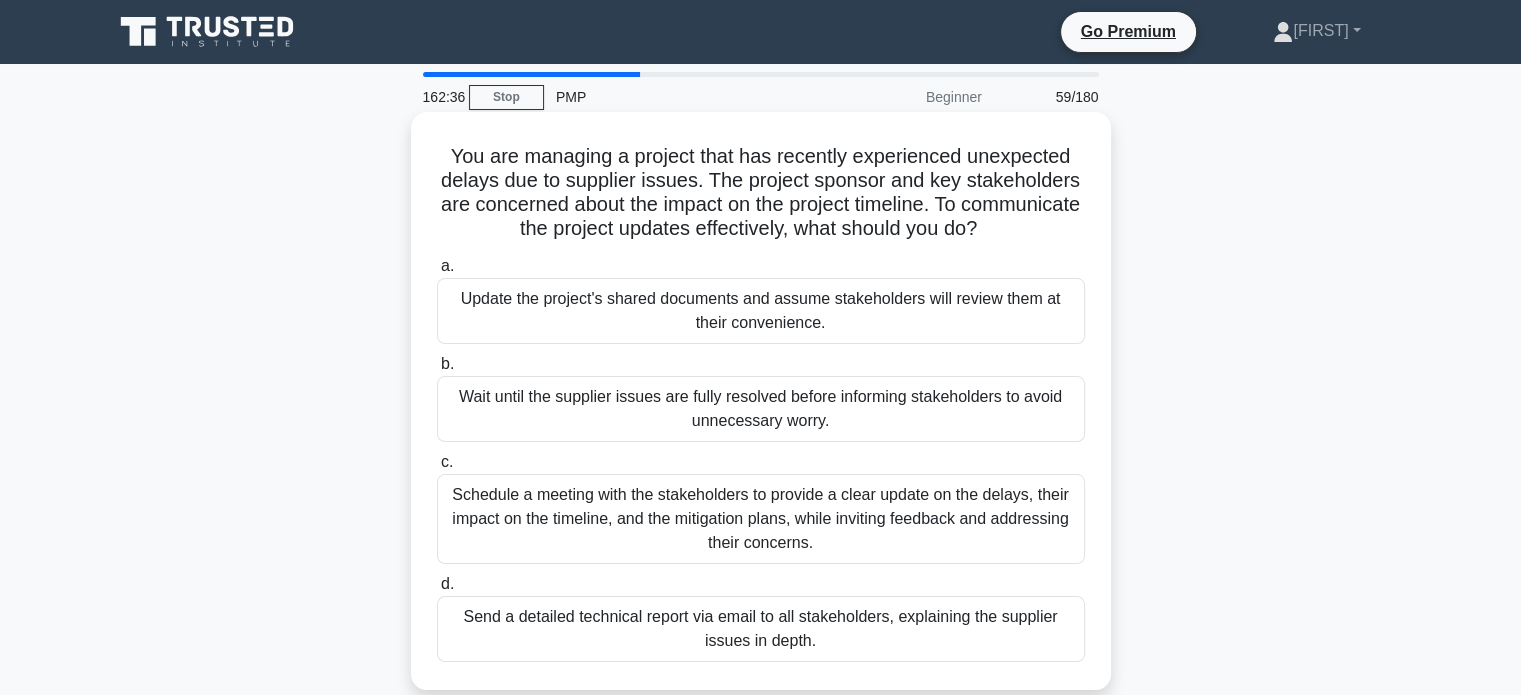 click on "Schedule a meeting with the stakeholders to provide a clear update on the delays, their impact on the timeline, and the mitigation plans, while inviting feedback and addressing their concerns." at bounding box center (761, 519) 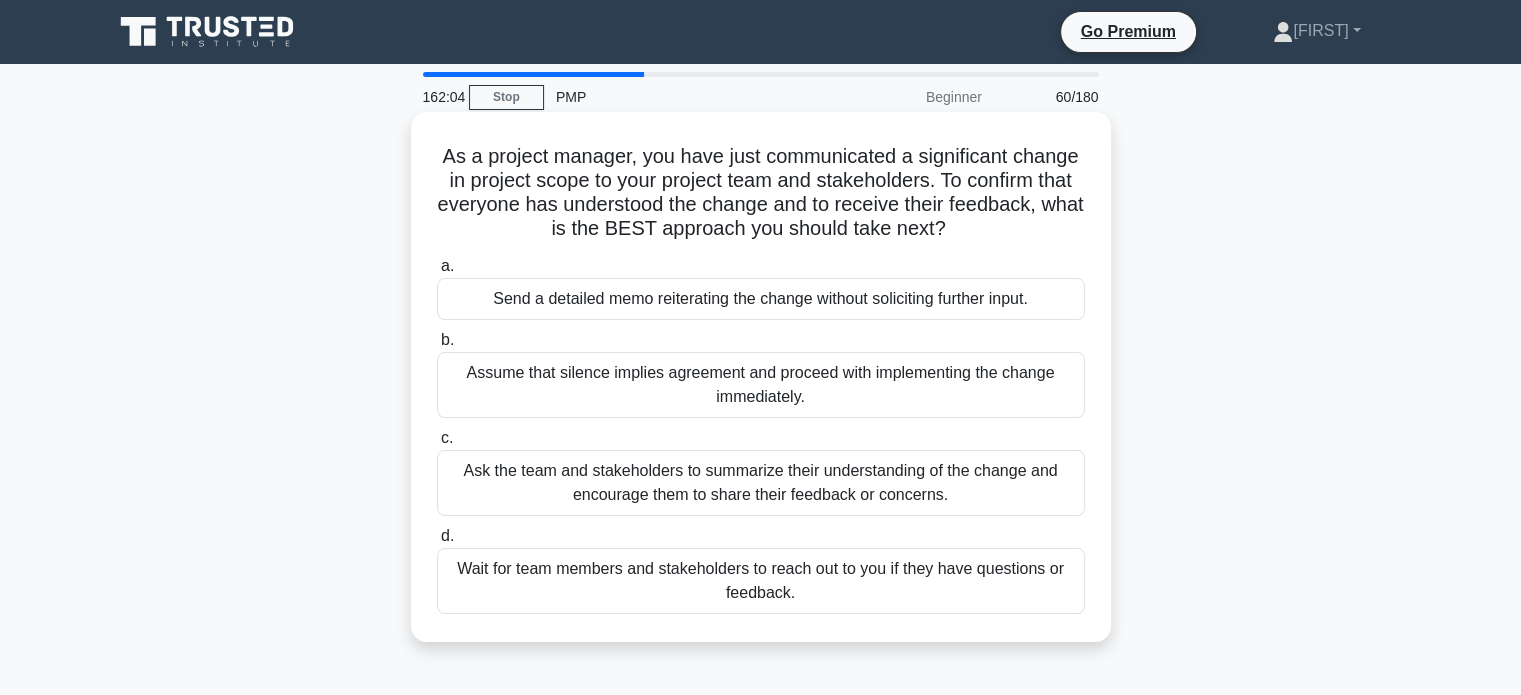 click on "Ask the team and stakeholders to summarize their understanding of the change and encourage them to share their feedback or concerns." at bounding box center [761, 483] 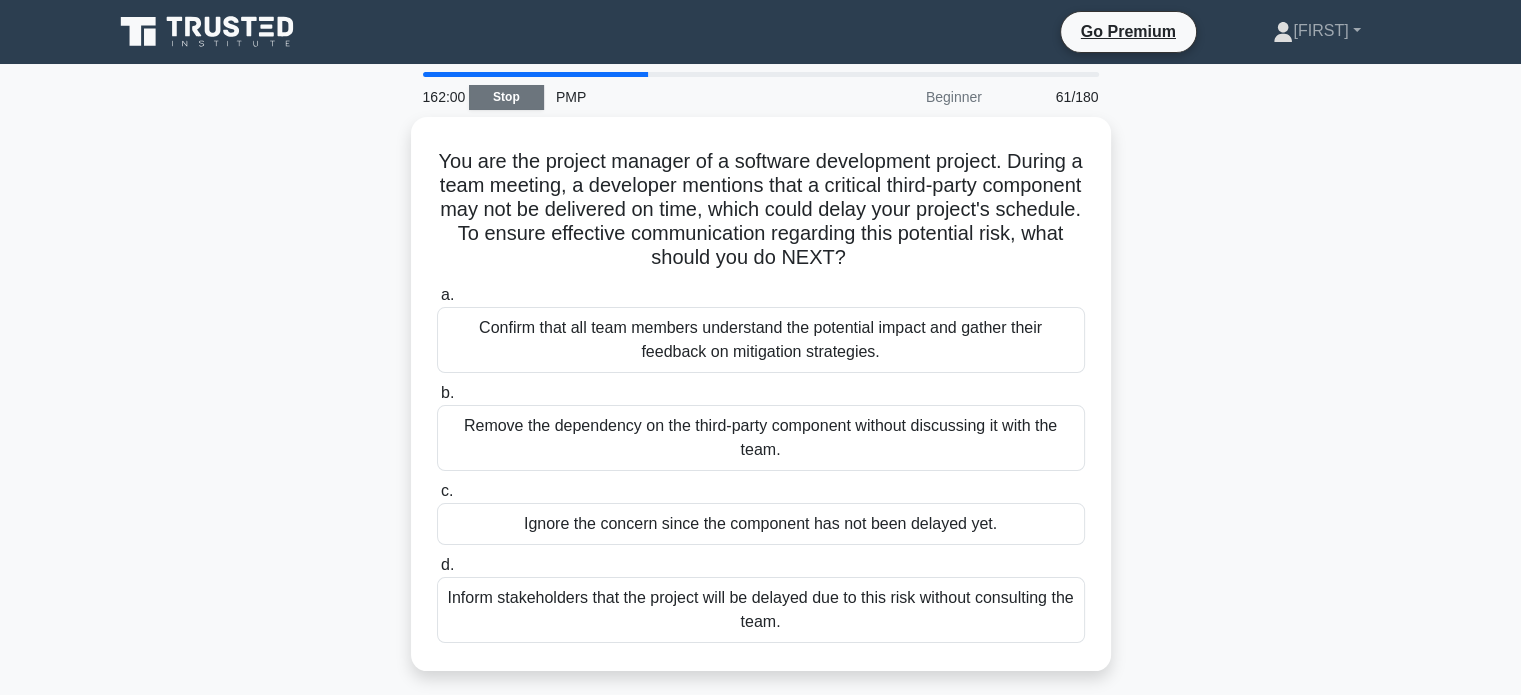 click on "Stop" at bounding box center (506, 97) 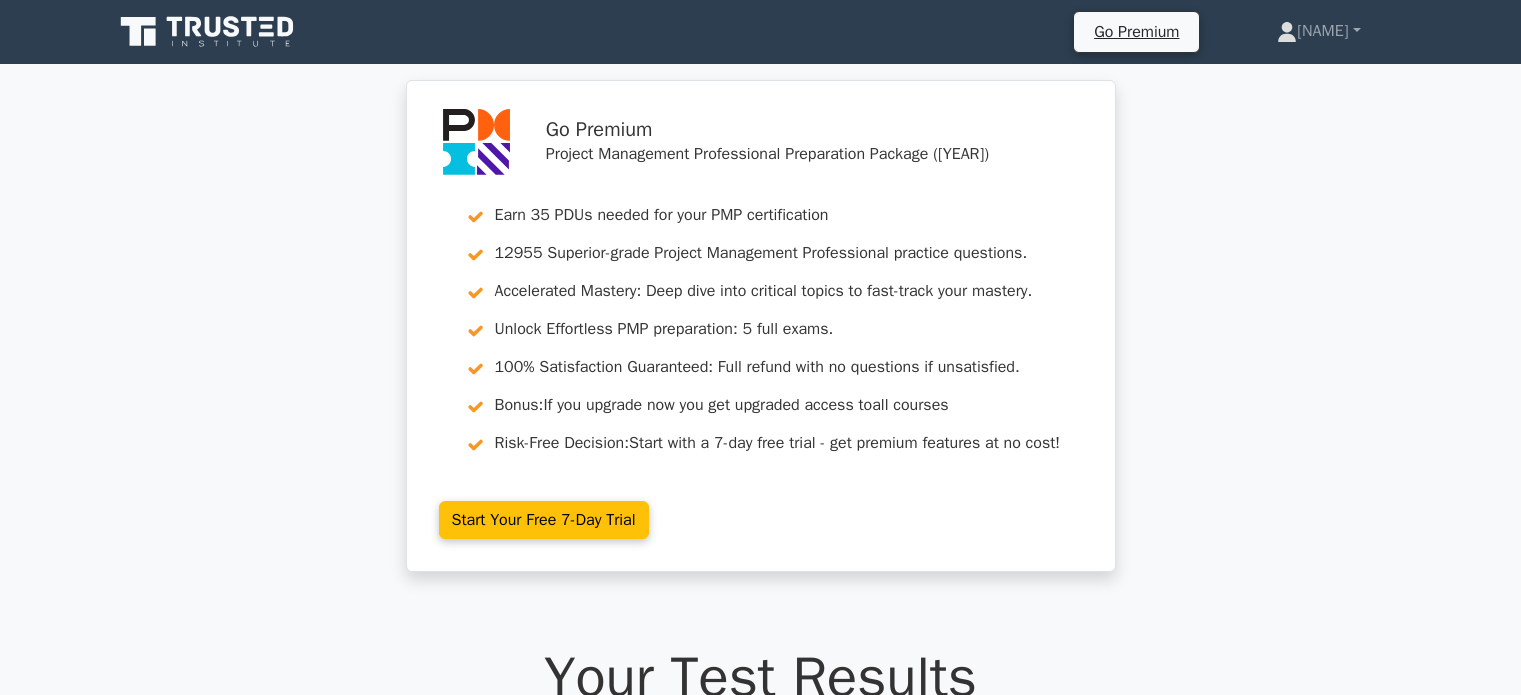 scroll, scrollTop: 0, scrollLeft: 0, axis: both 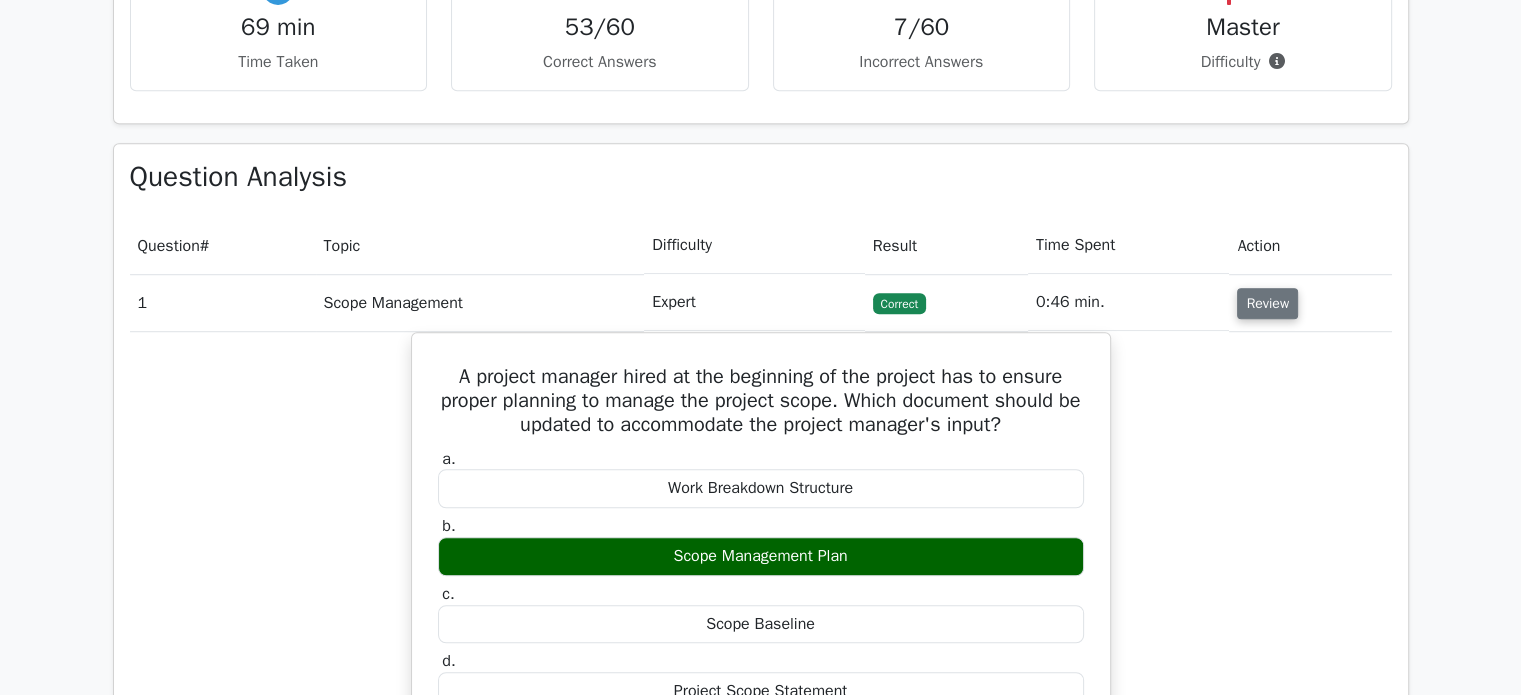 click on "Review" at bounding box center [1267, 303] 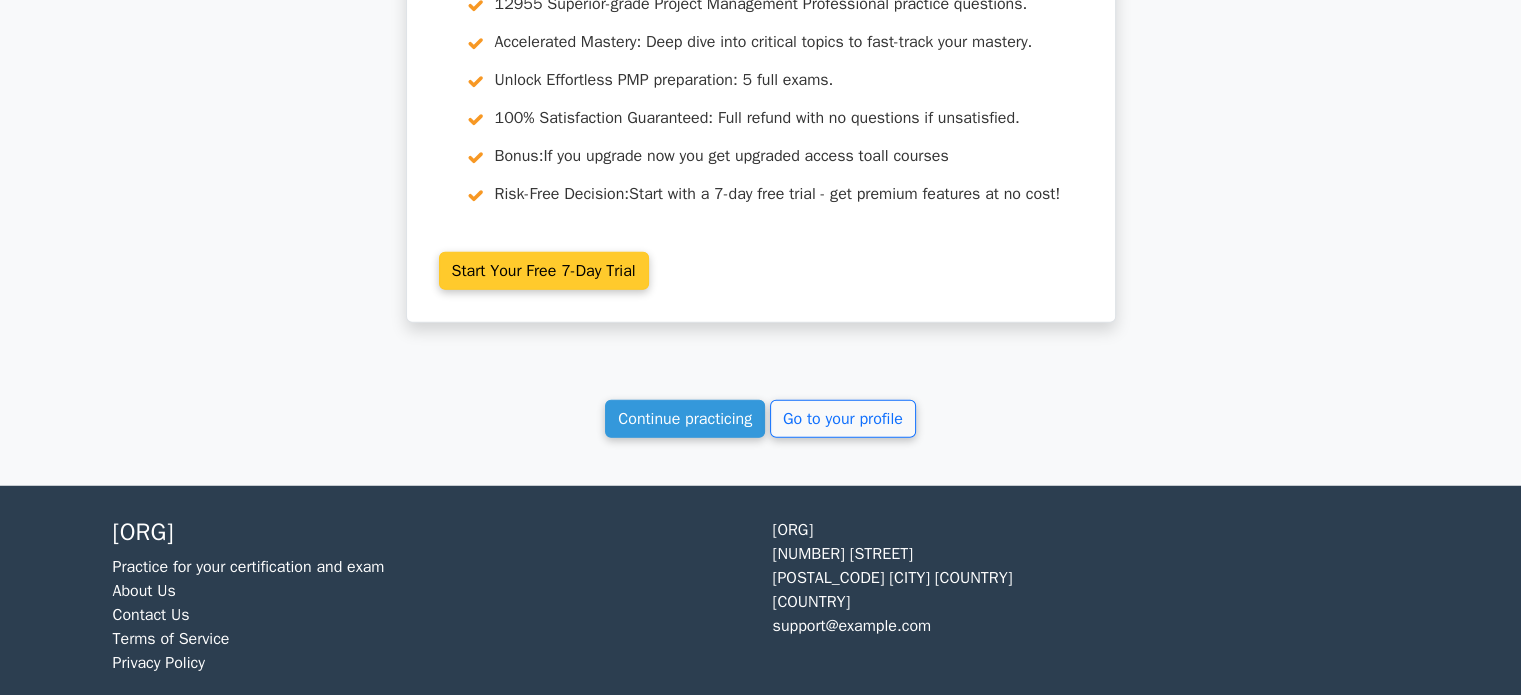 scroll, scrollTop: 5267, scrollLeft: 0, axis: vertical 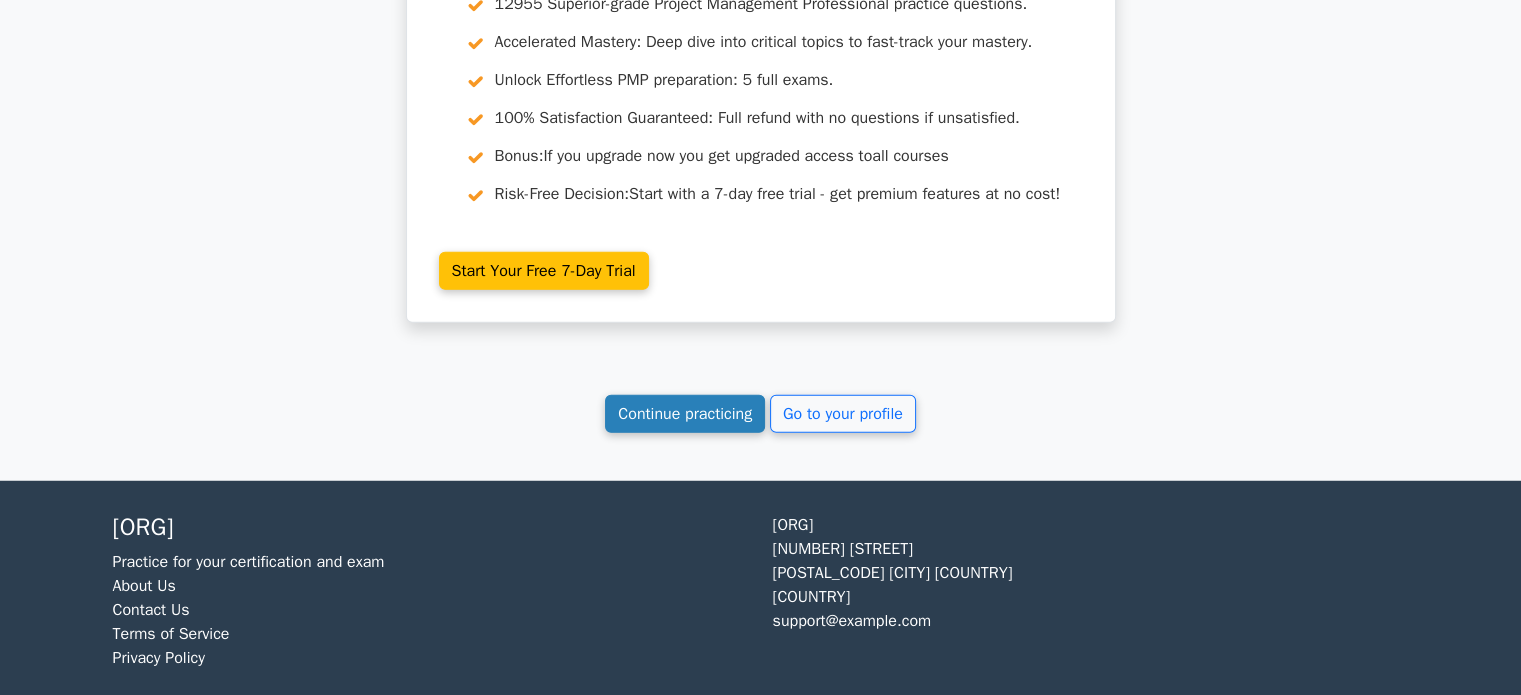click on "Continue practicing" at bounding box center (685, 414) 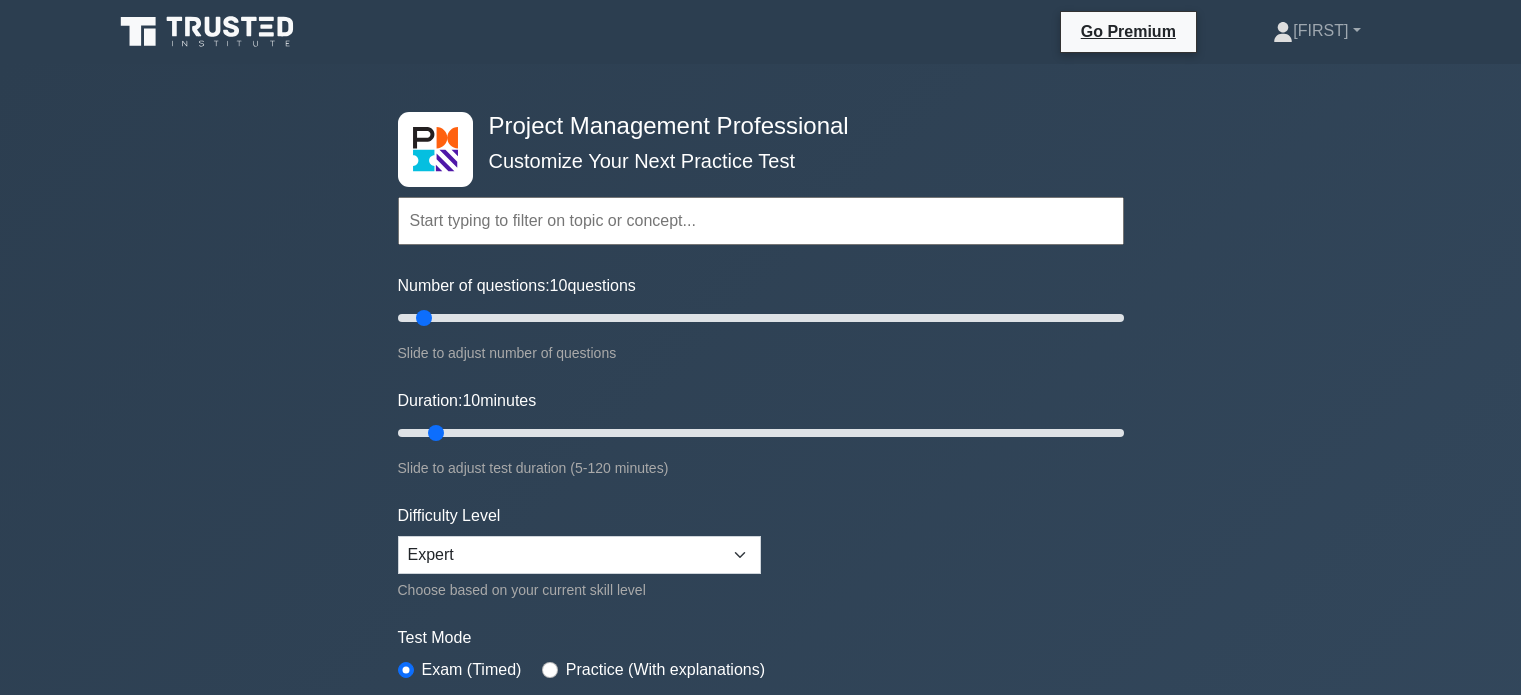 scroll, scrollTop: 0, scrollLeft: 0, axis: both 